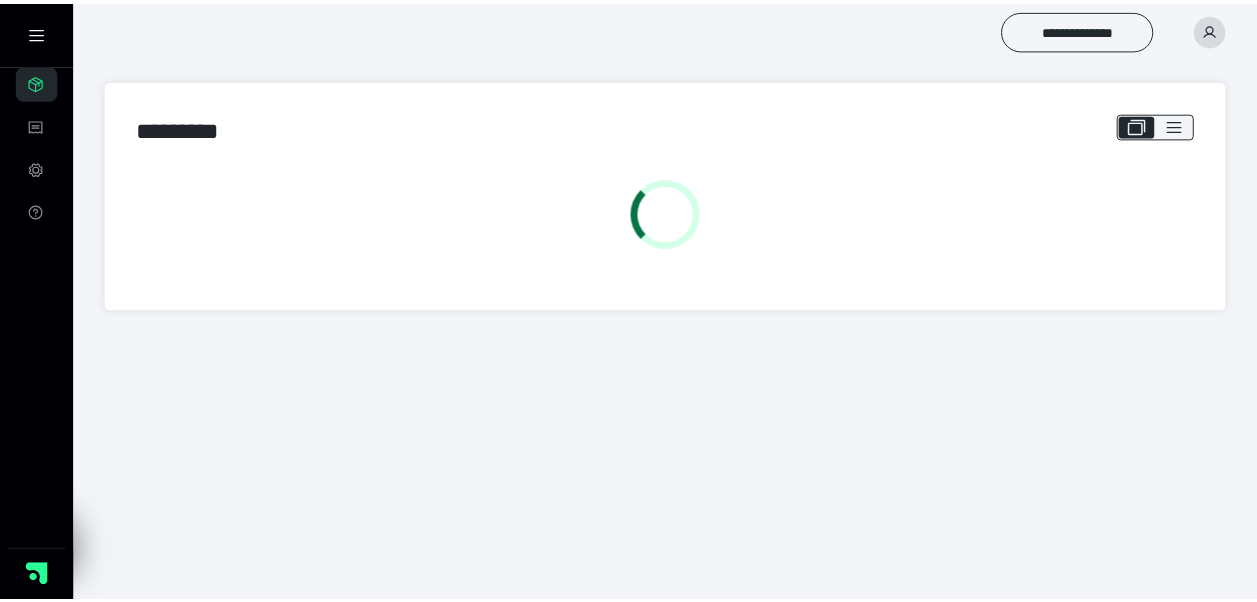 scroll, scrollTop: 0, scrollLeft: 0, axis: both 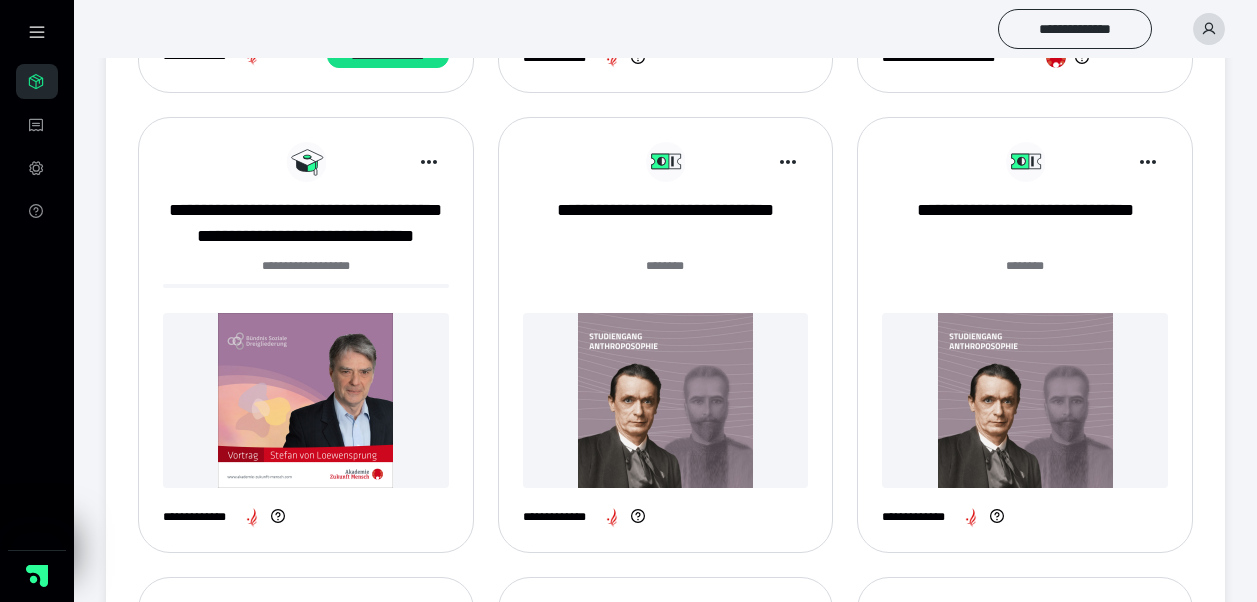 click at bounding box center [666, 400] 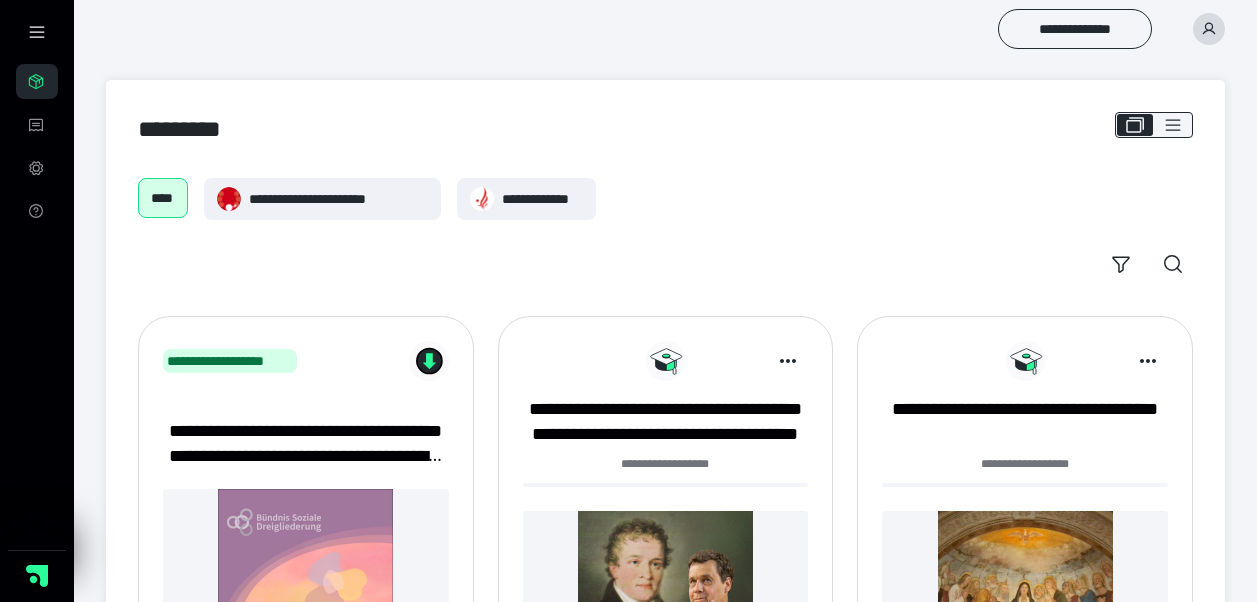 scroll, scrollTop: 658, scrollLeft: 0, axis: vertical 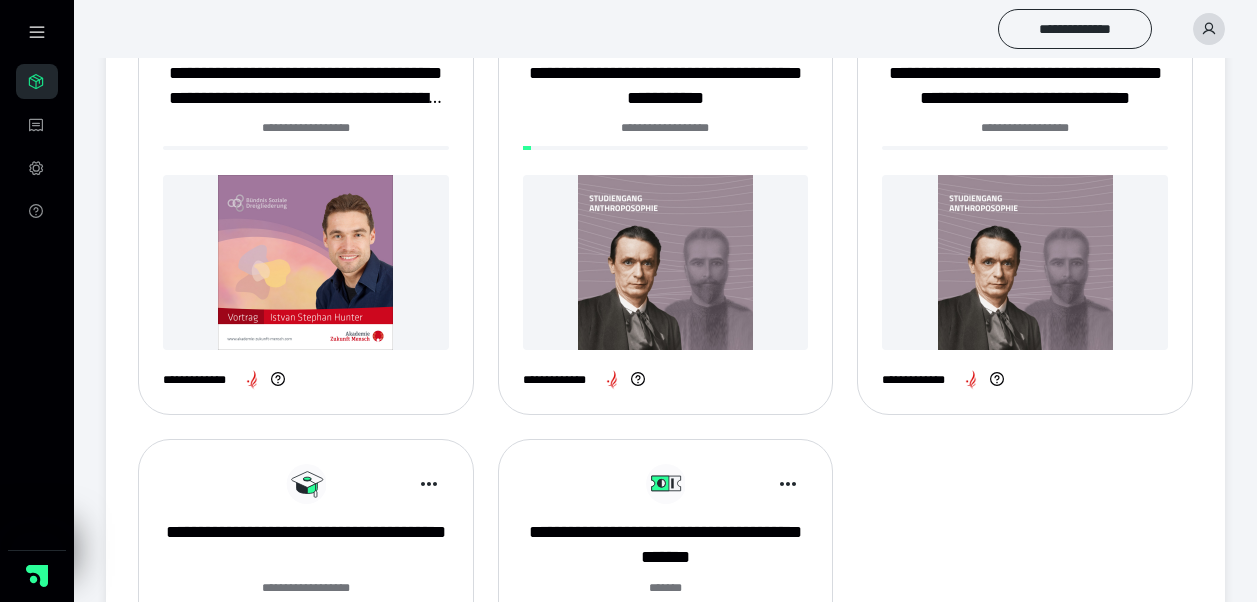 click at bounding box center [666, 262] 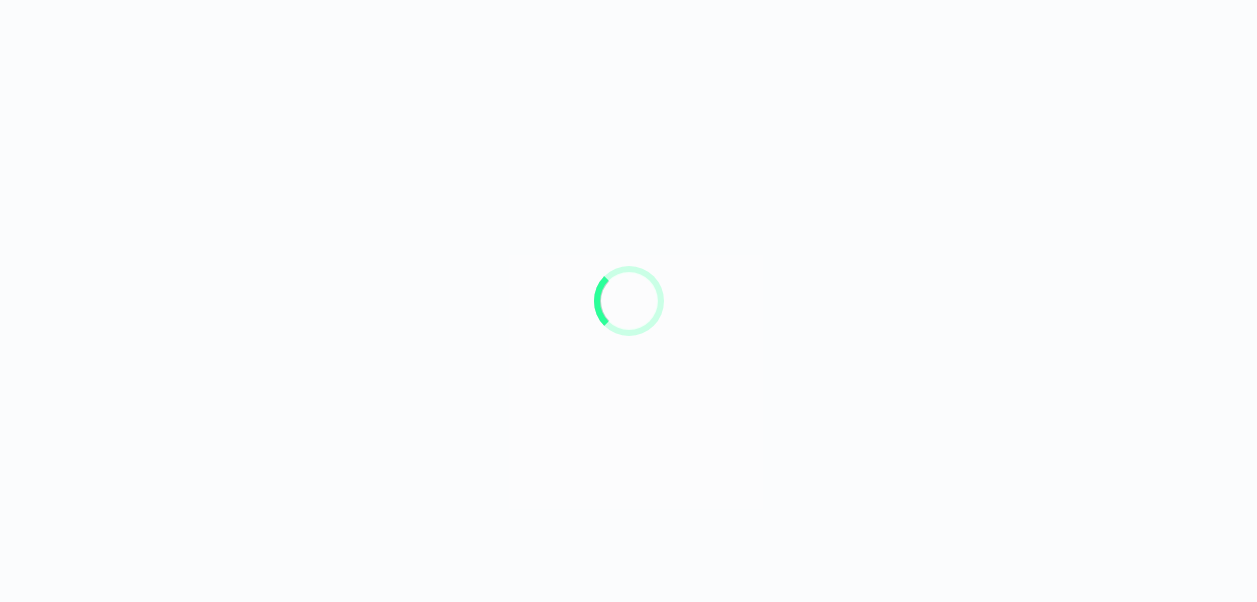 scroll, scrollTop: 0, scrollLeft: 0, axis: both 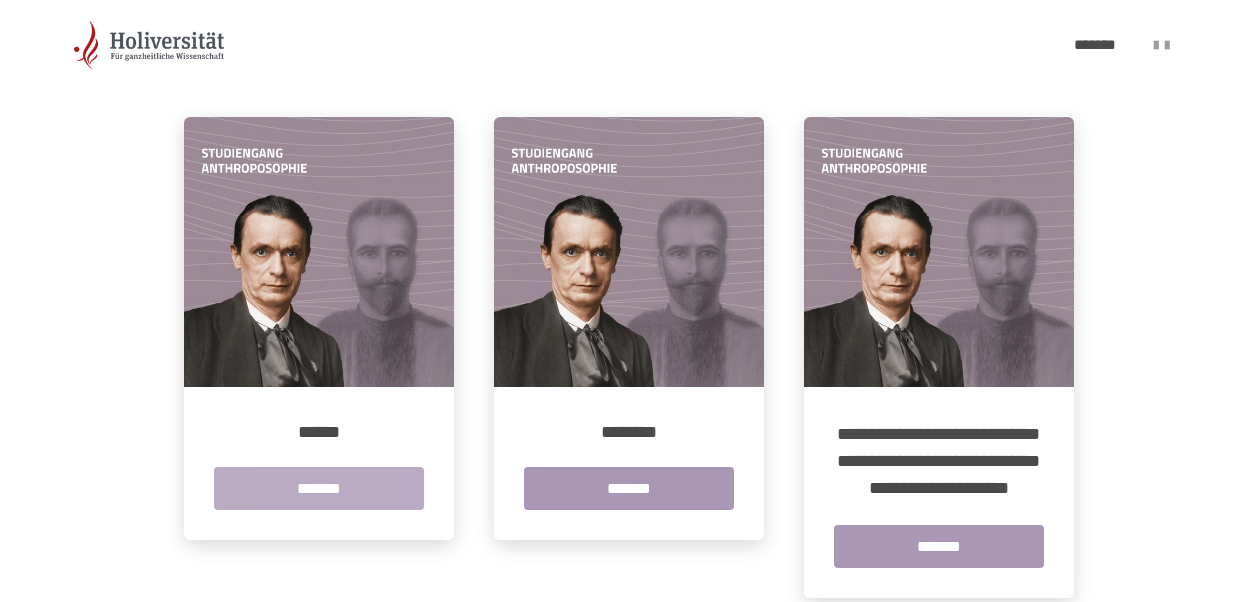 click on "*******" at bounding box center [319, 488] 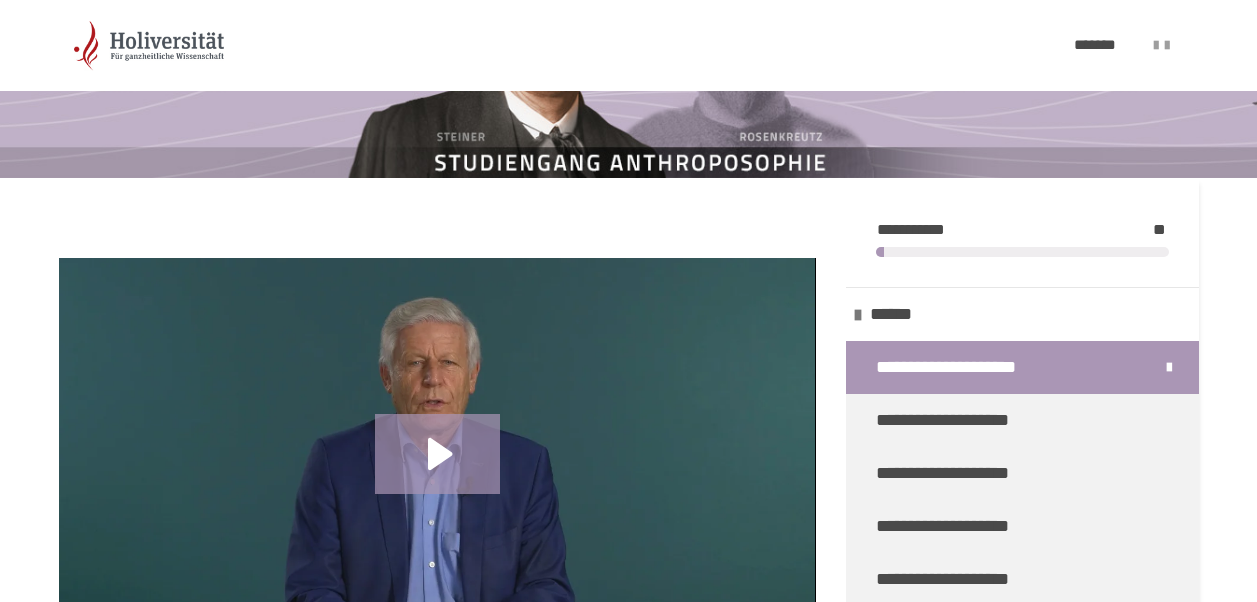 scroll, scrollTop: 335, scrollLeft: 0, axis: vertical 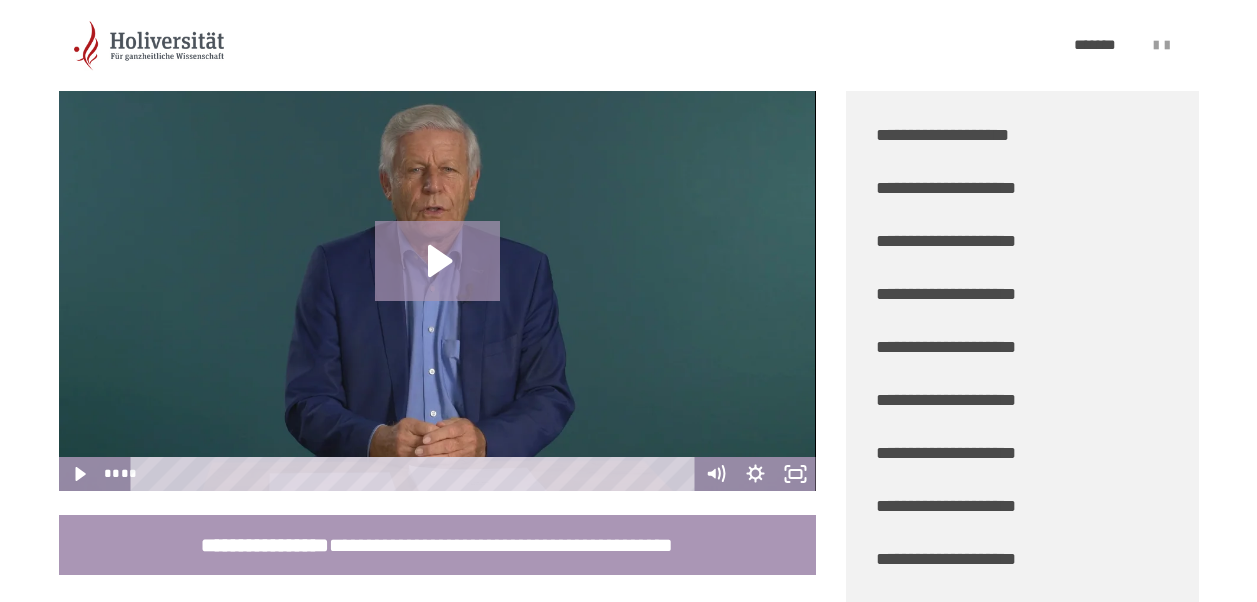 click on "**********" at bounding box center [1022, 303] 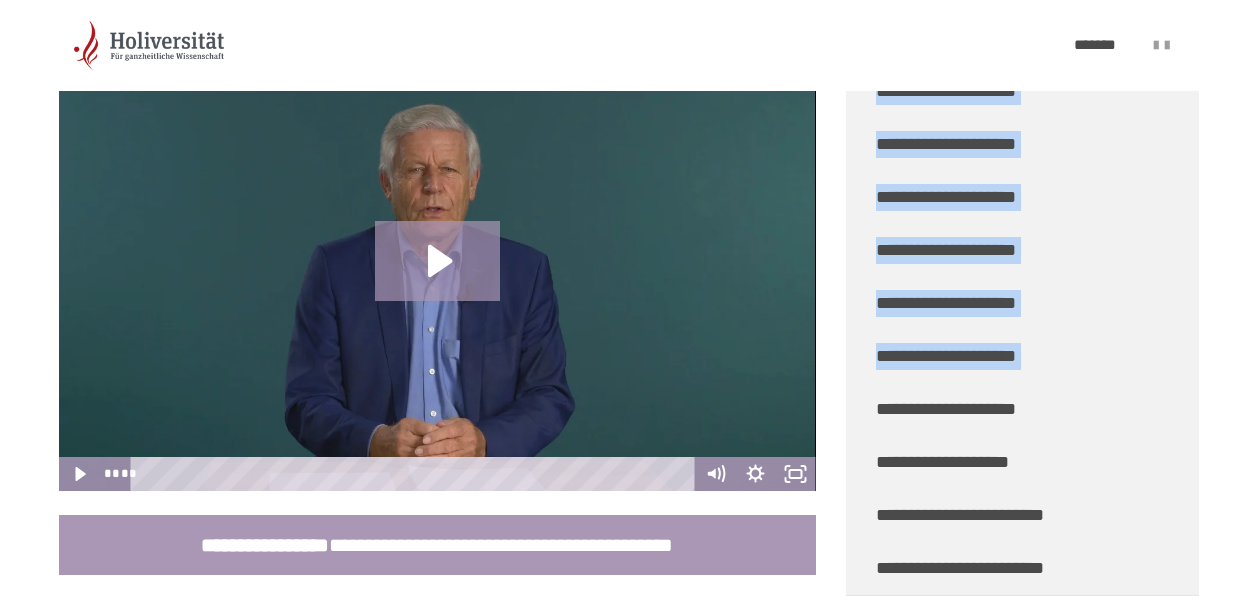 scroll, scrollTop: 3857, scrollLeft: 0, axis: vertical 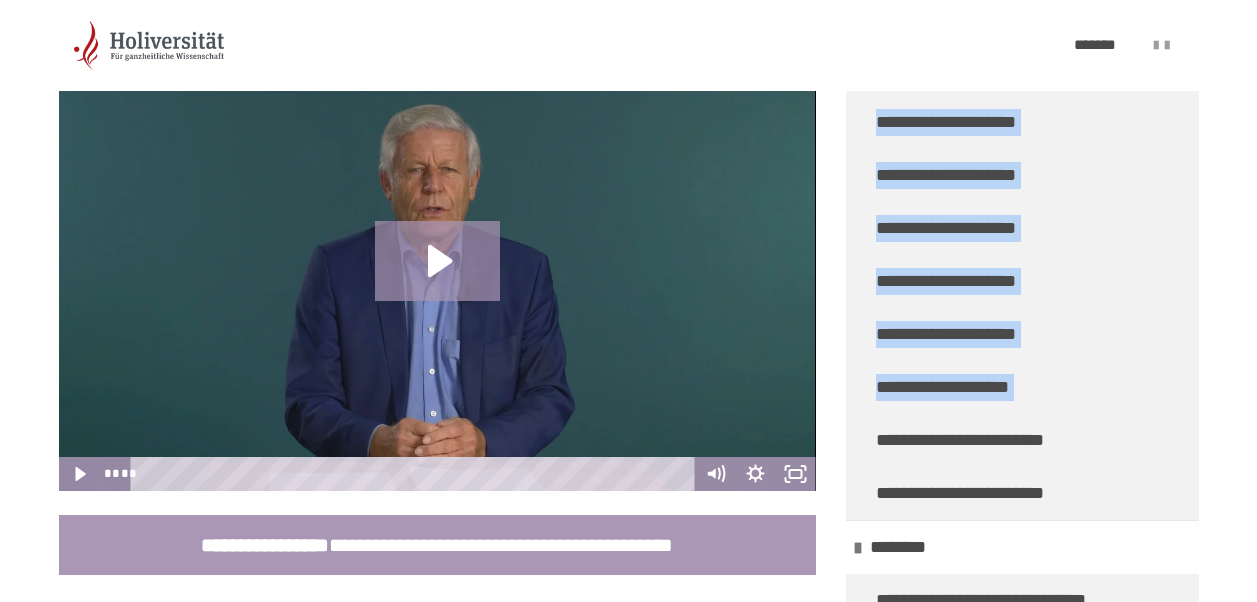 drag, startPoint x: 1198, startPoint y: 101, endPoint x: 1198, endPoint y: 369, distance: 268 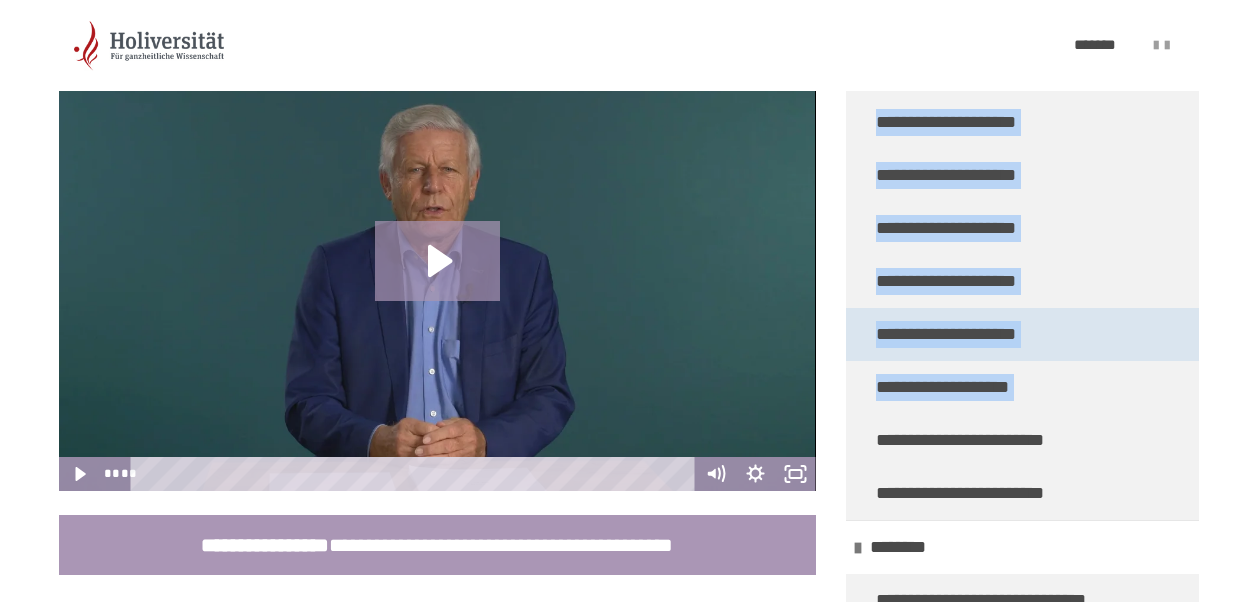 click on "**********" at bounding box center [949, 334] 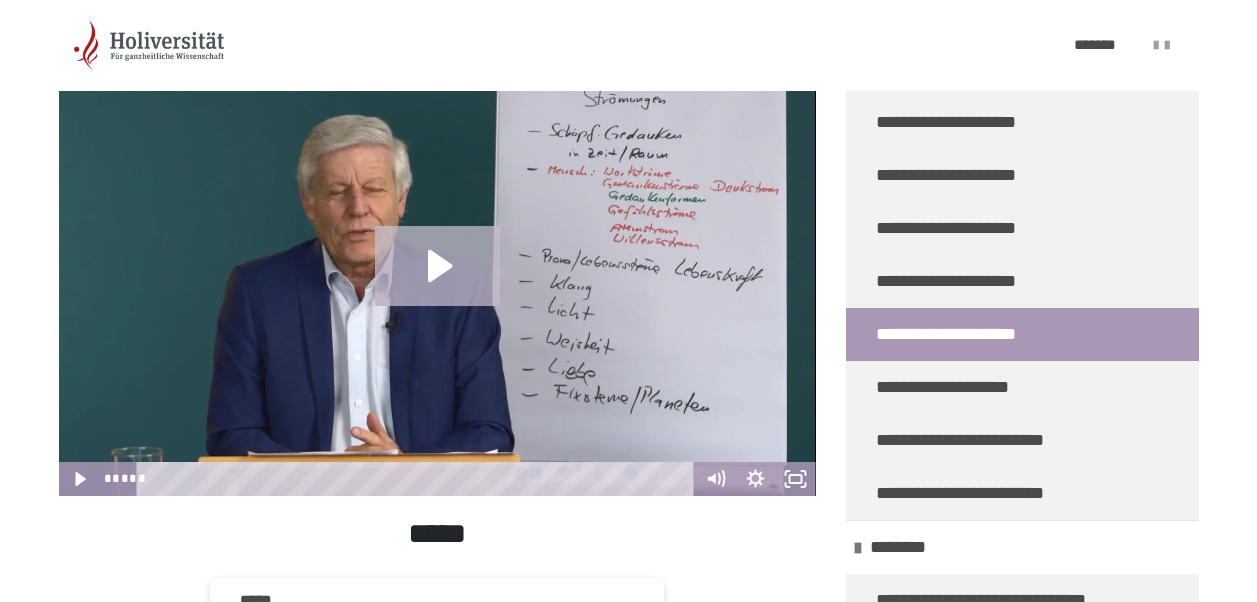 click 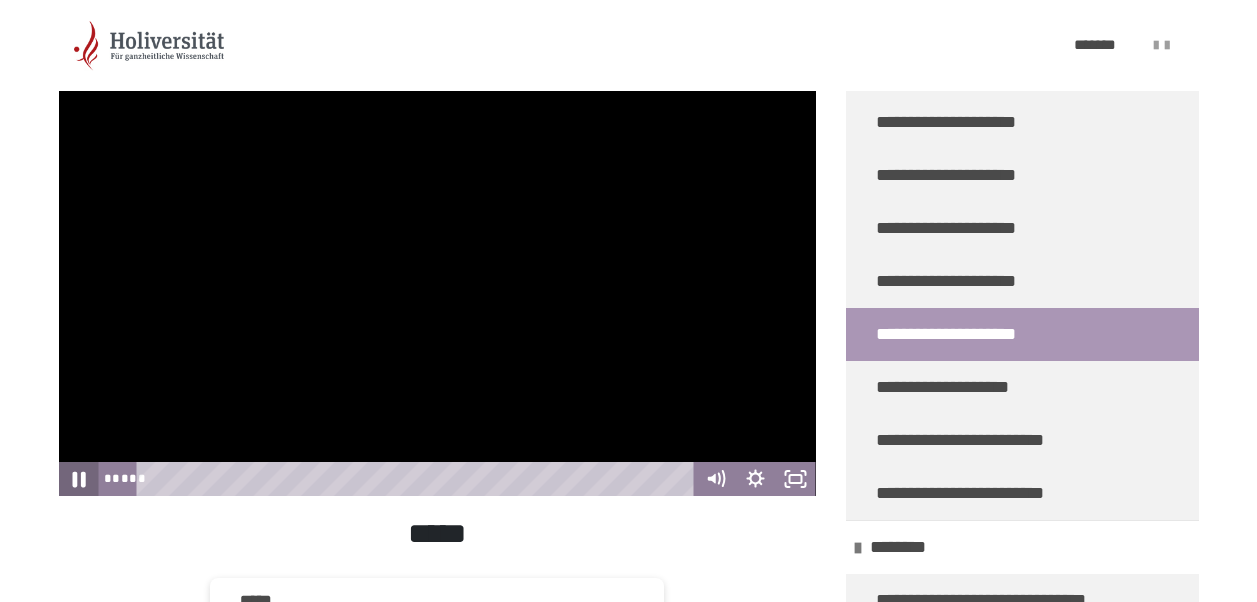 click 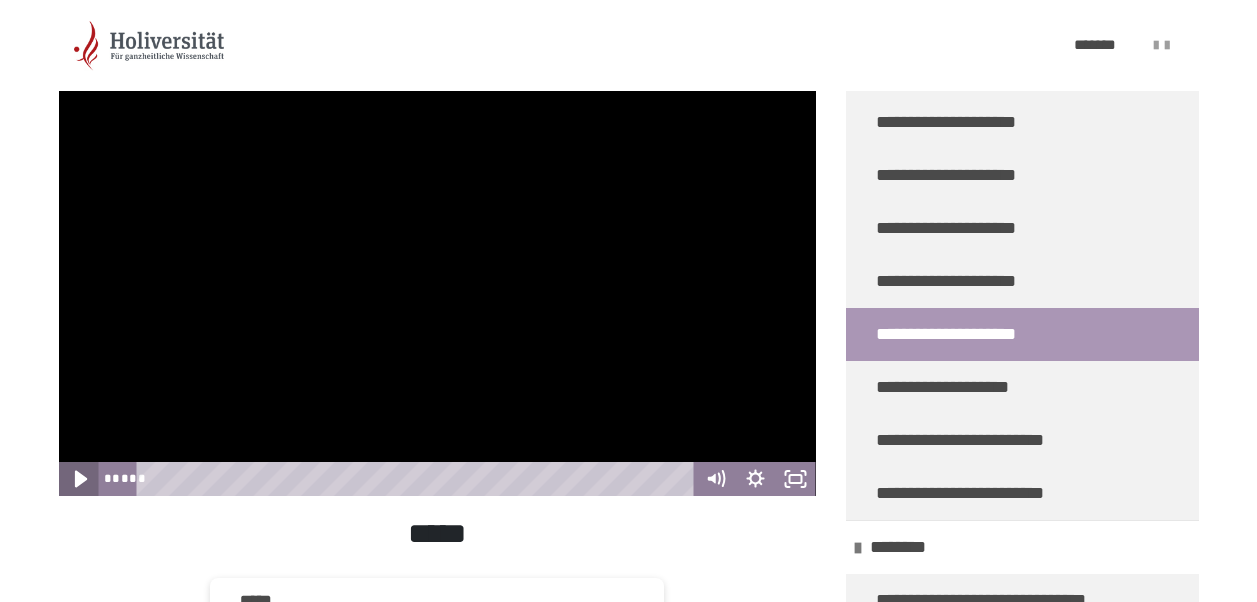 click 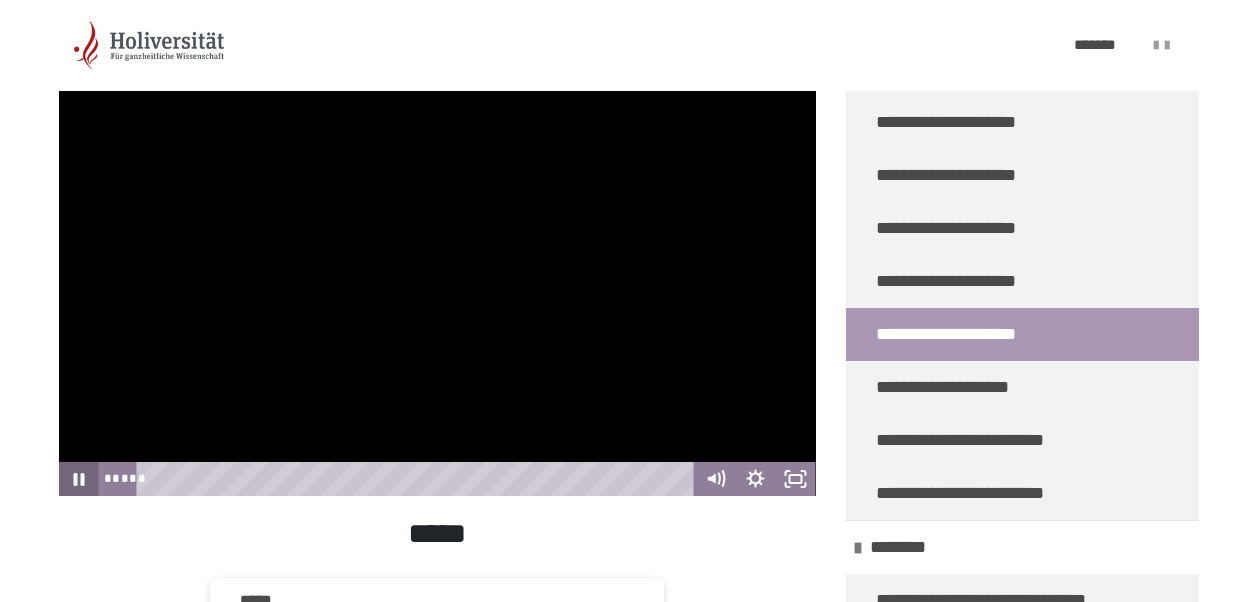 click 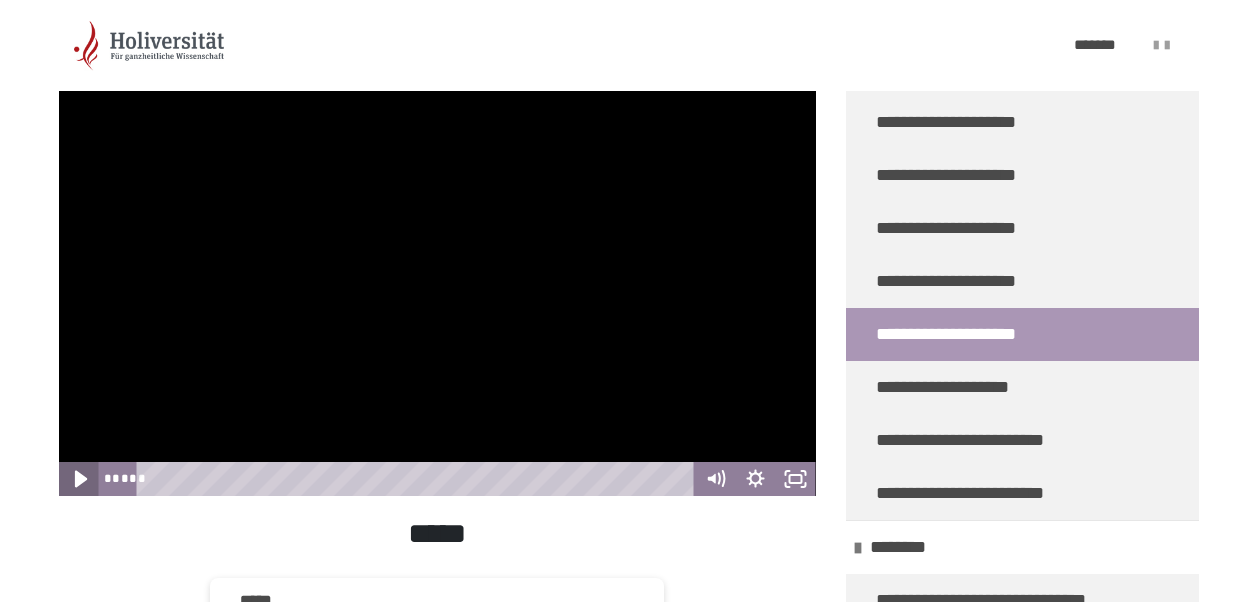 click 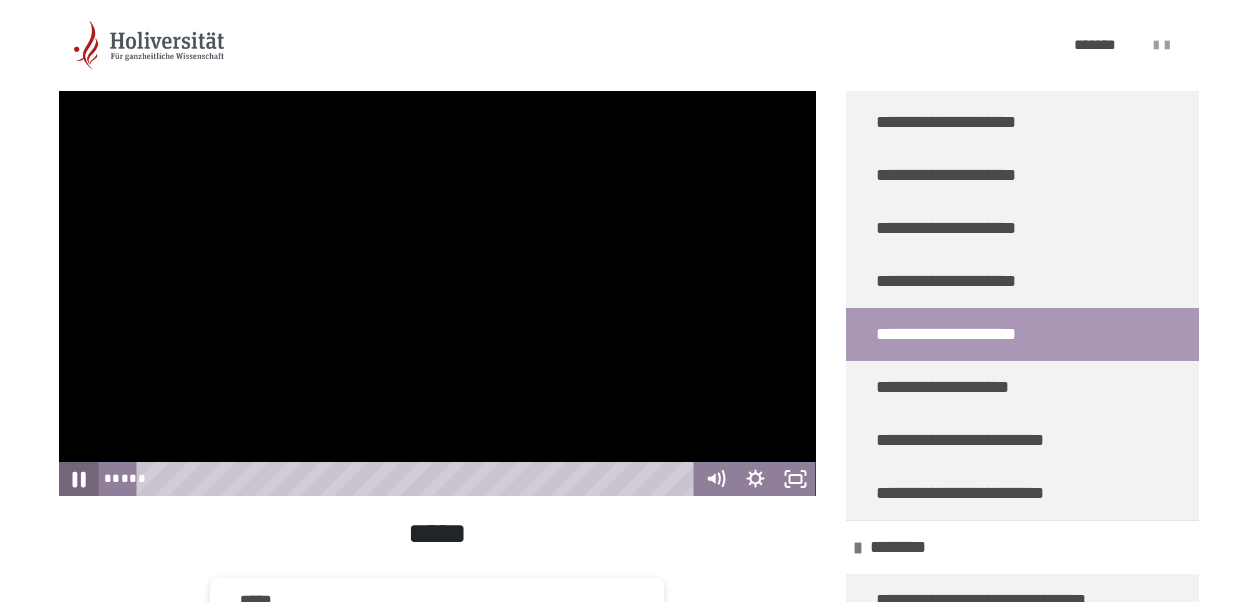 click 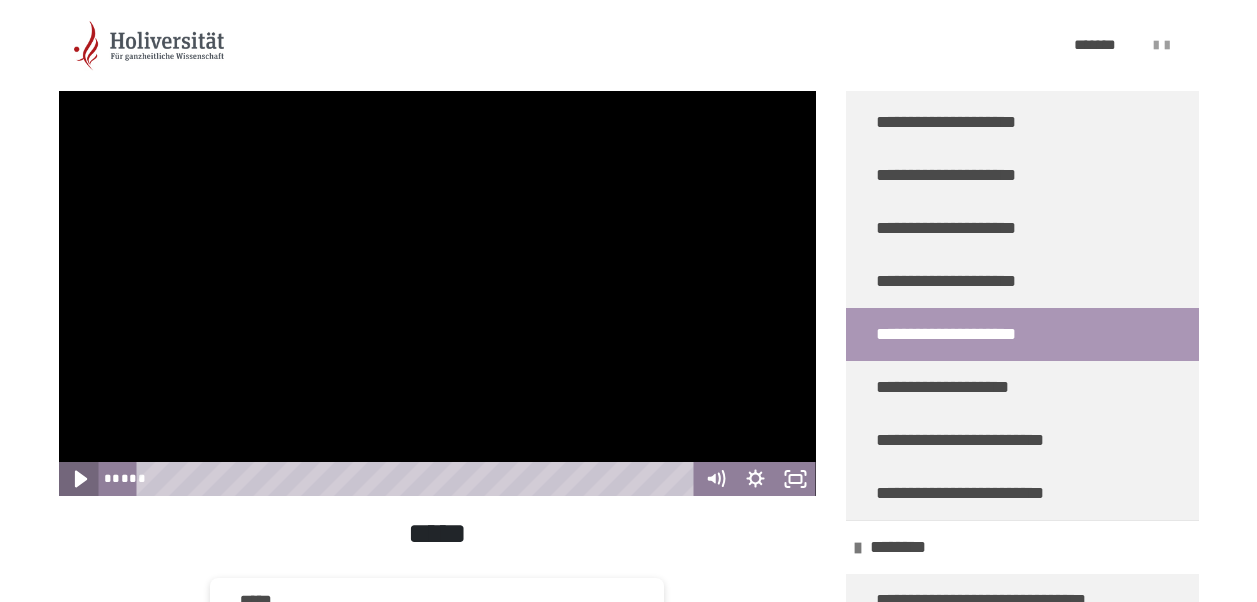 click 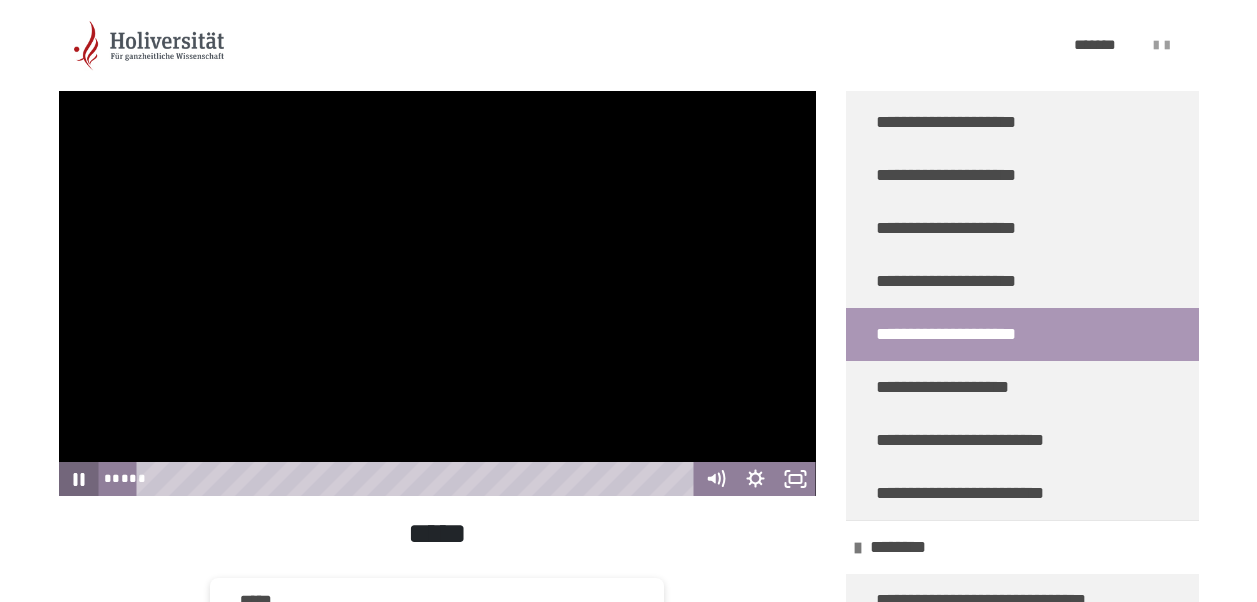 click 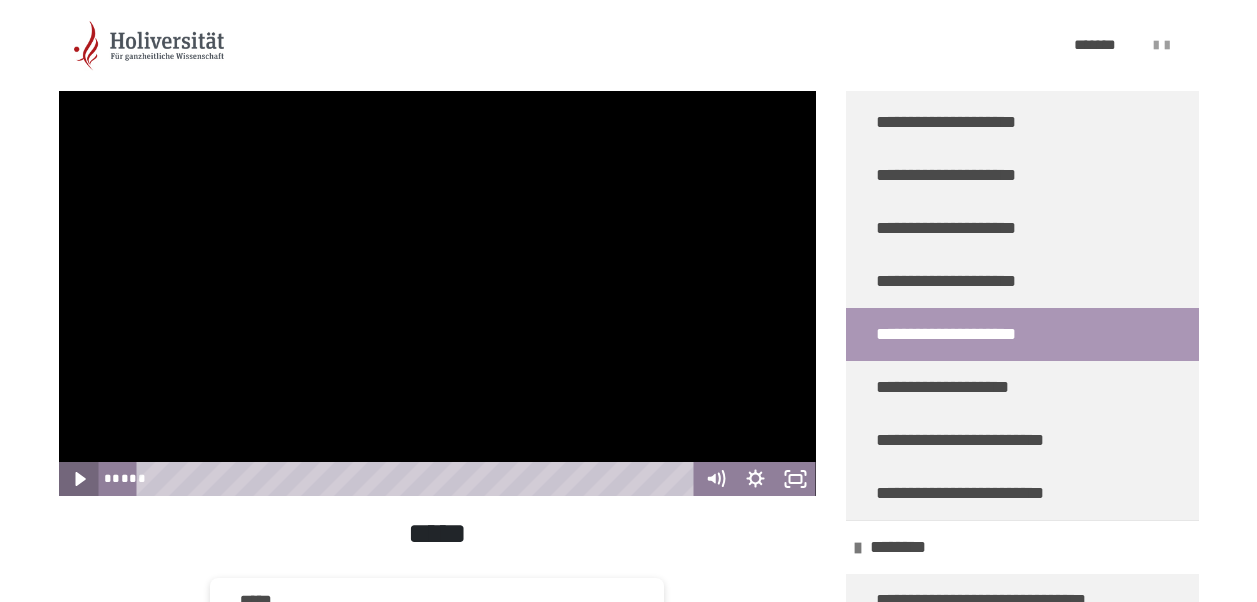 click 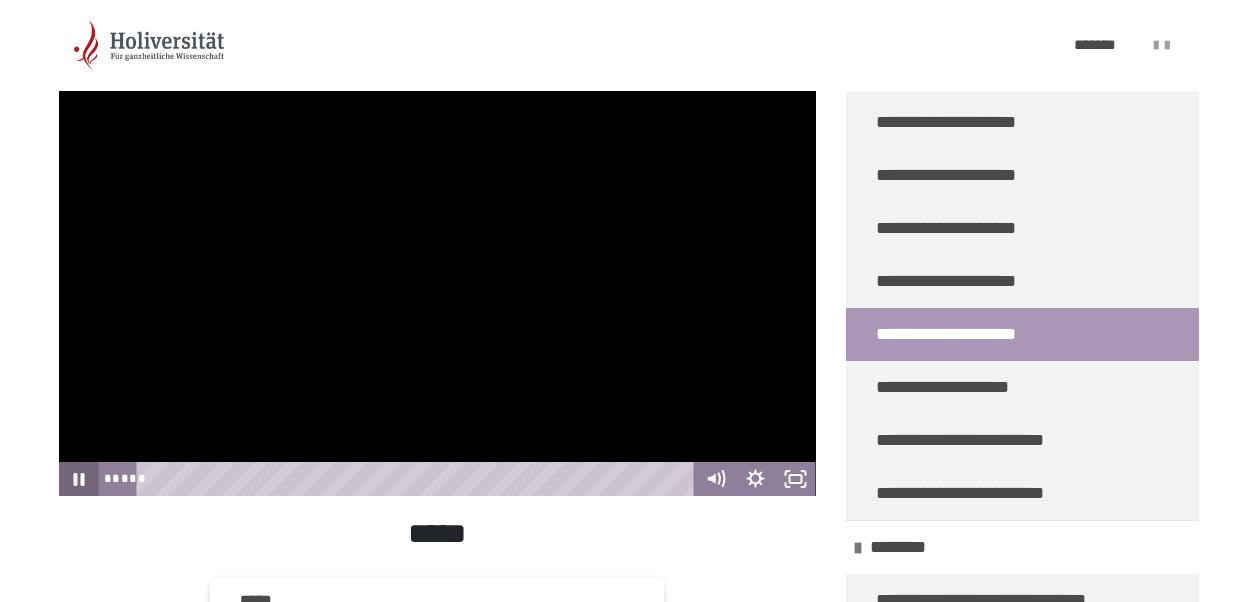 click 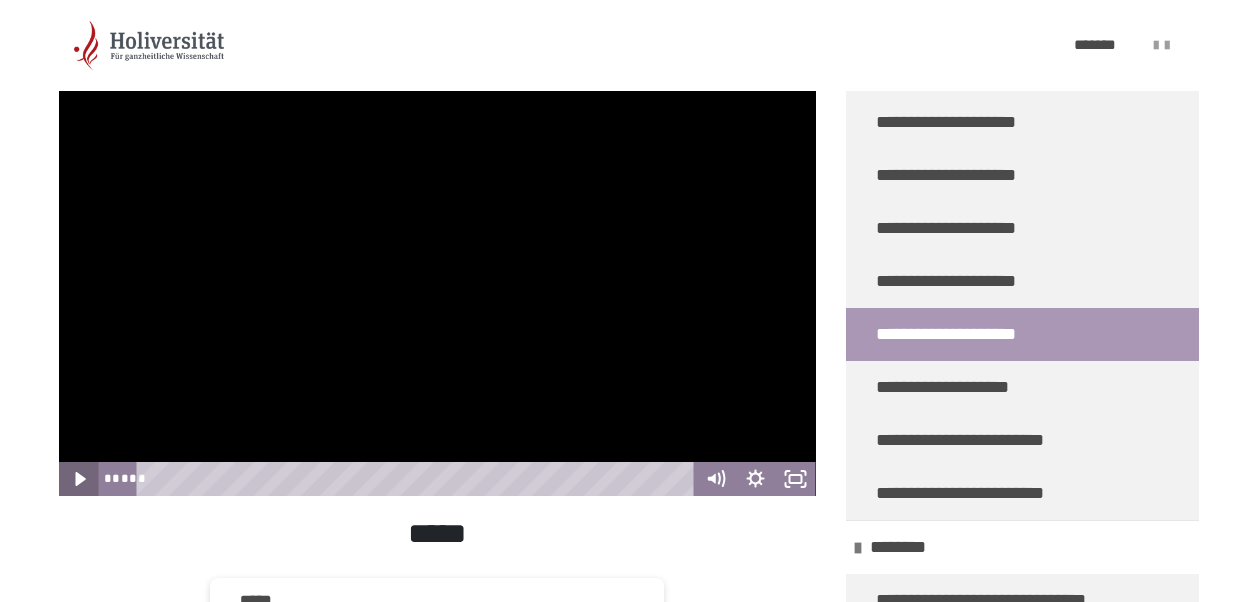 click 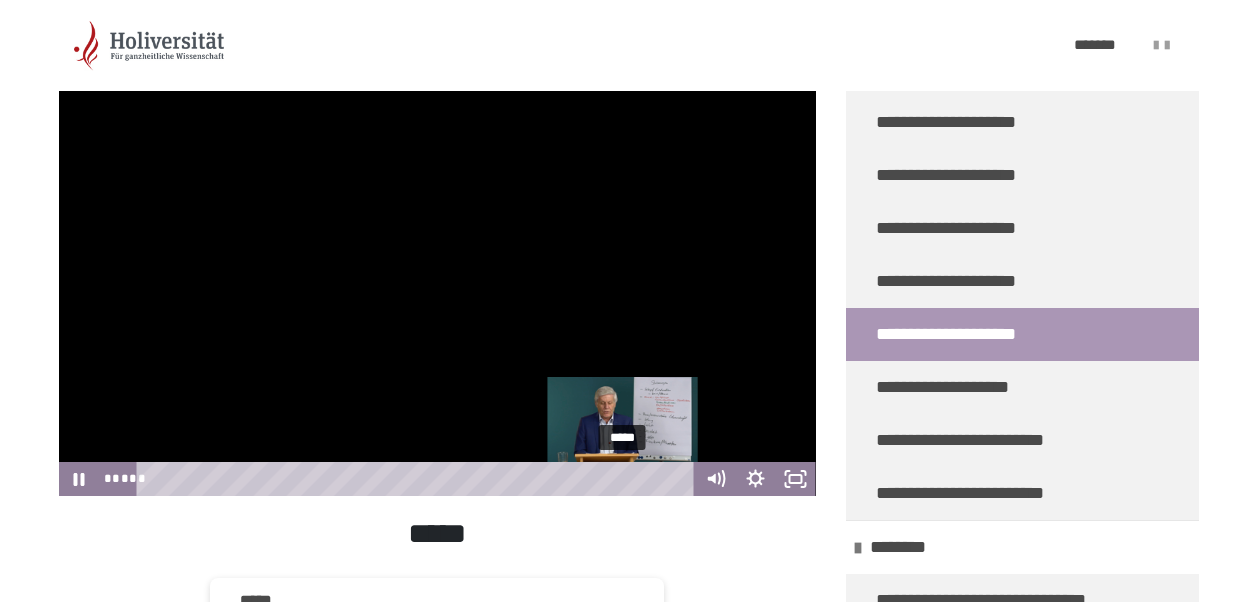 click on "*****" at bounding box center [418, 479] 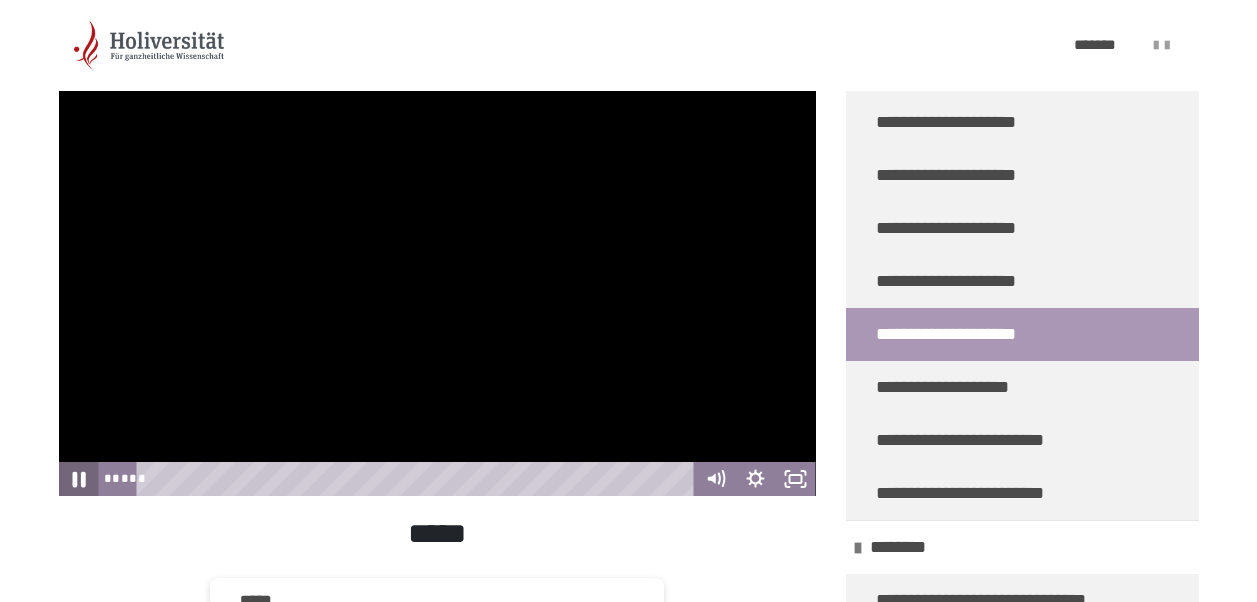 click 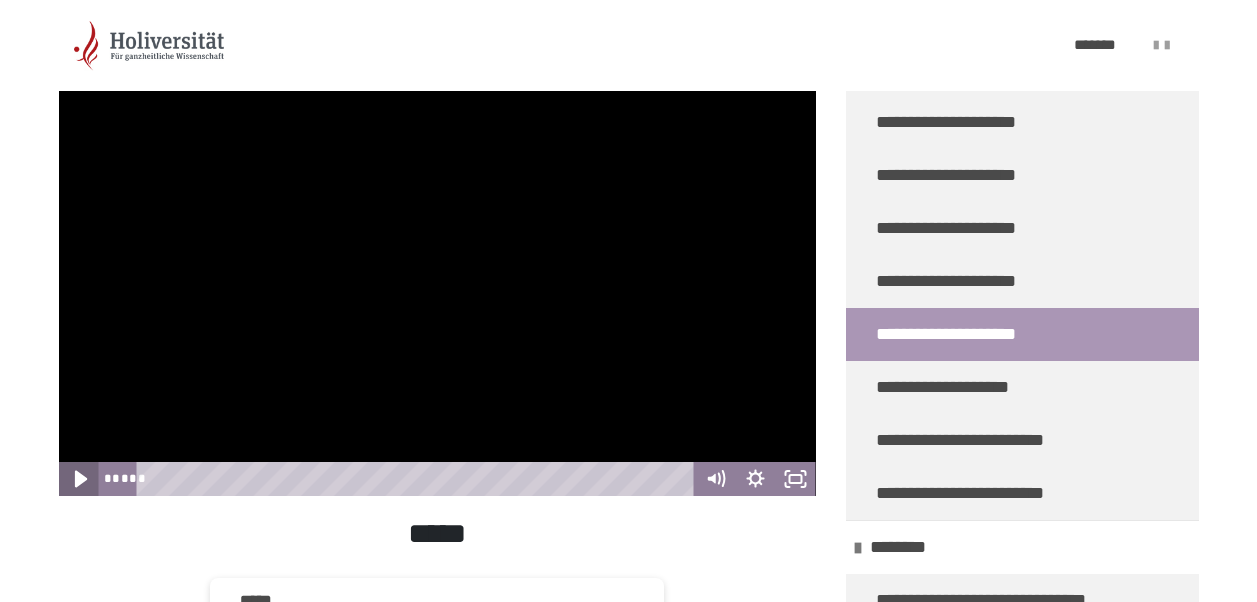 click 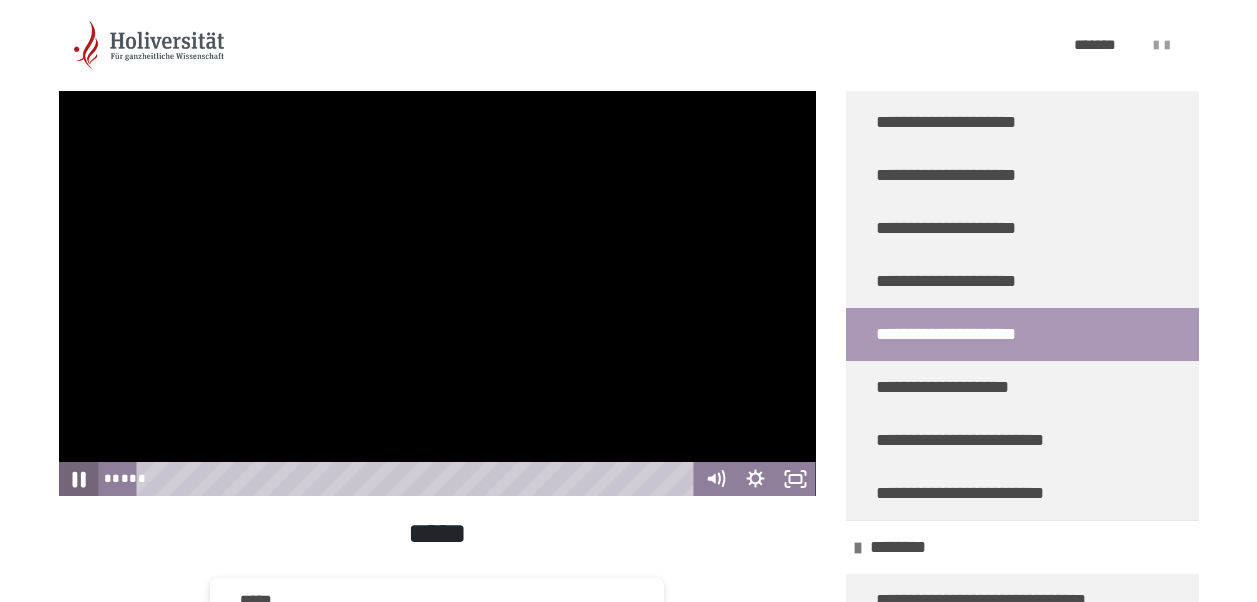 click 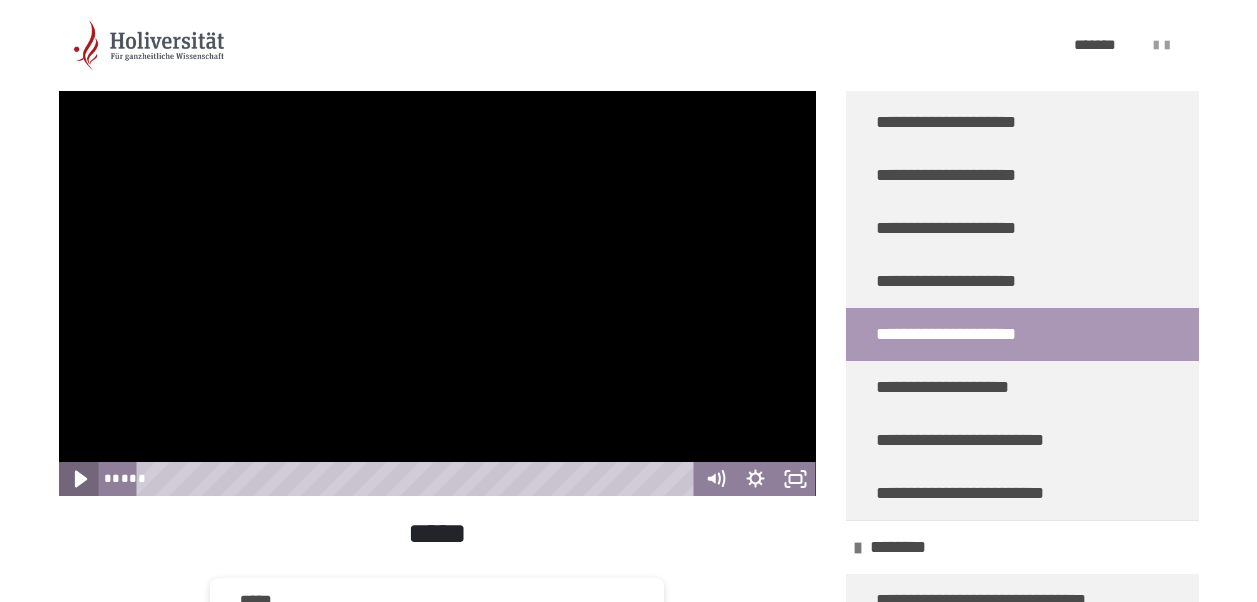click 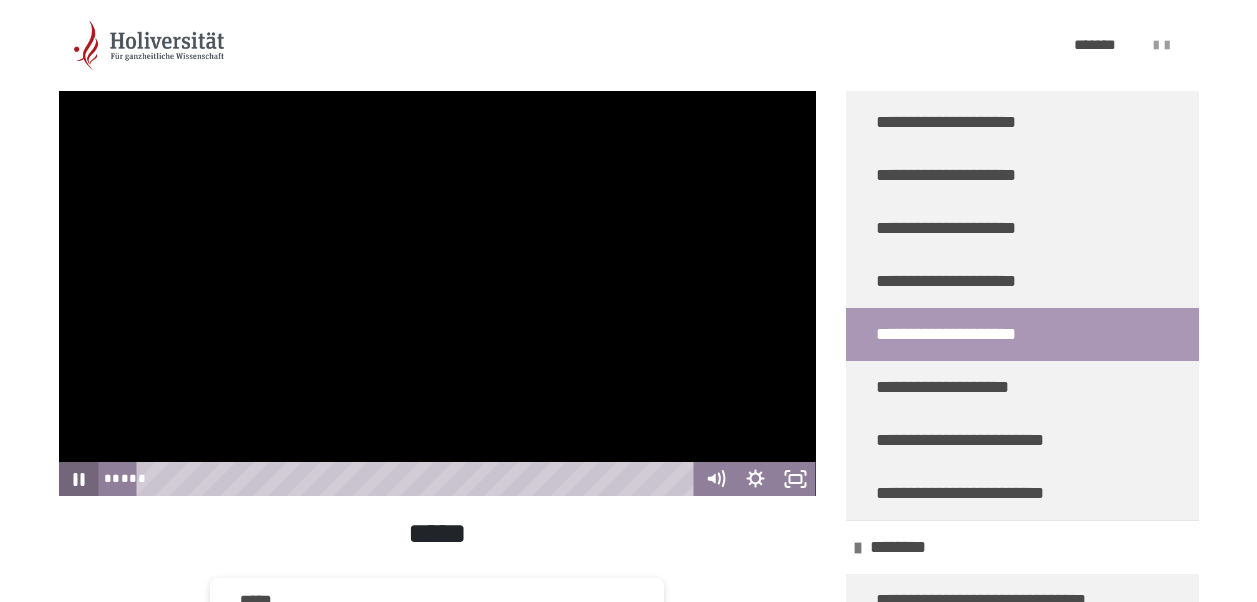 click 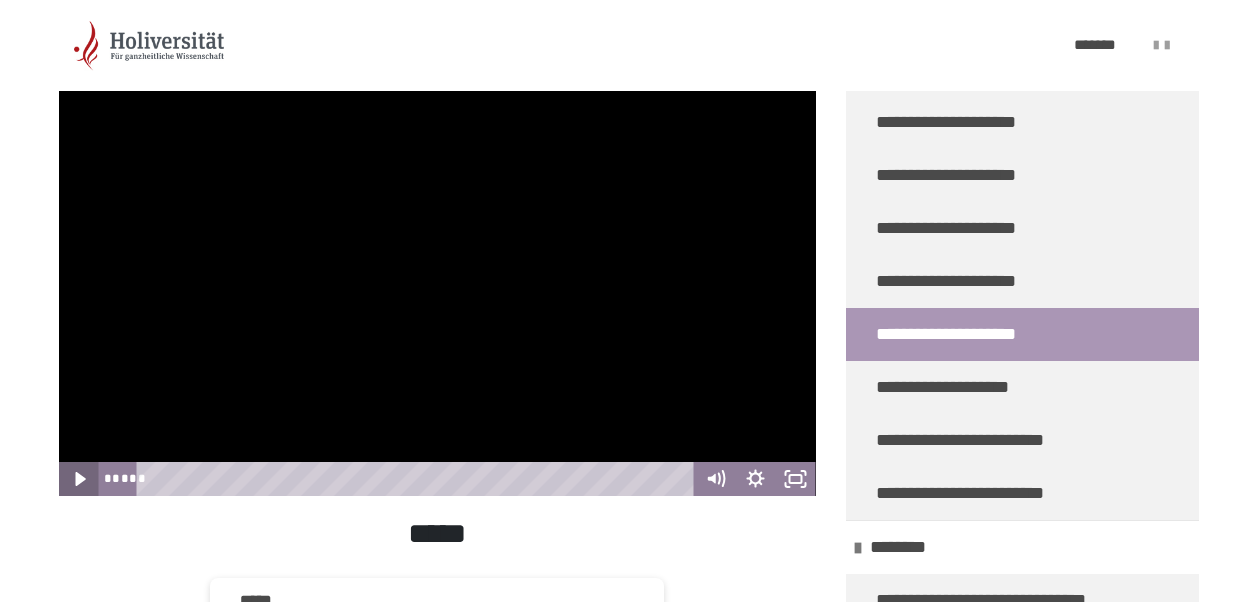 click 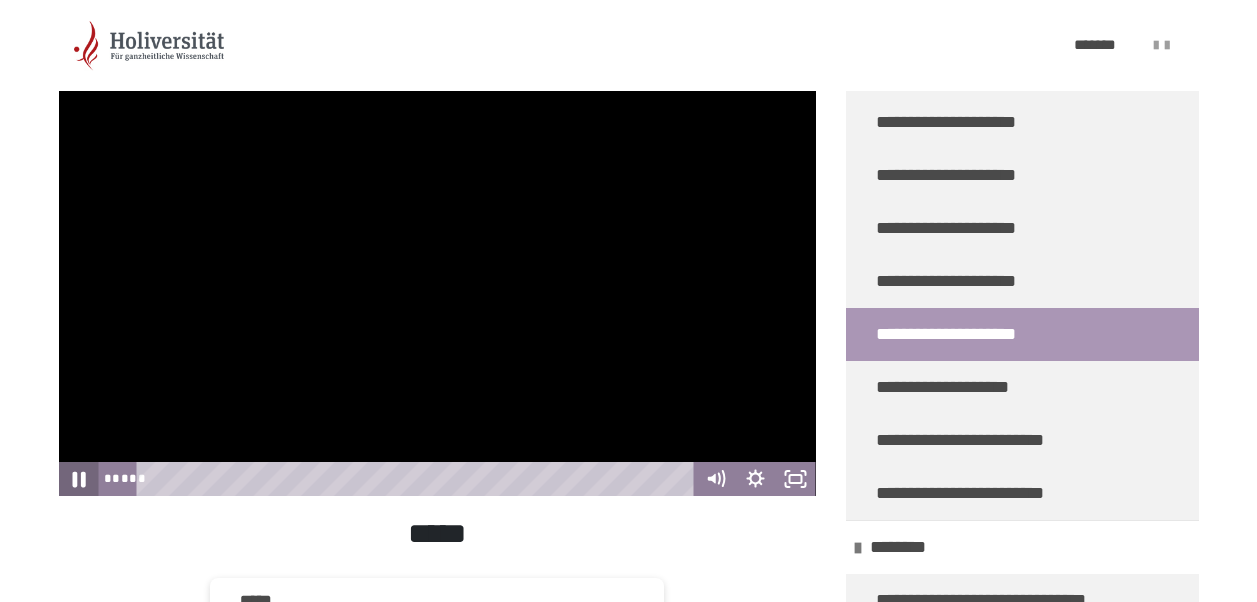 click 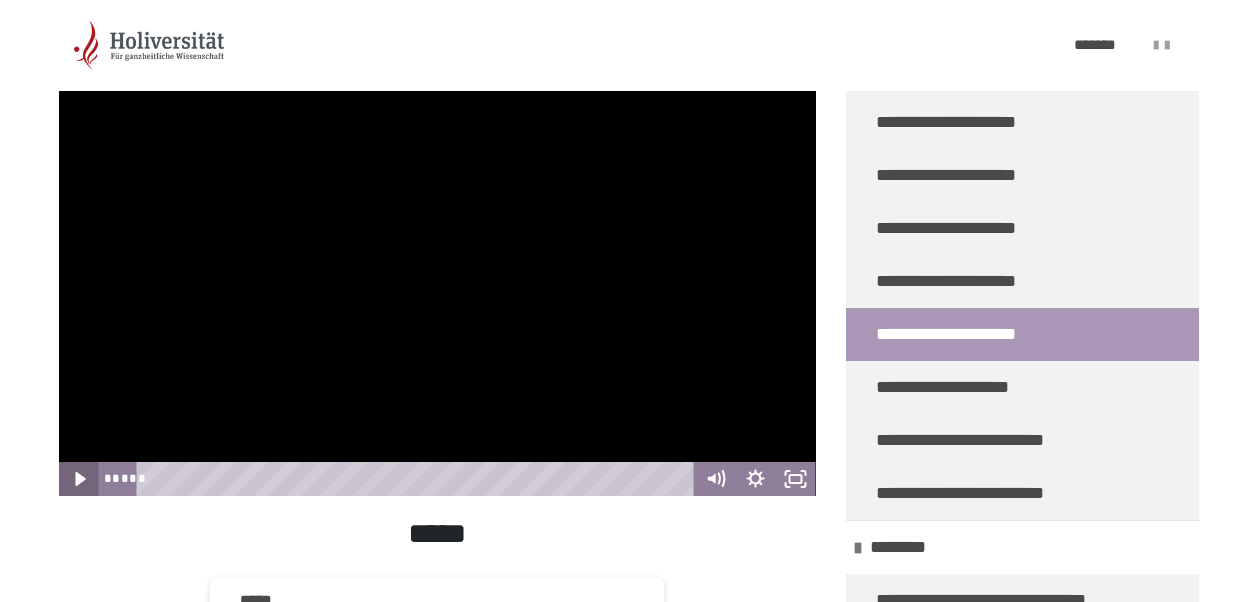 click 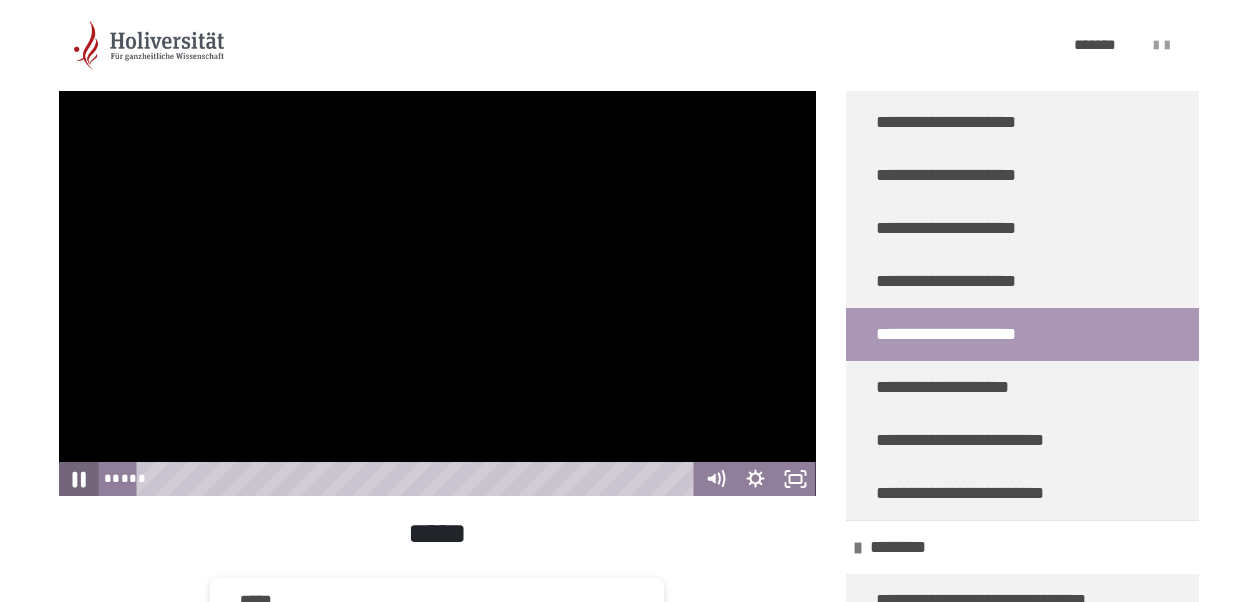 click 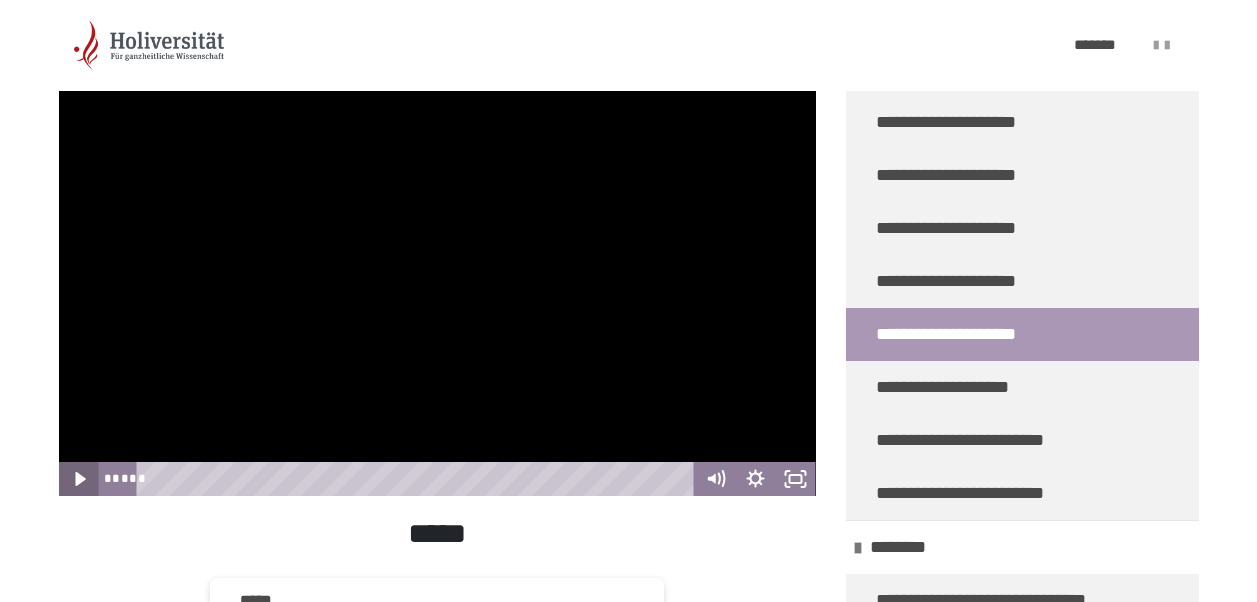 click 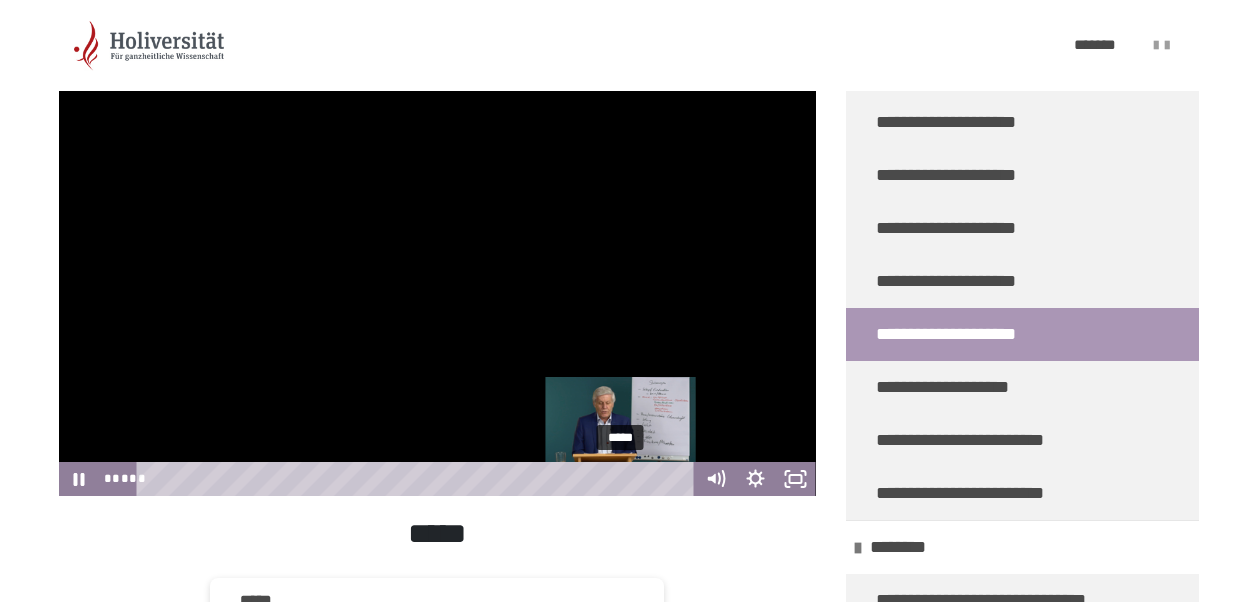 click at bounding box center [619, 478] 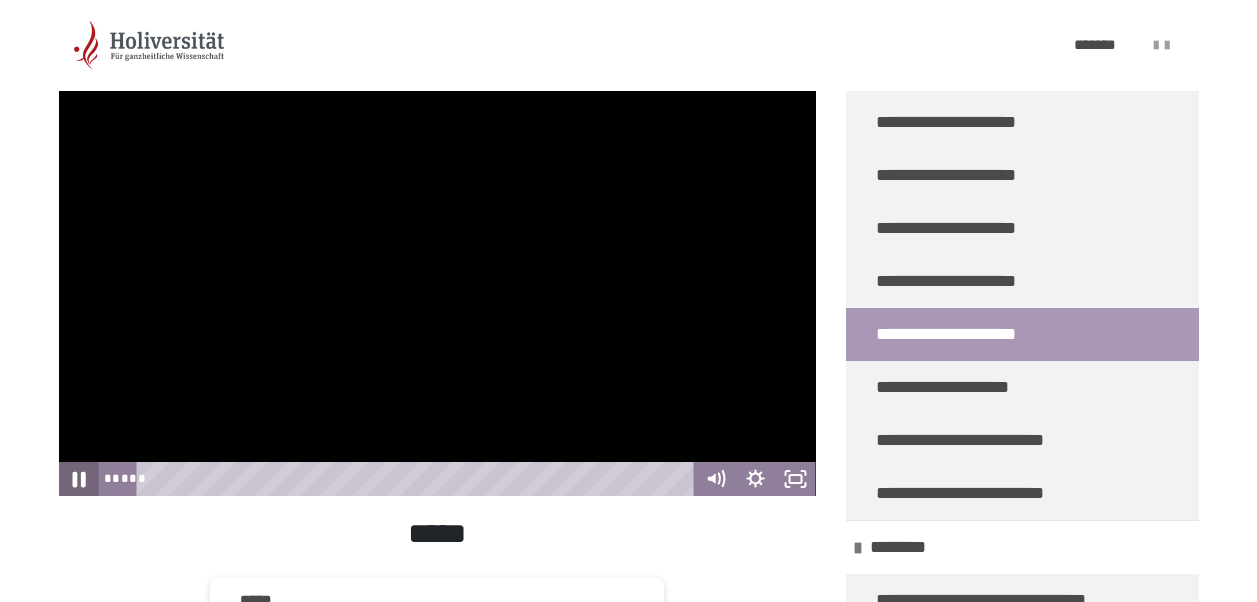 click 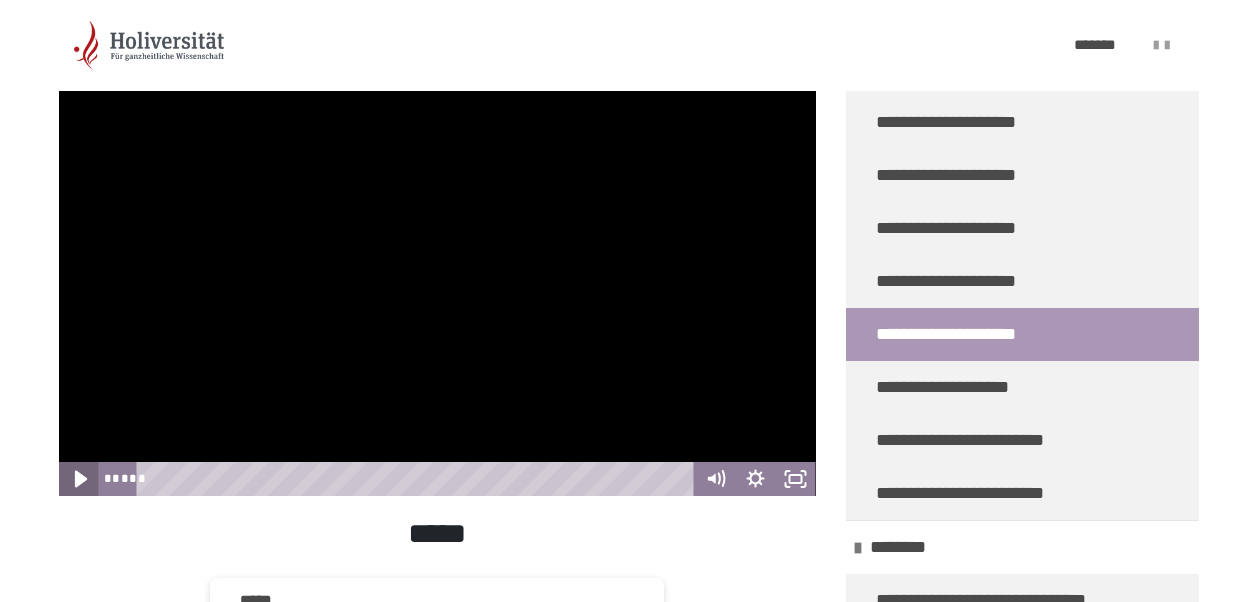click 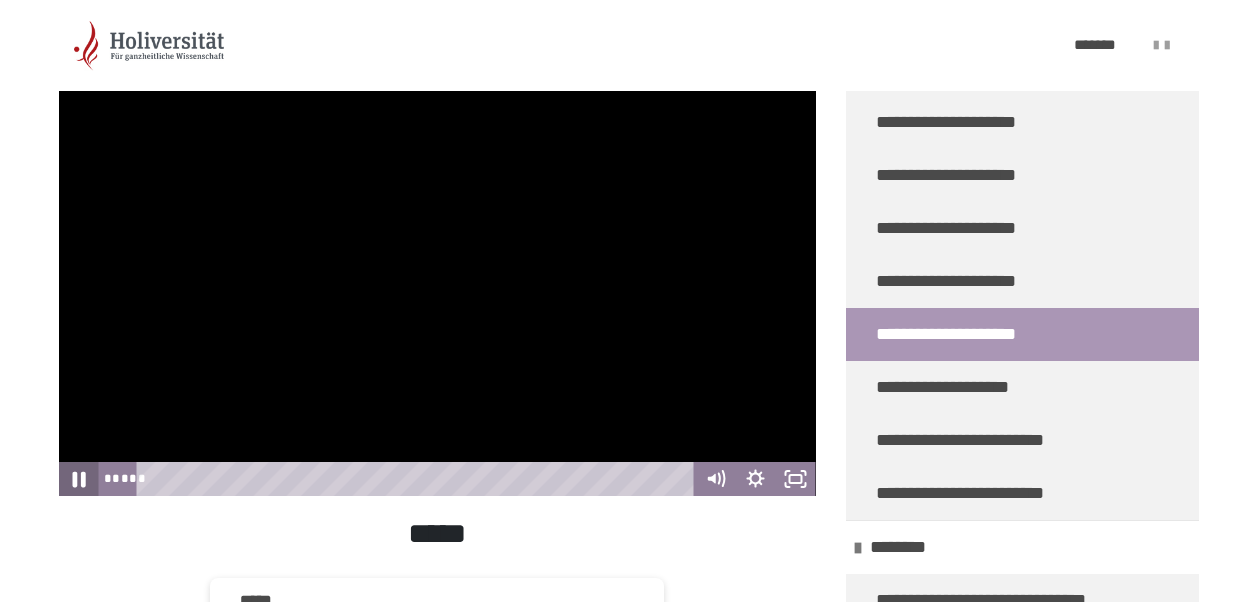 click 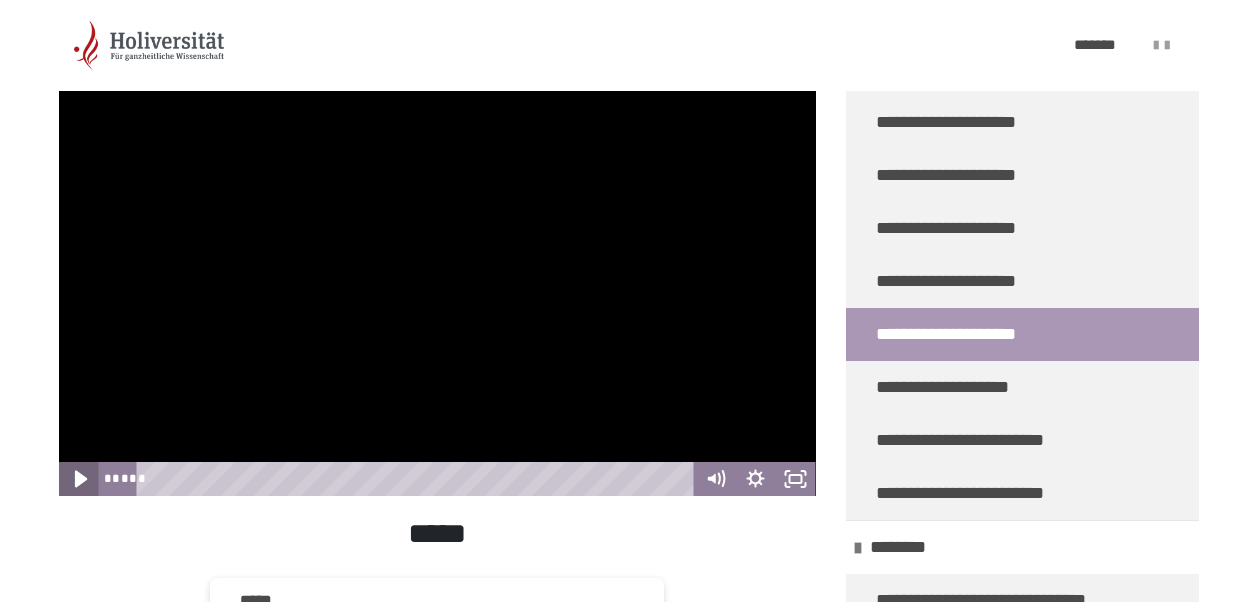click 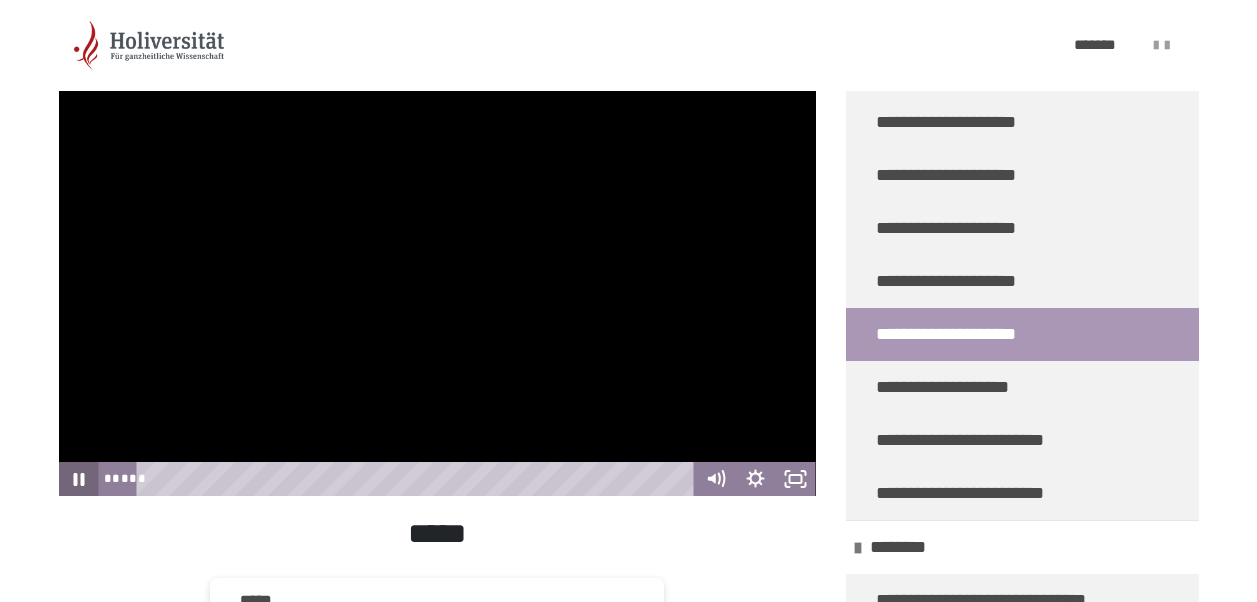 click 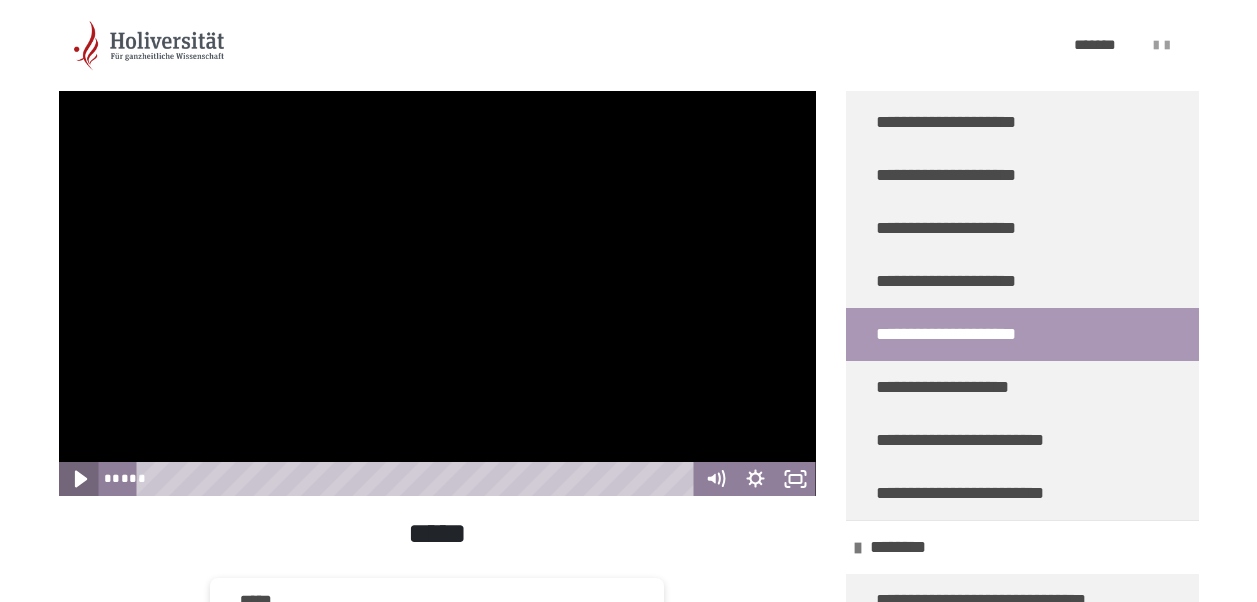 click 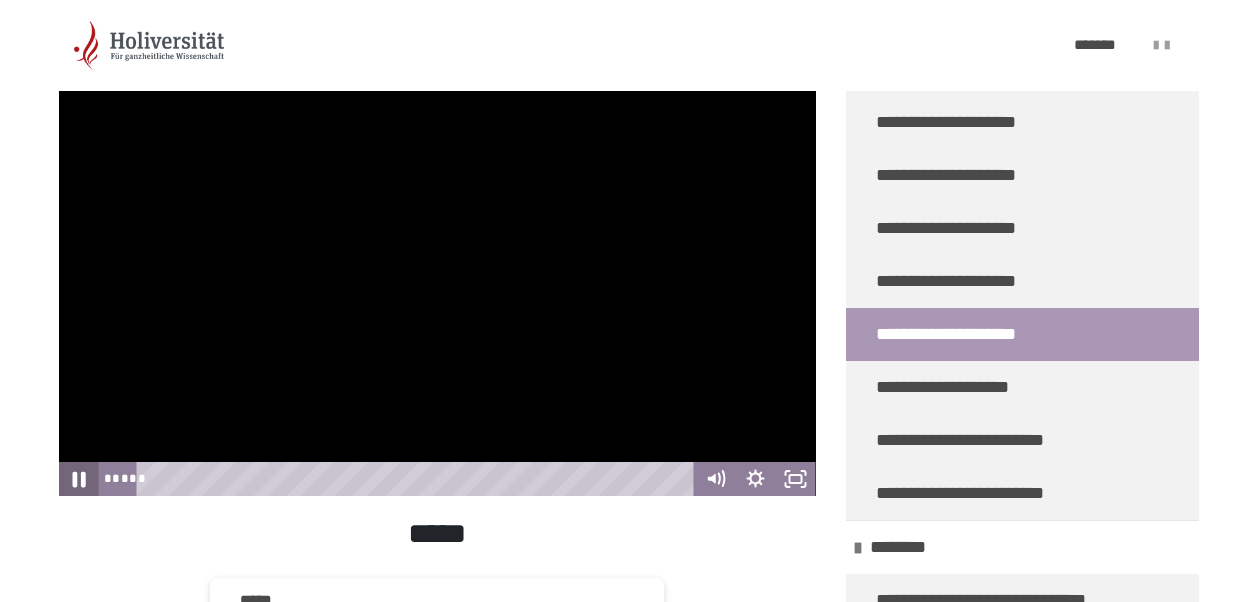 click 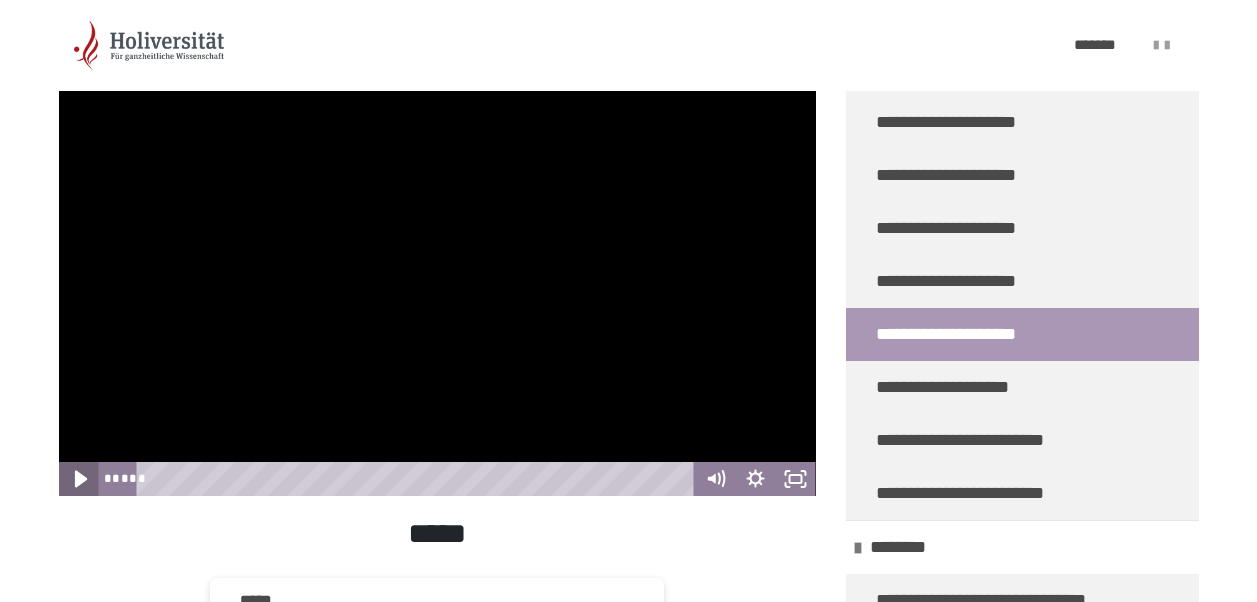 click 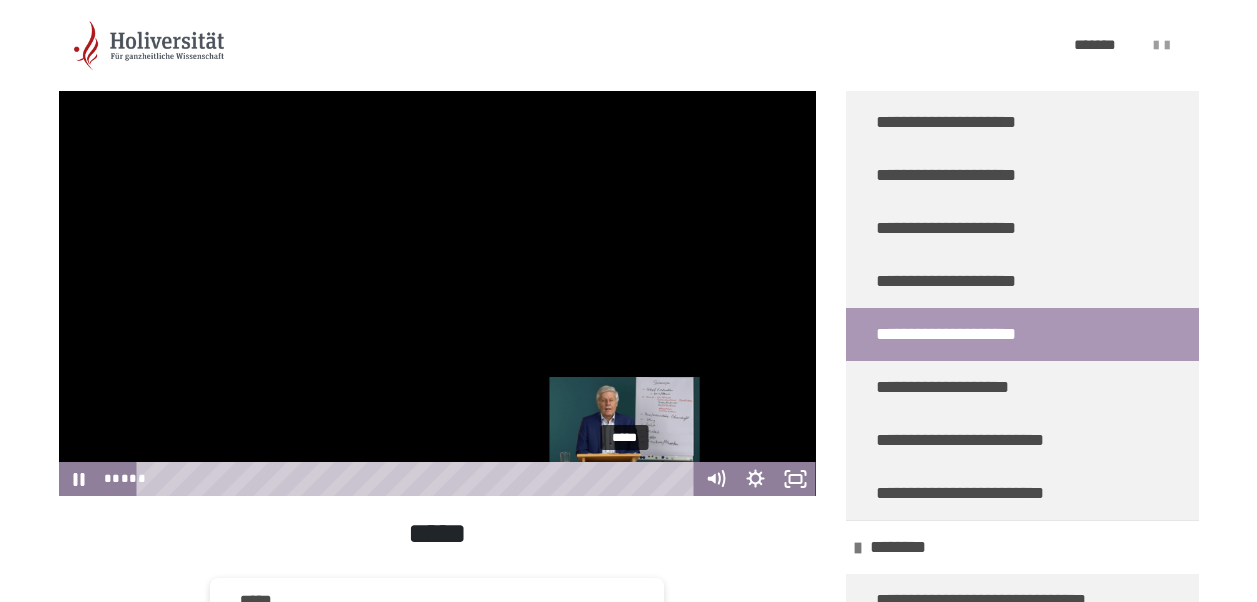 click at bounding box center (623, 478) 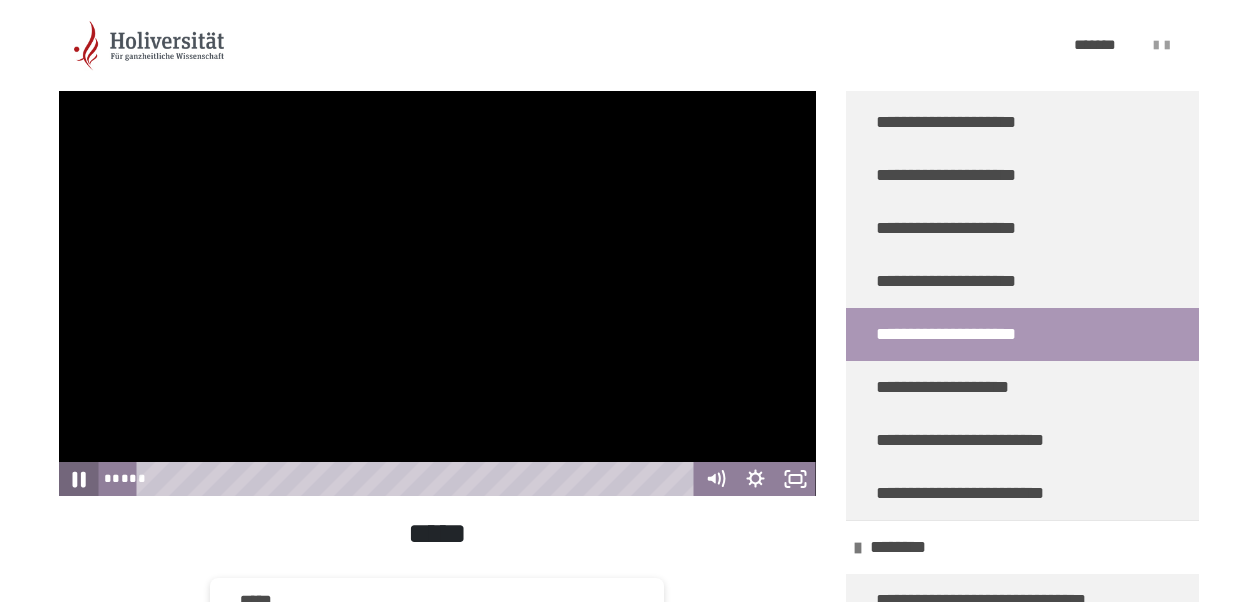 click 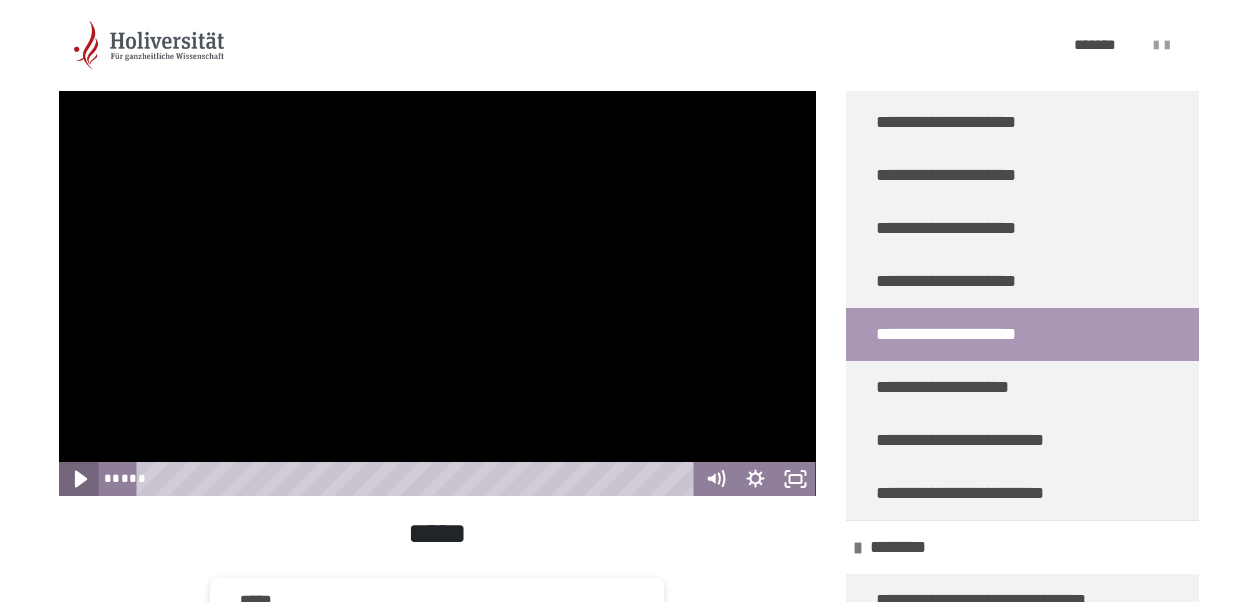 click 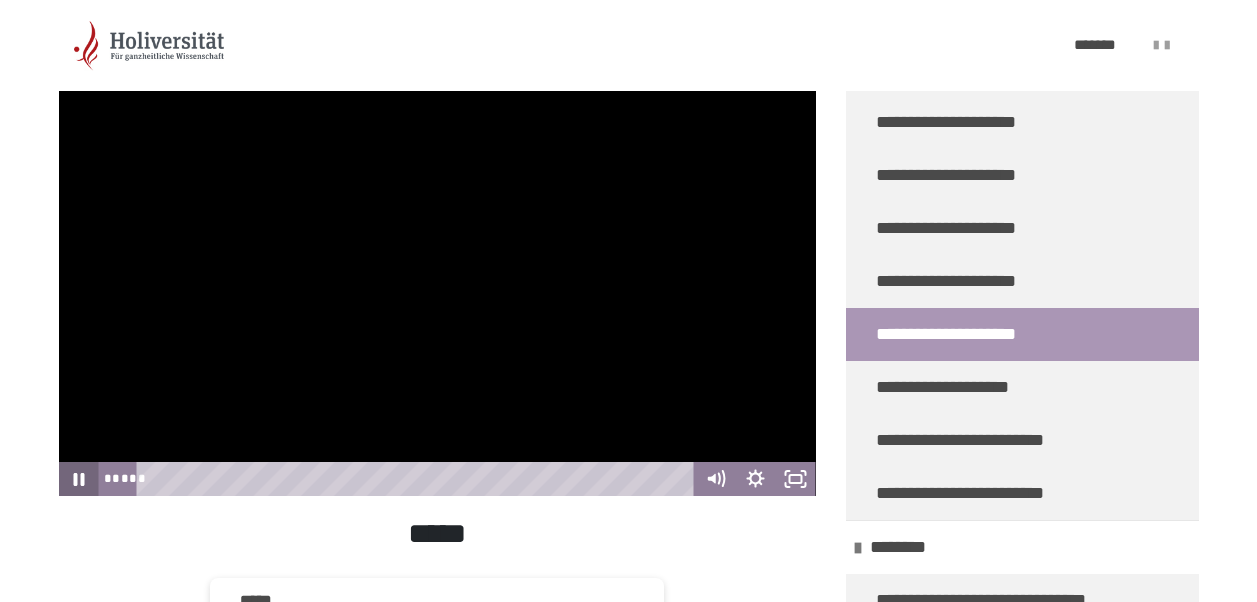 click 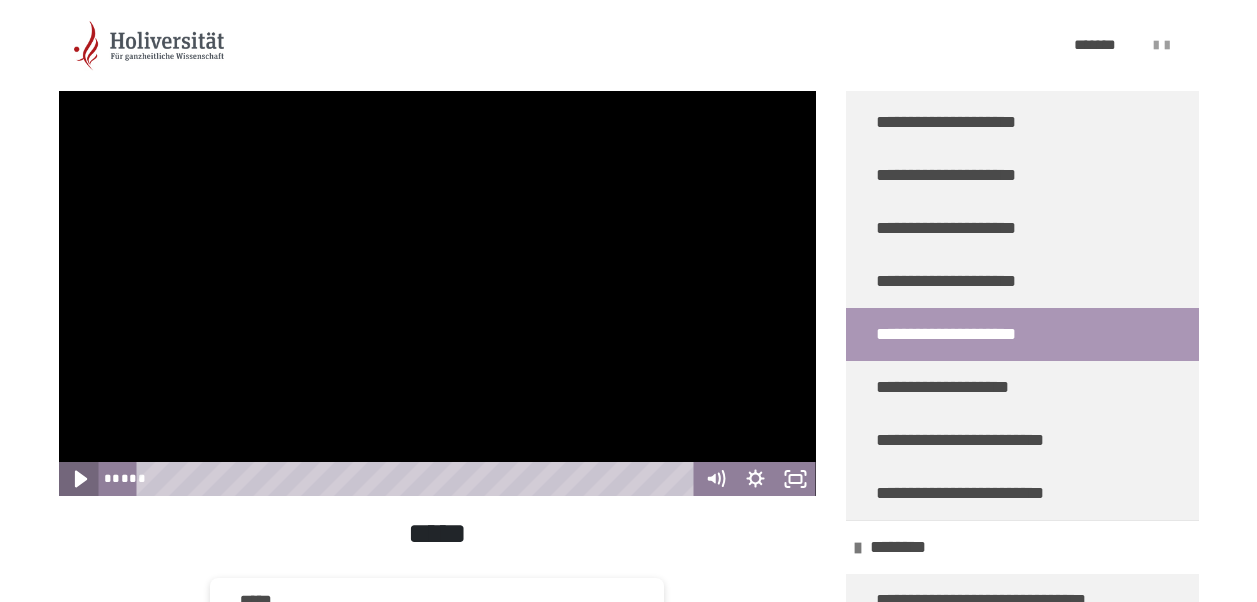 click 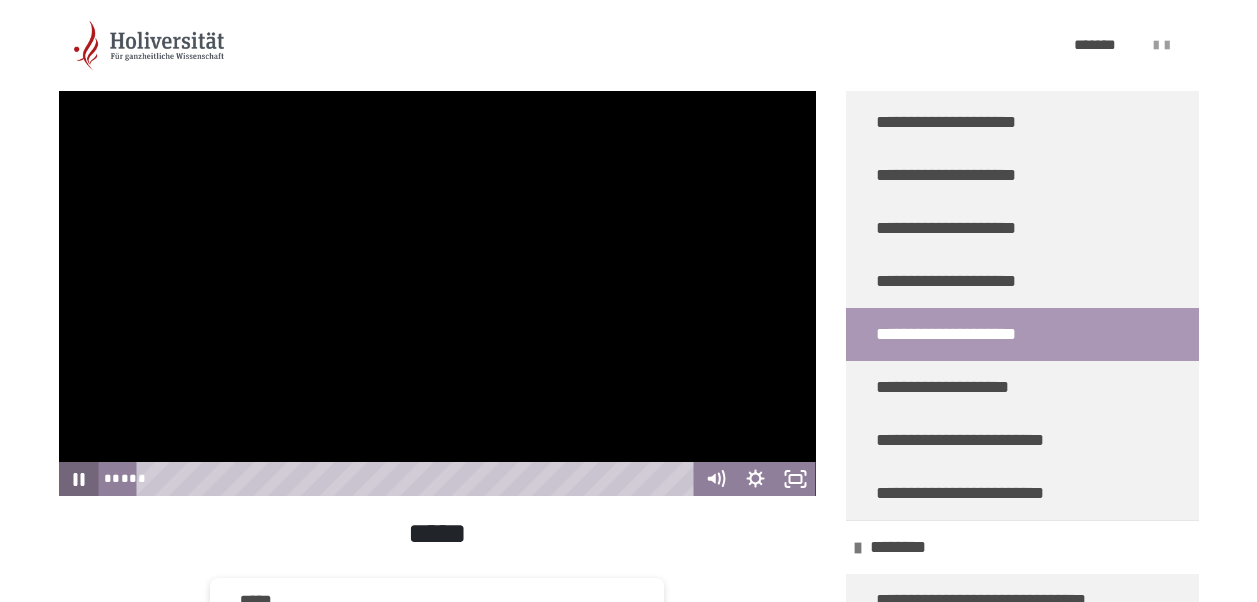 click 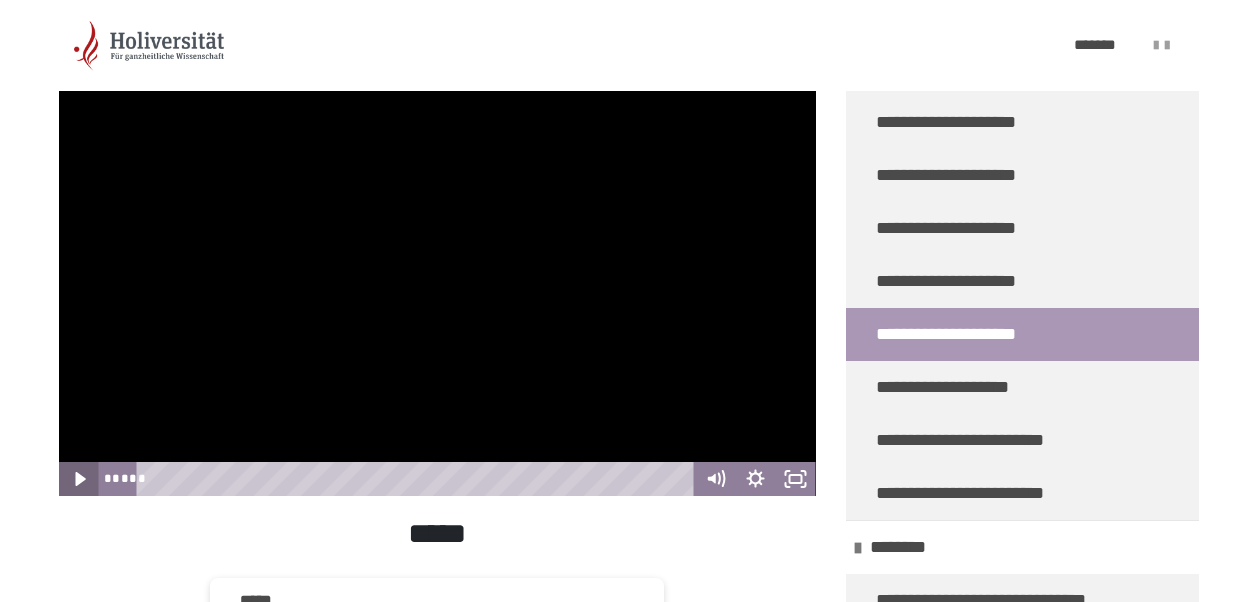 click 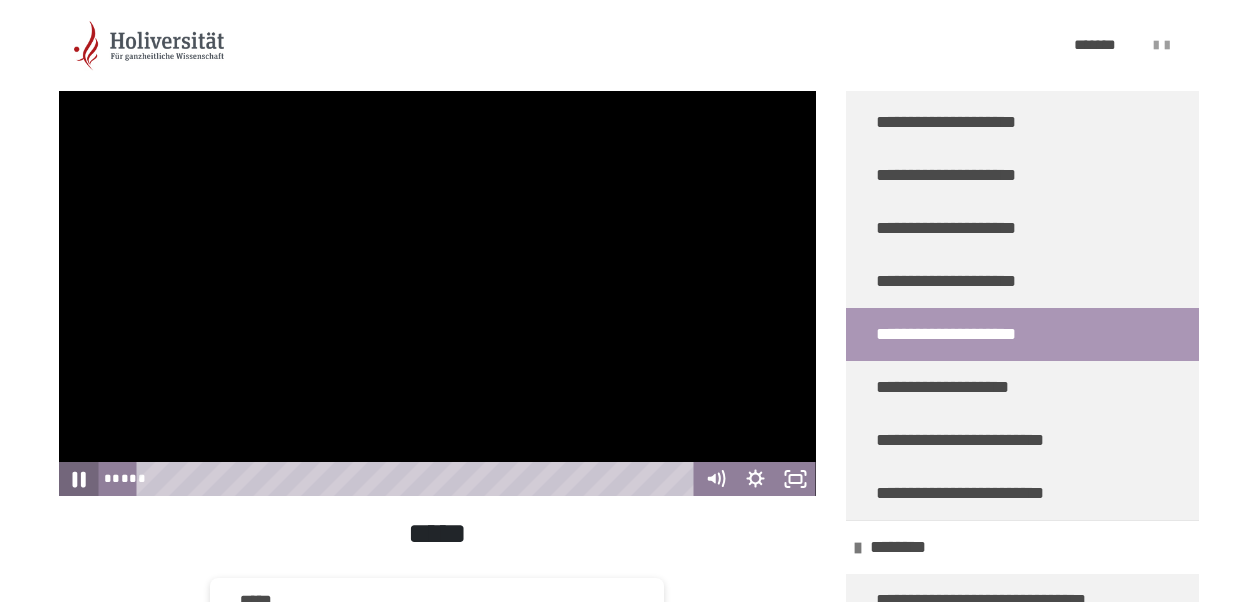 click 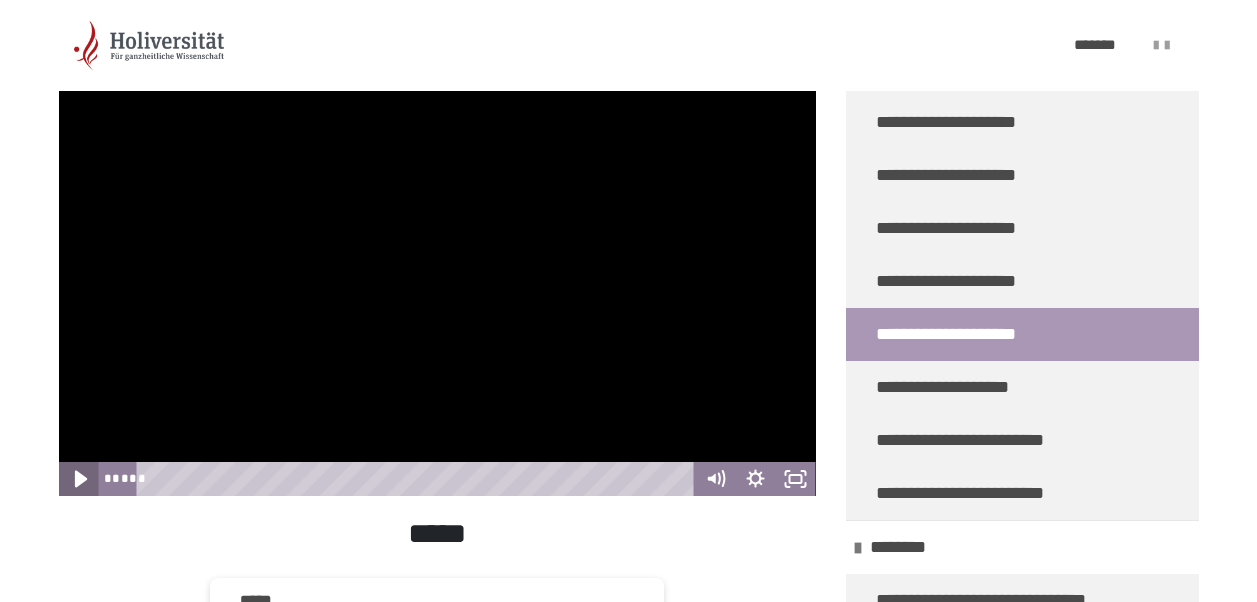 click 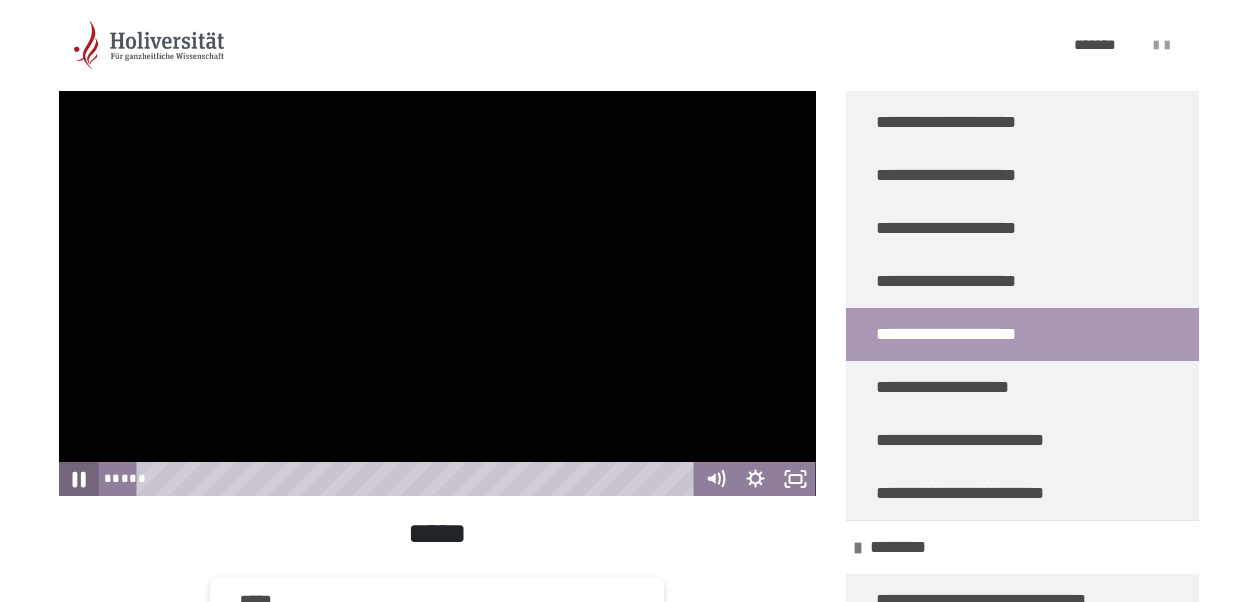 click 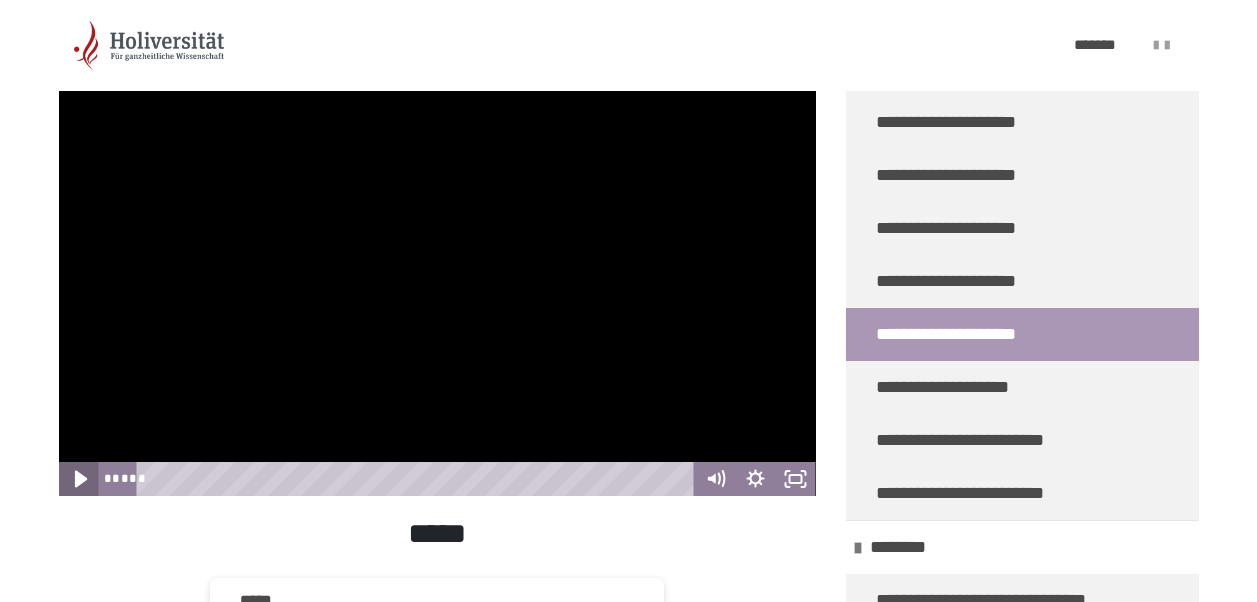 click 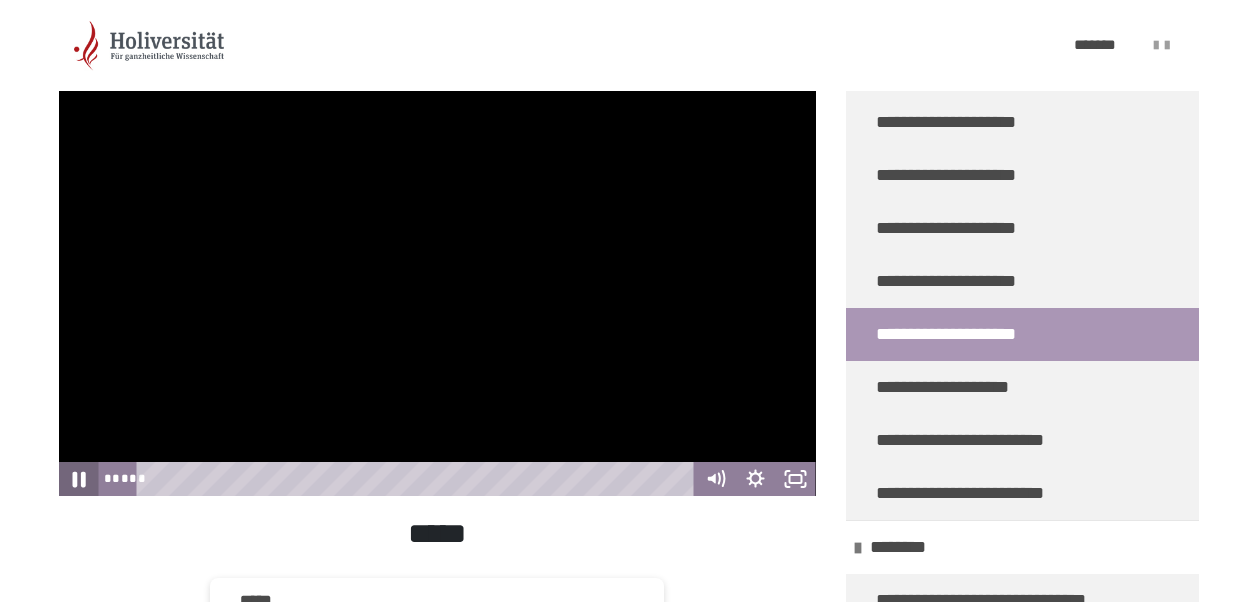 click 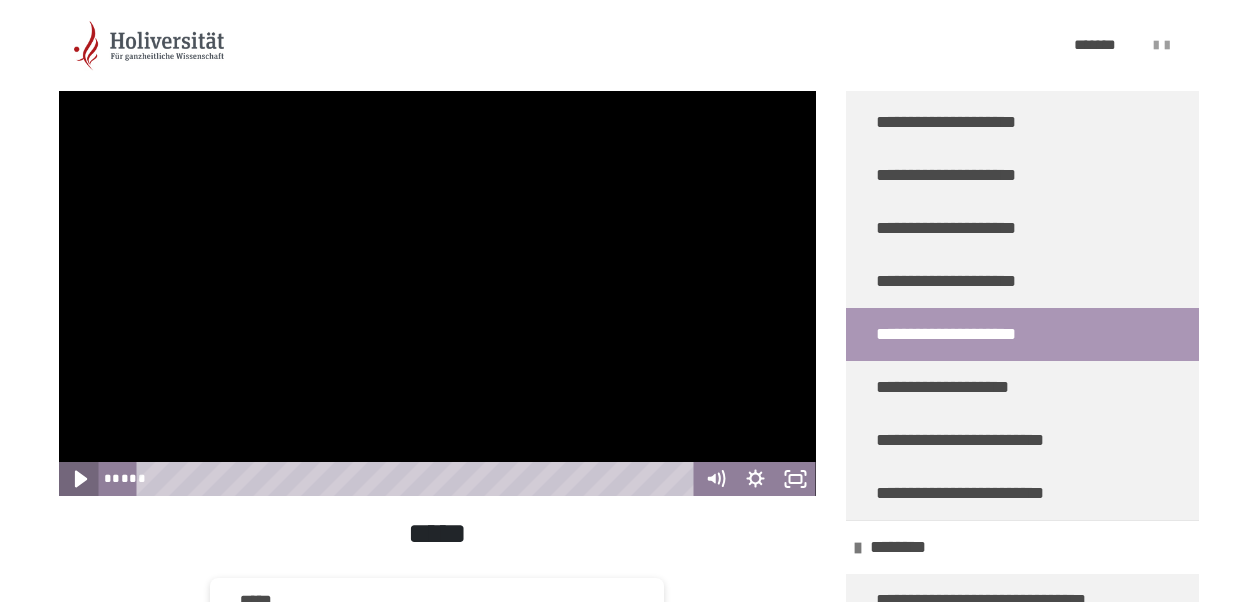 click 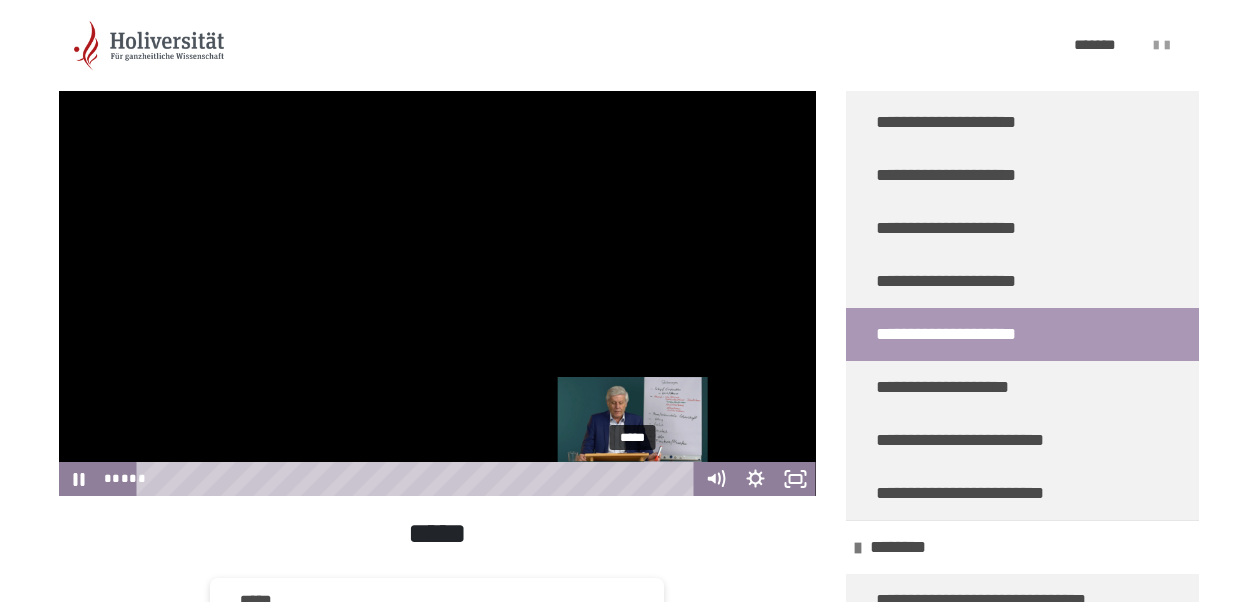 click on "*****" at bounding box center [418, 479] 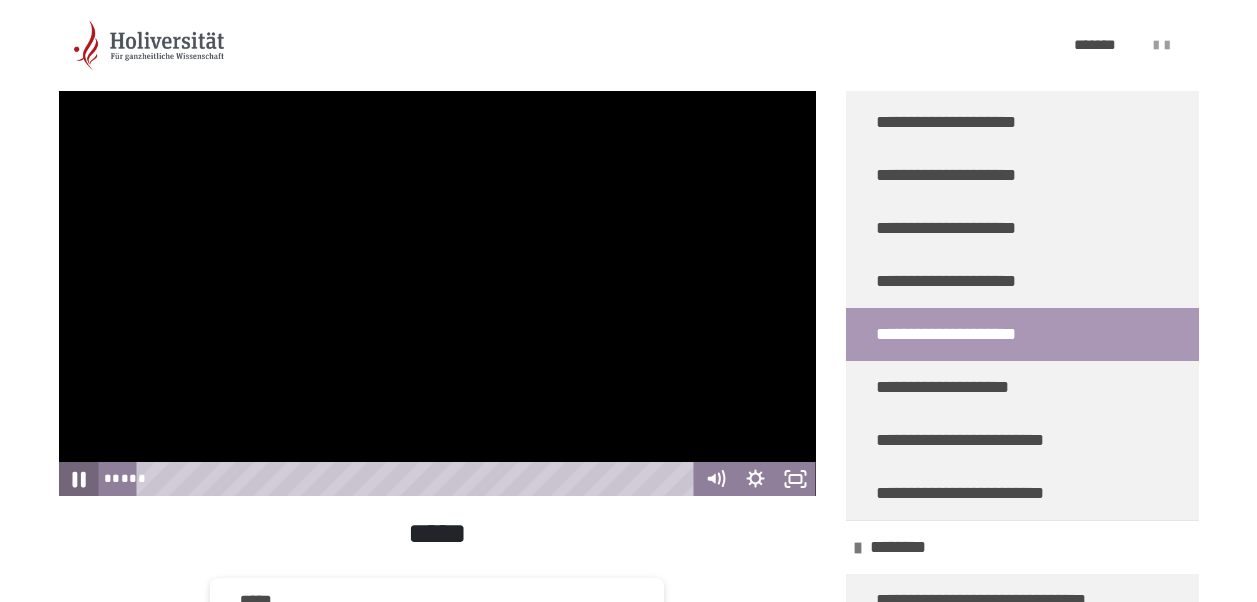 click 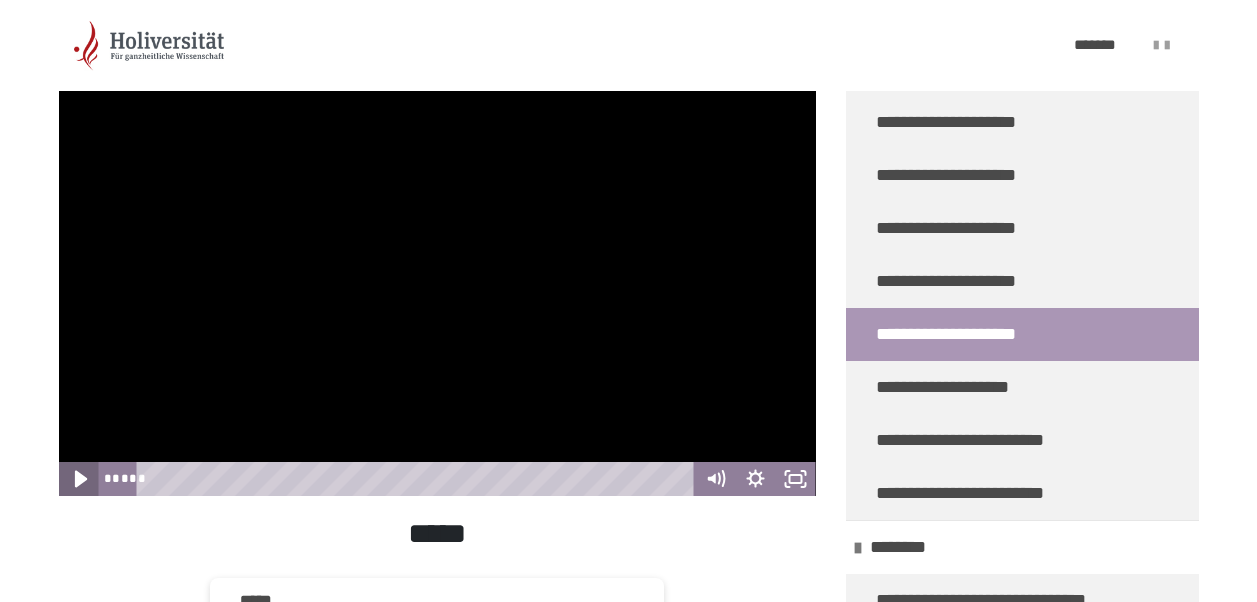 click 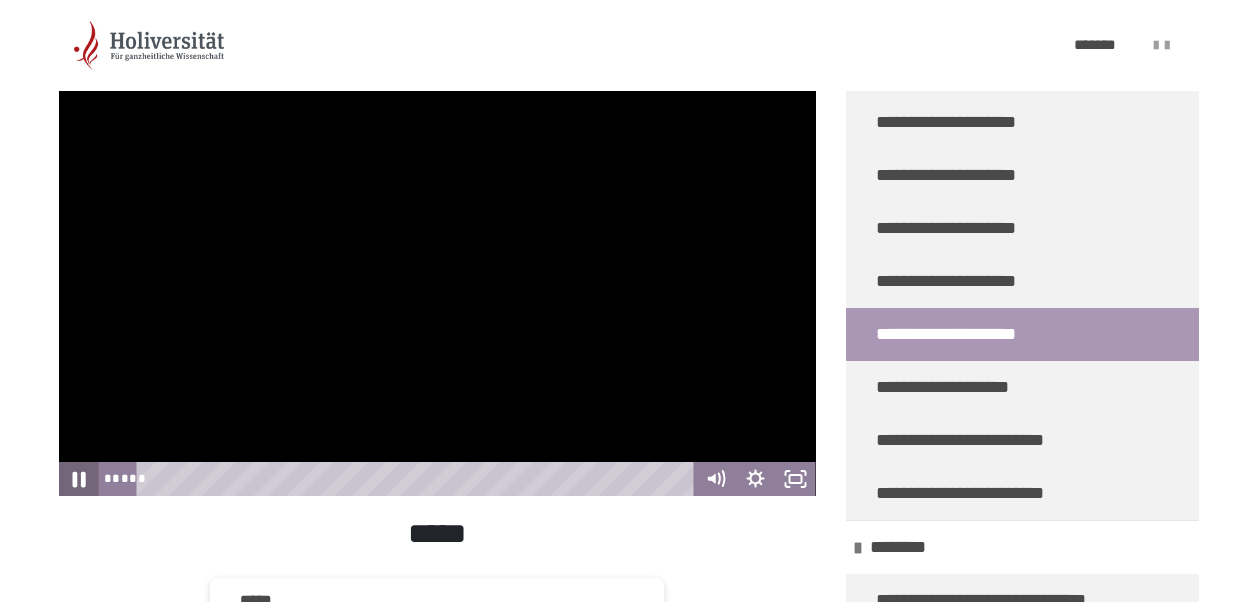 click 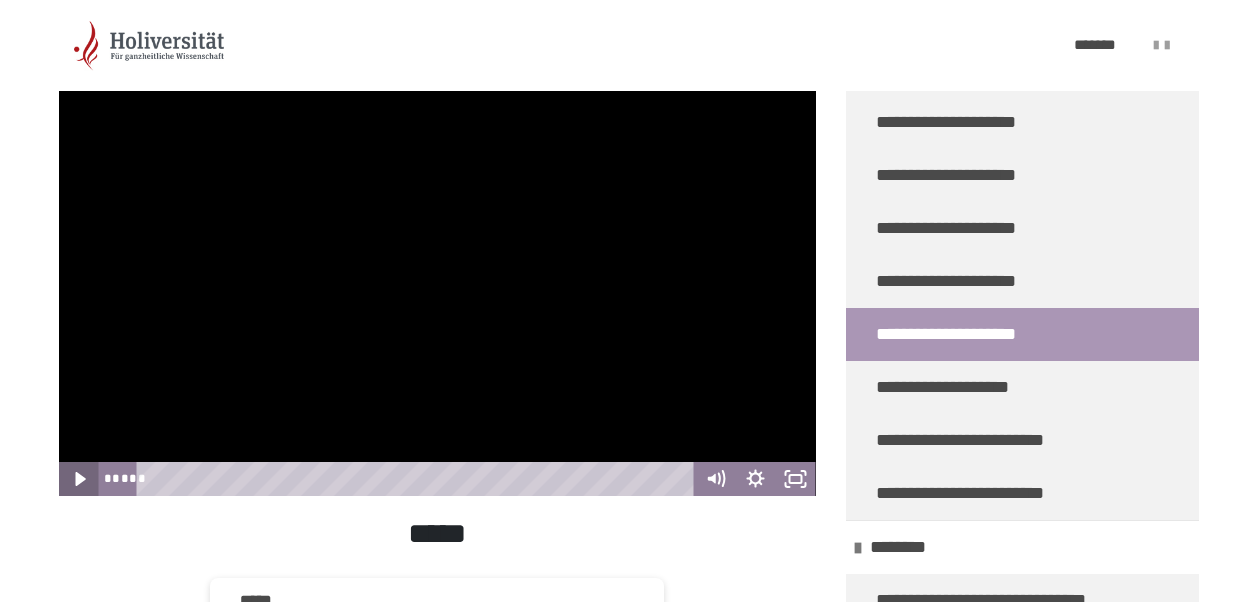 click 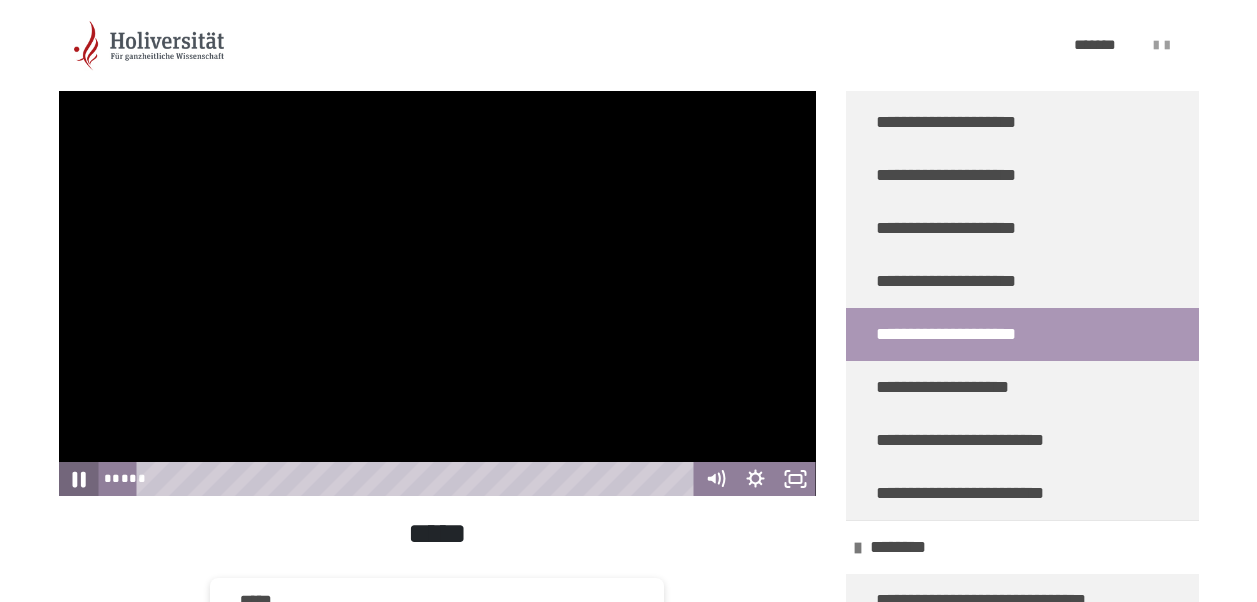 click 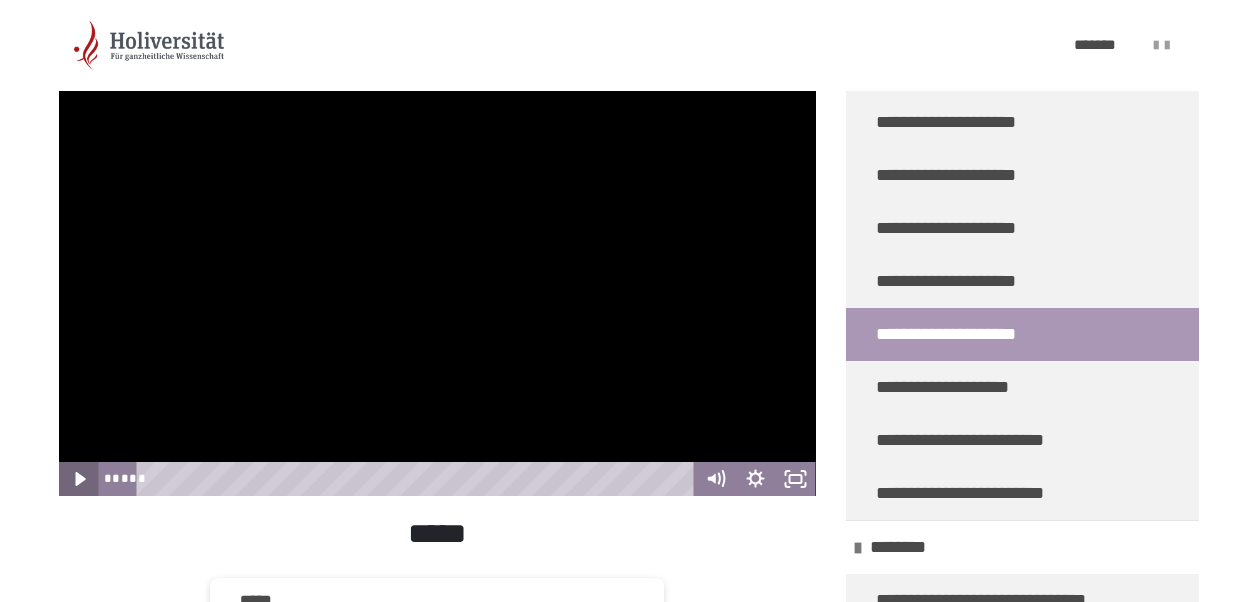 click 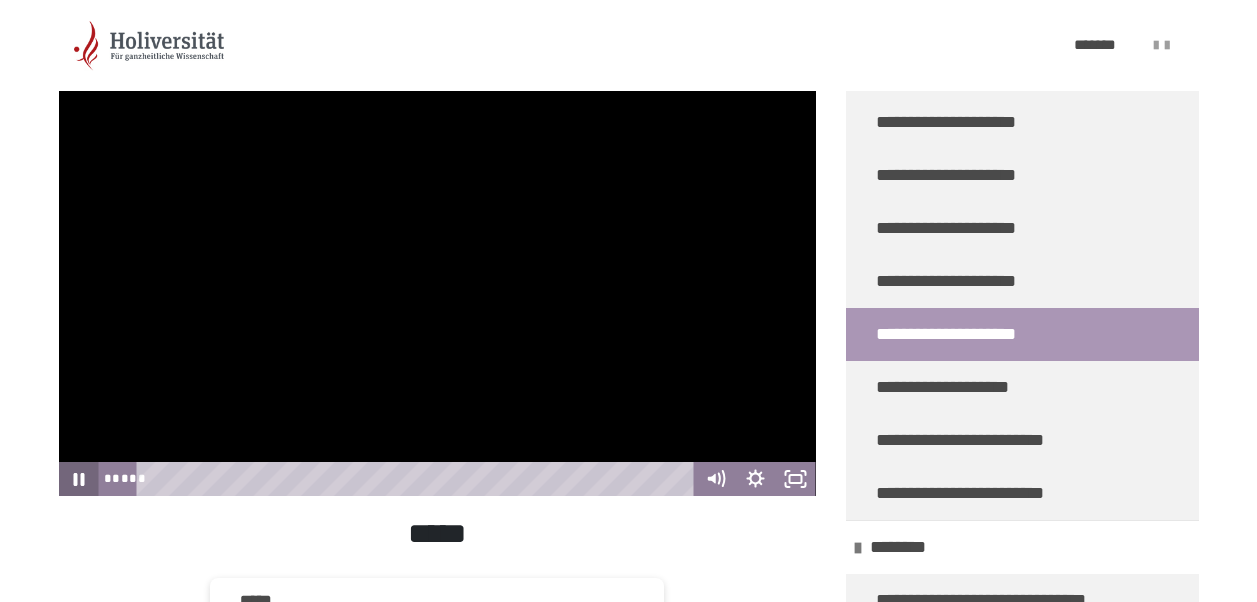 click 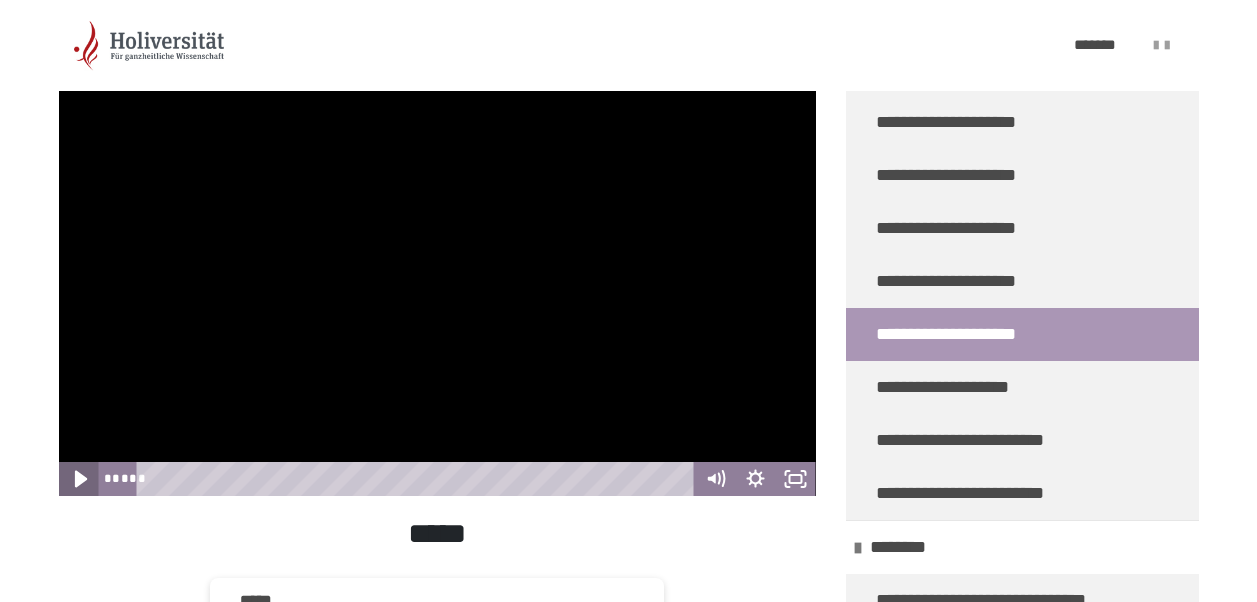 click 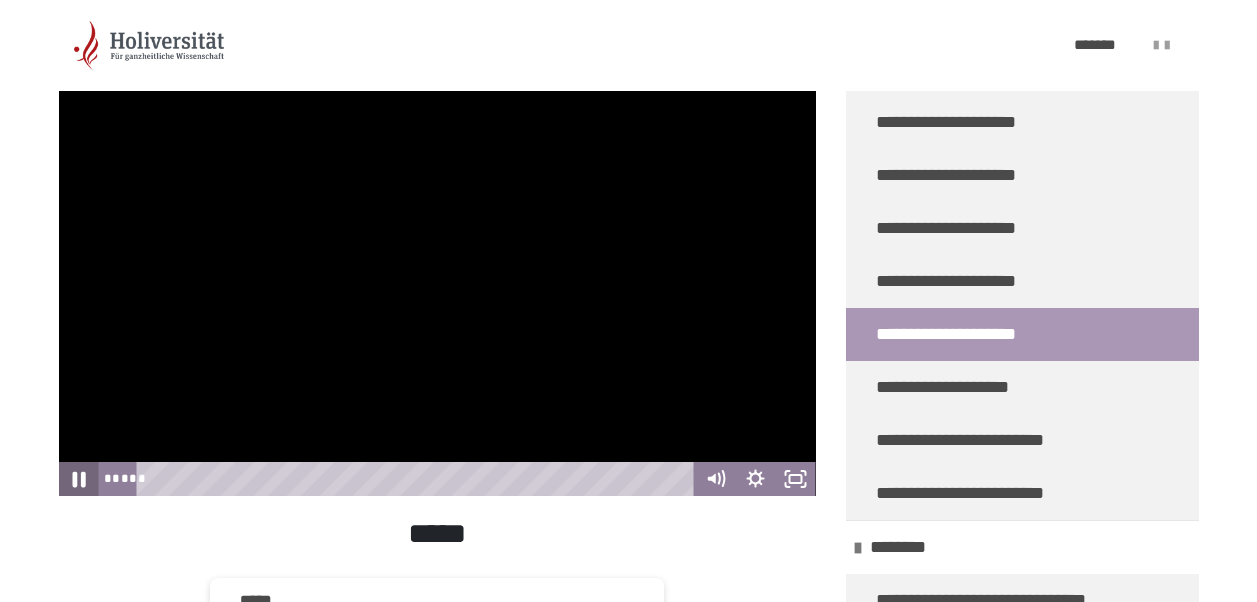 click 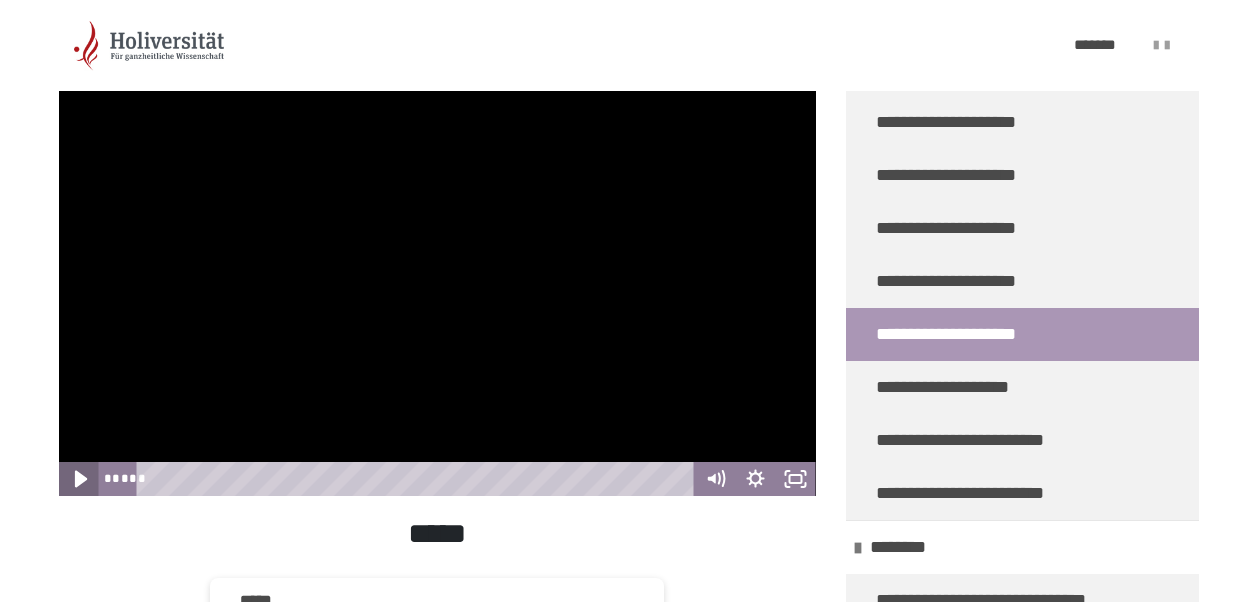 click 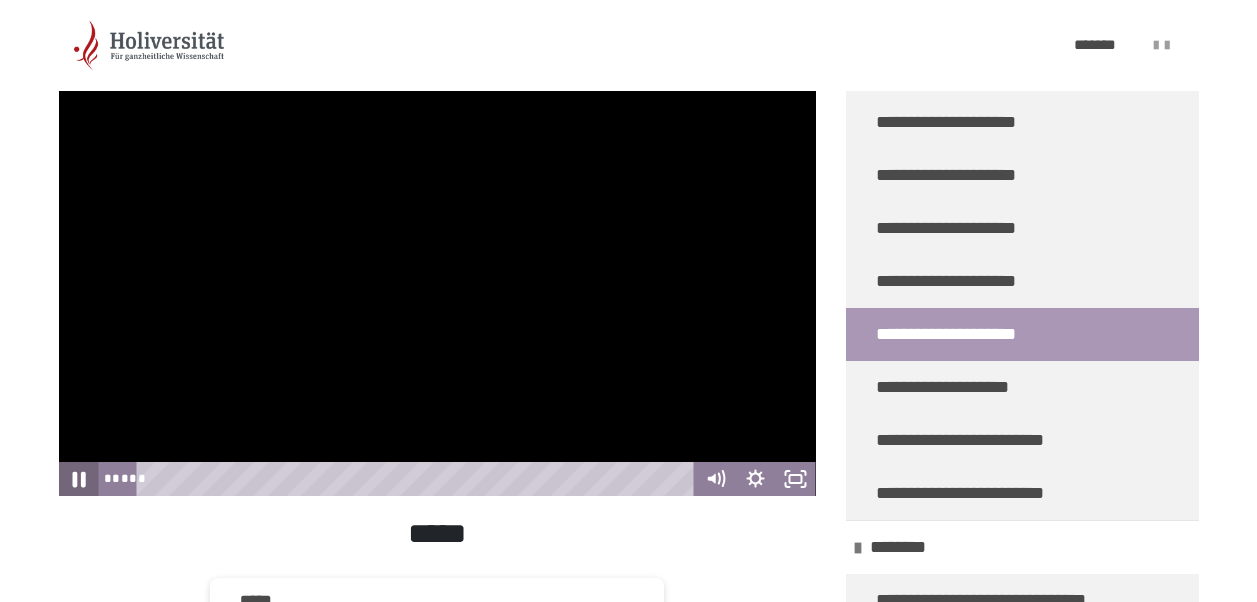 click 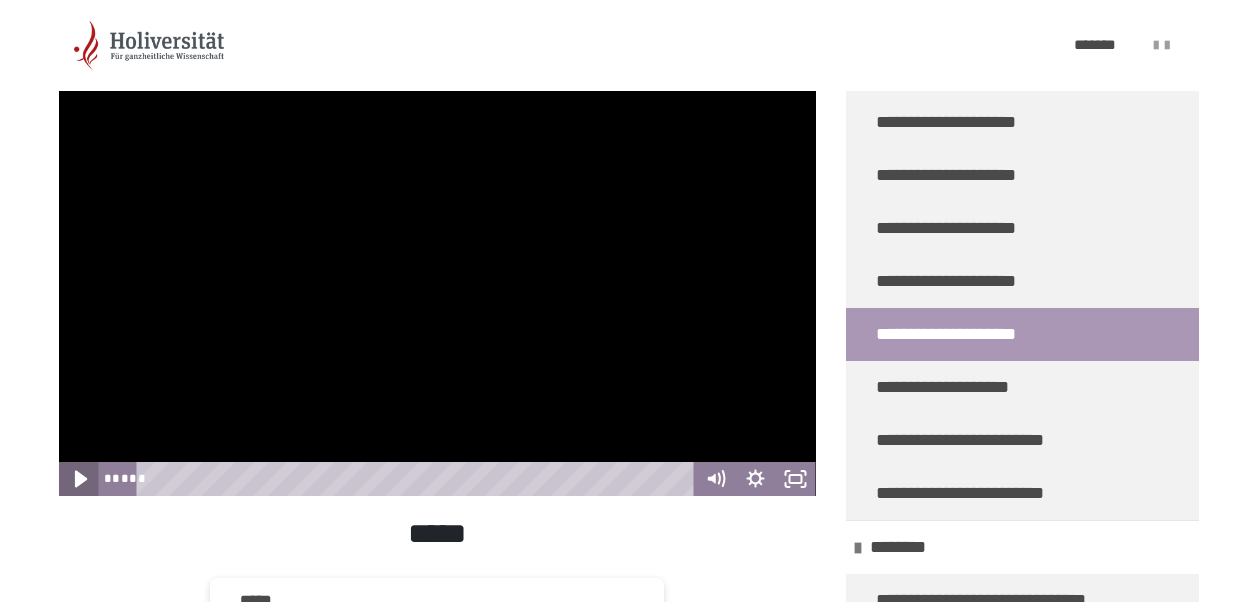 click 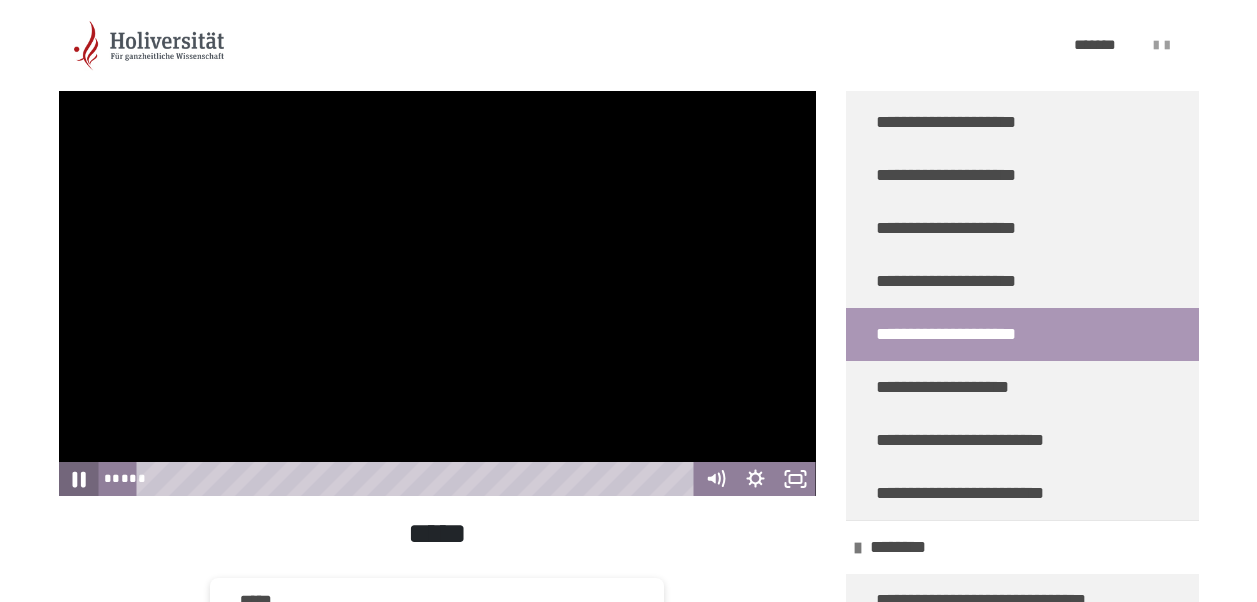 click 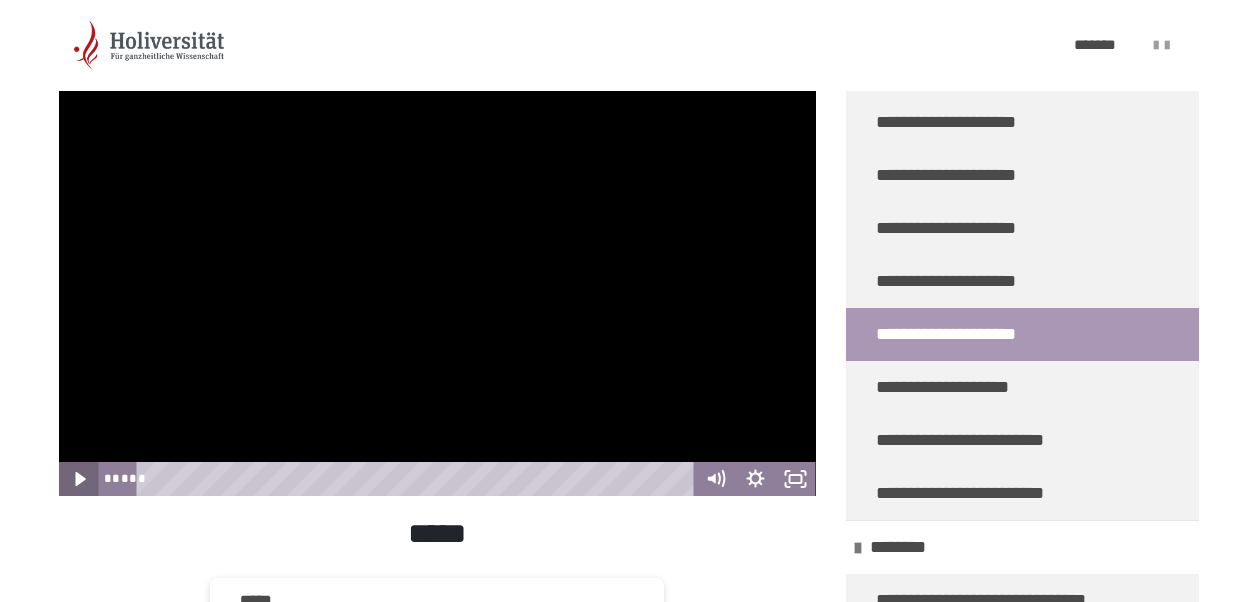 click 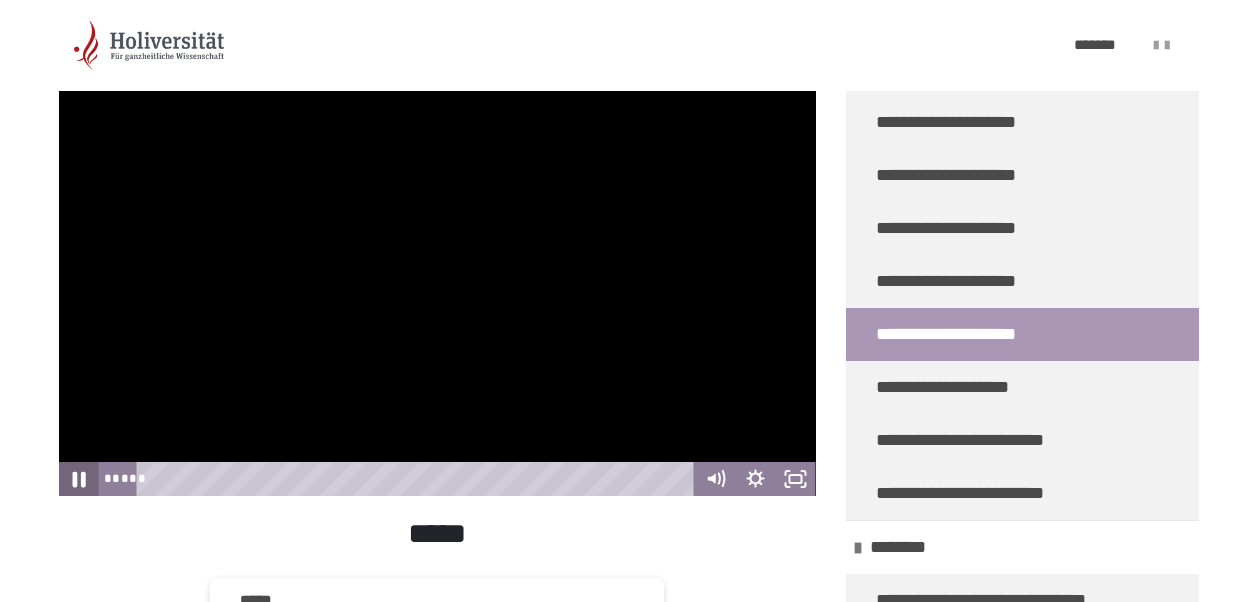 click 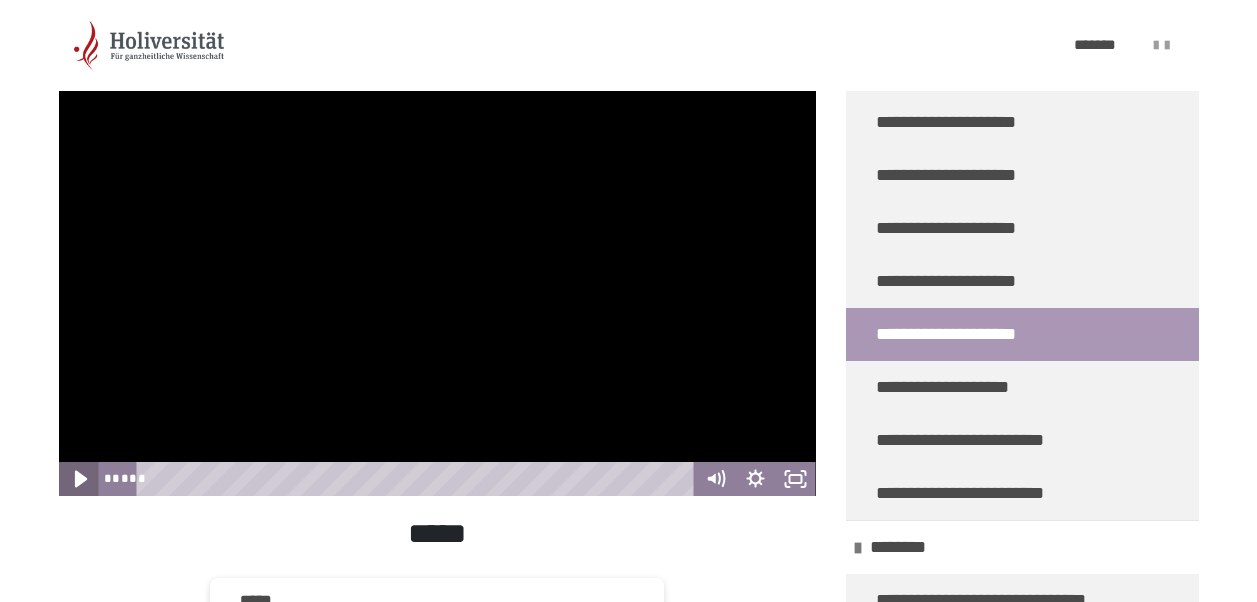 click 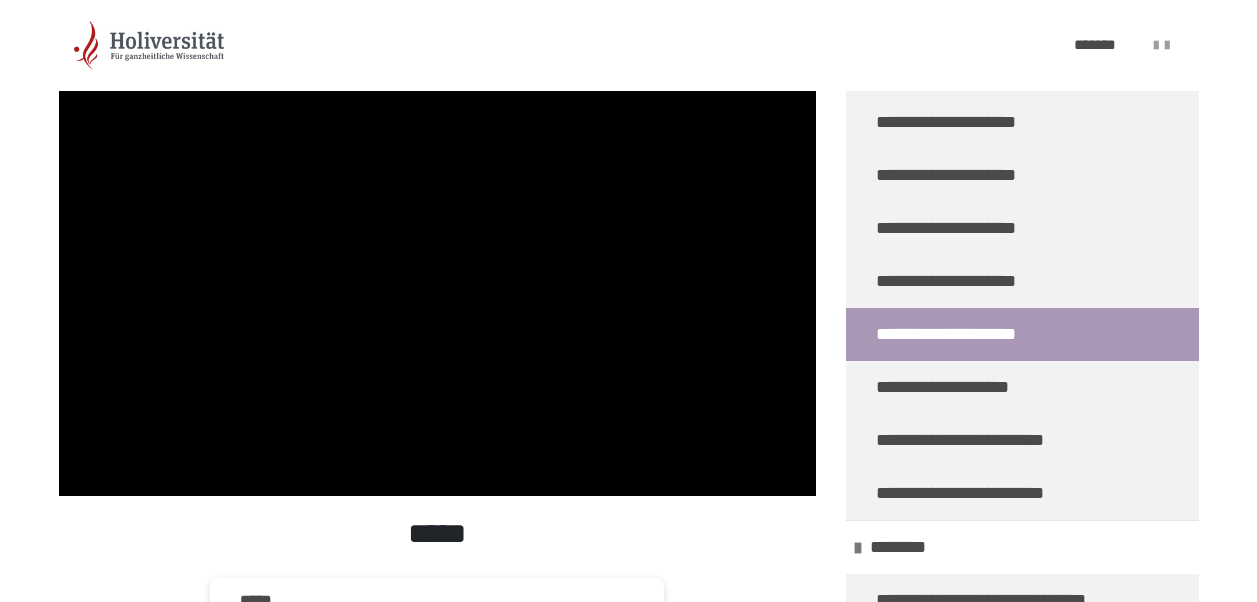 click on "**********" at bounding box center [628, 338] 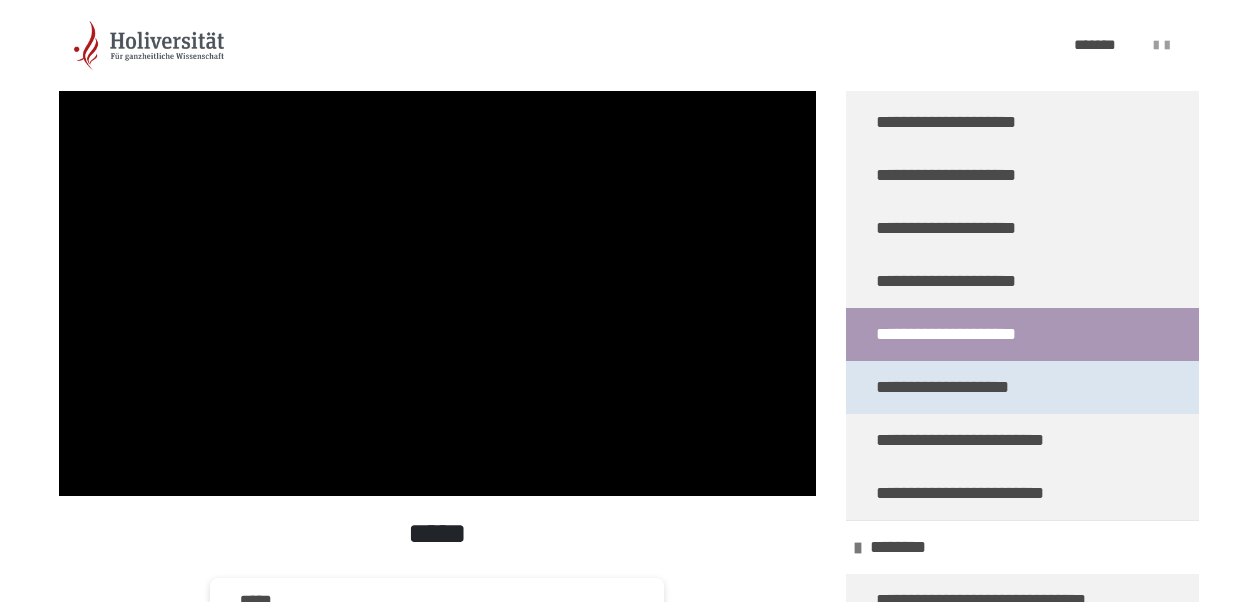 click on "**********" at bounding box center [946, 387] 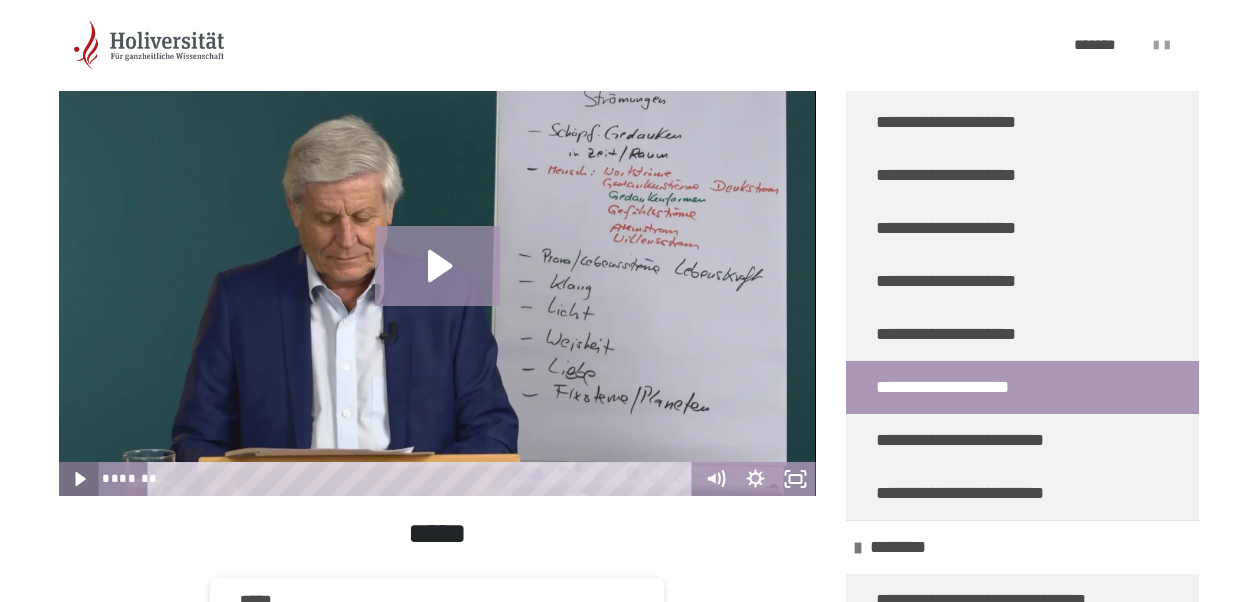 click 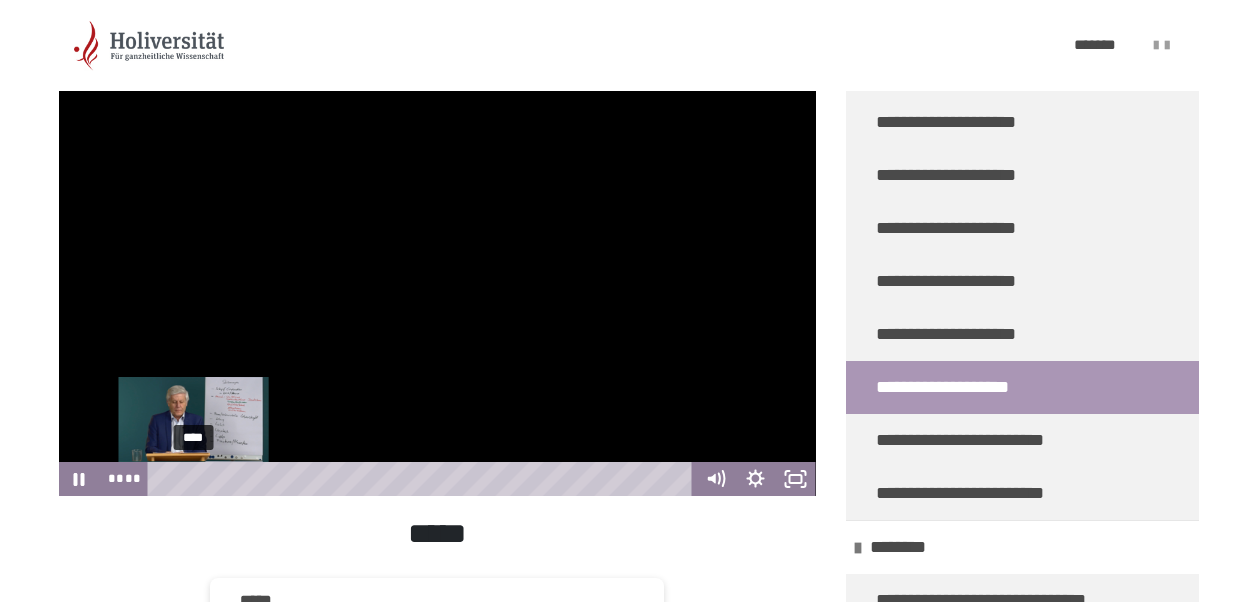 click on "****" at bounding box center (423, 479) 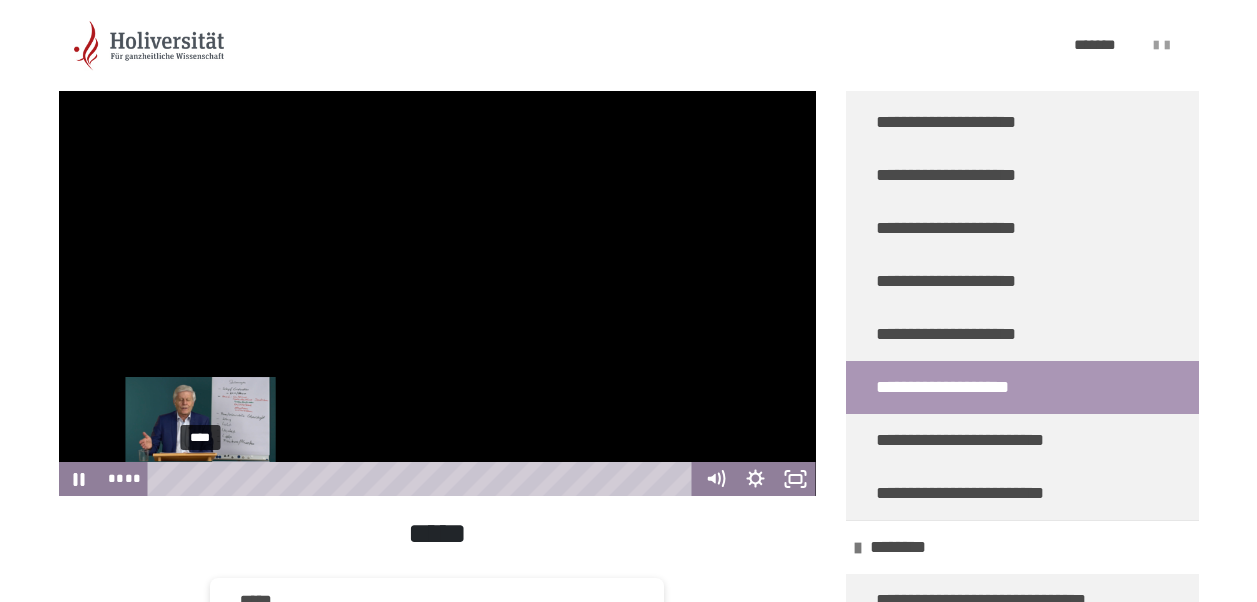 click on "****" at bounding box center (423, 479) 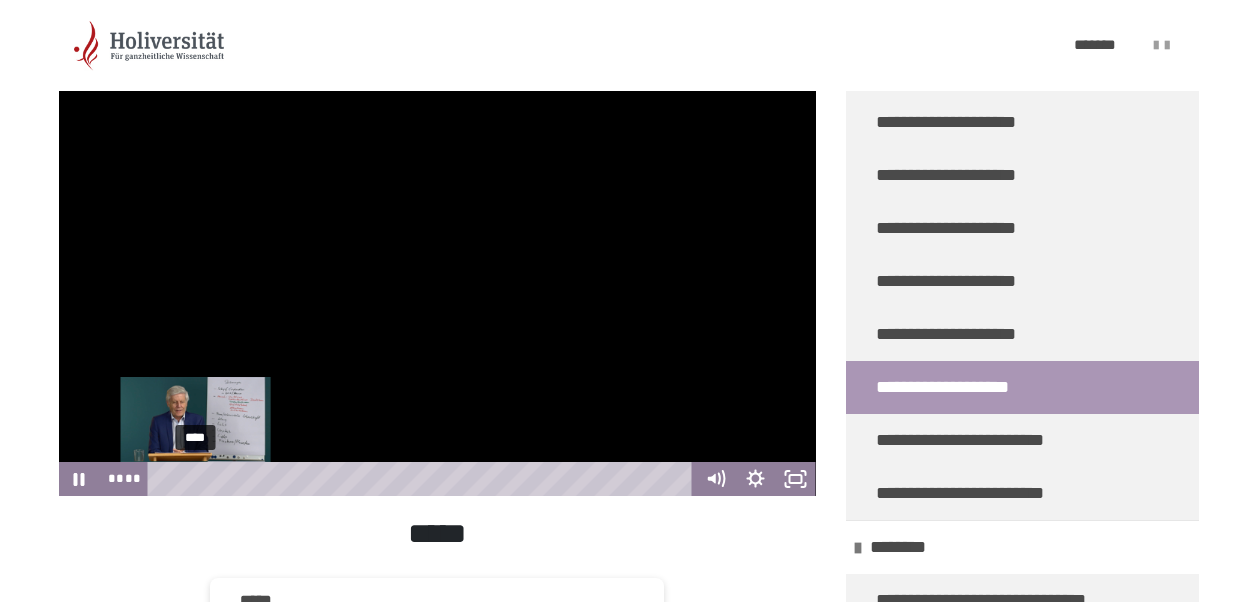 click at bounding box center (195, 478) 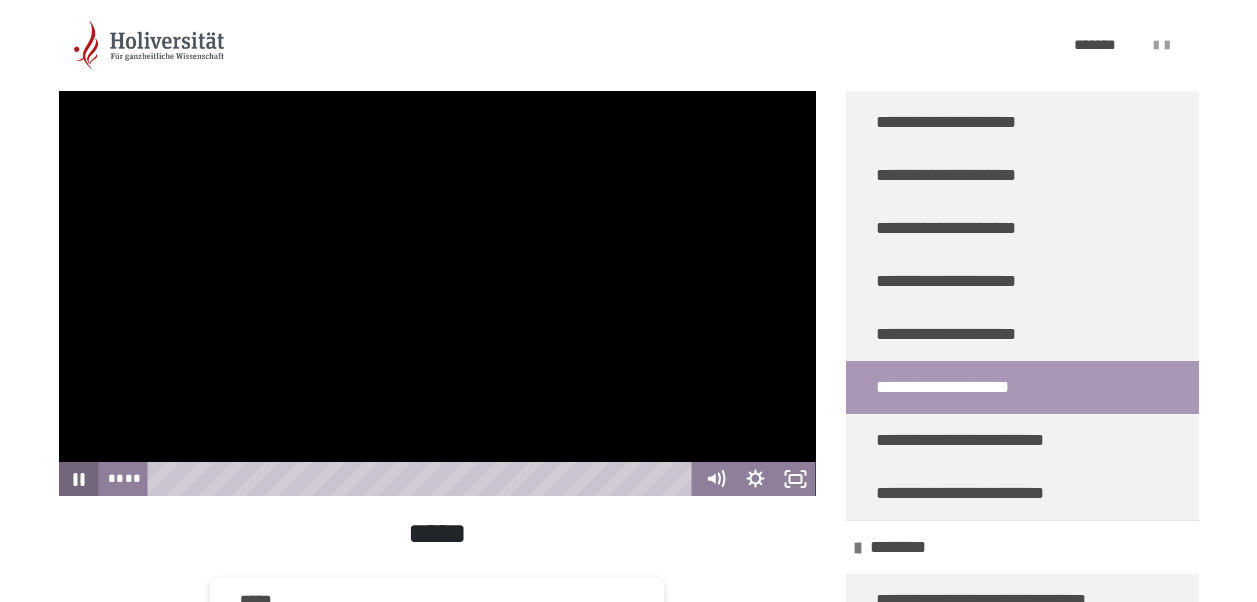 click 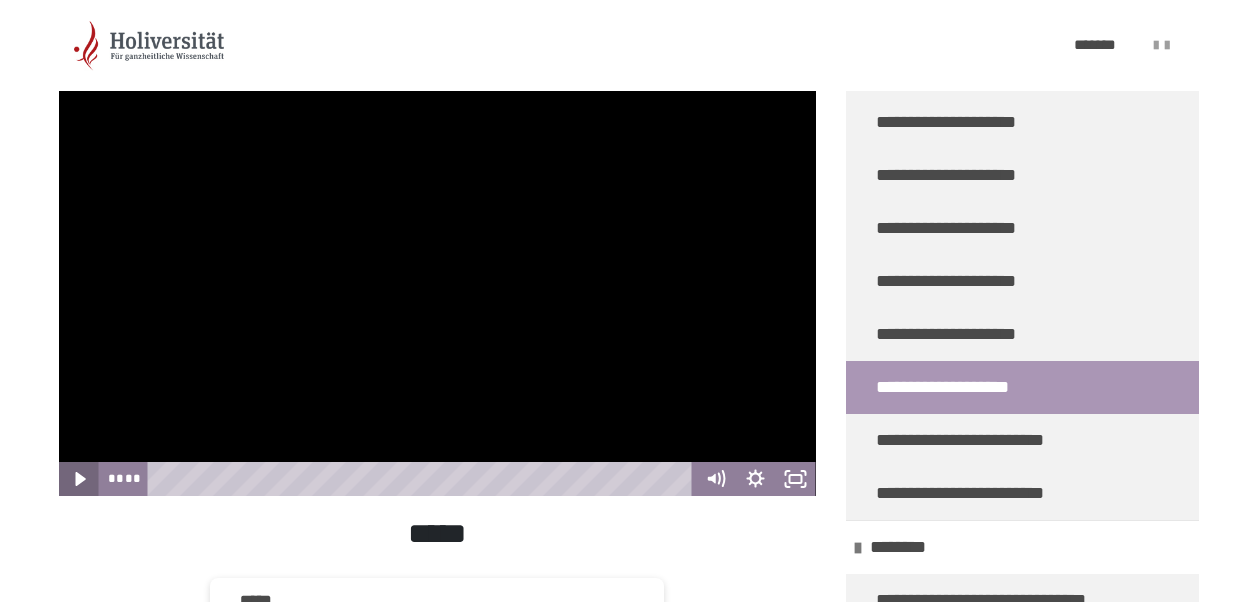 click 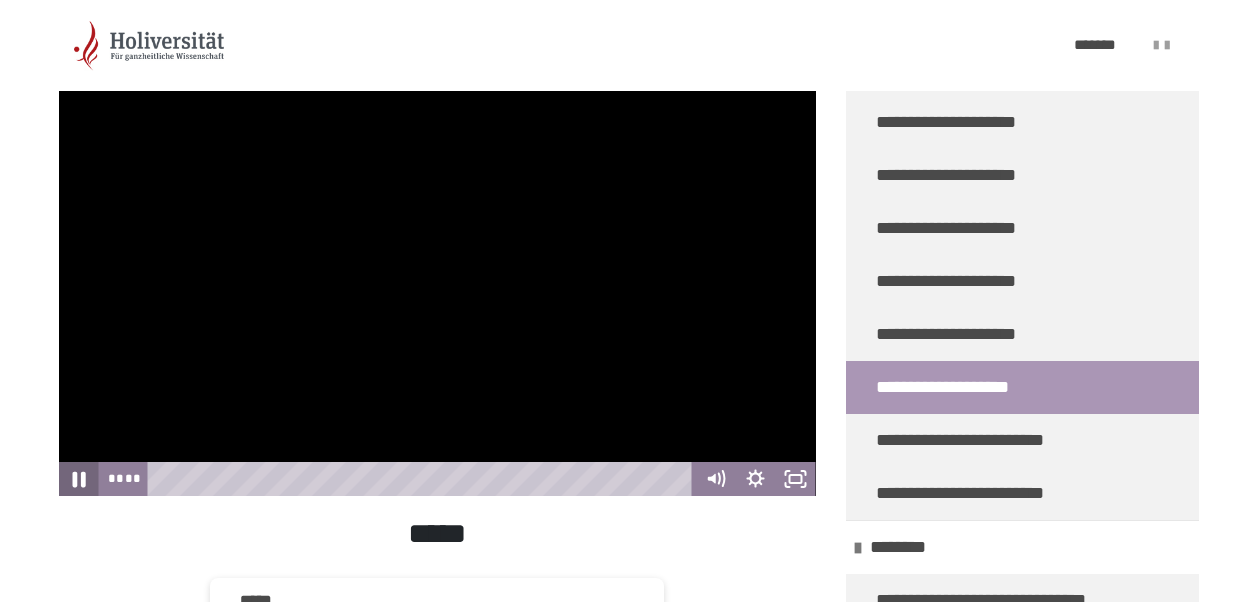 click 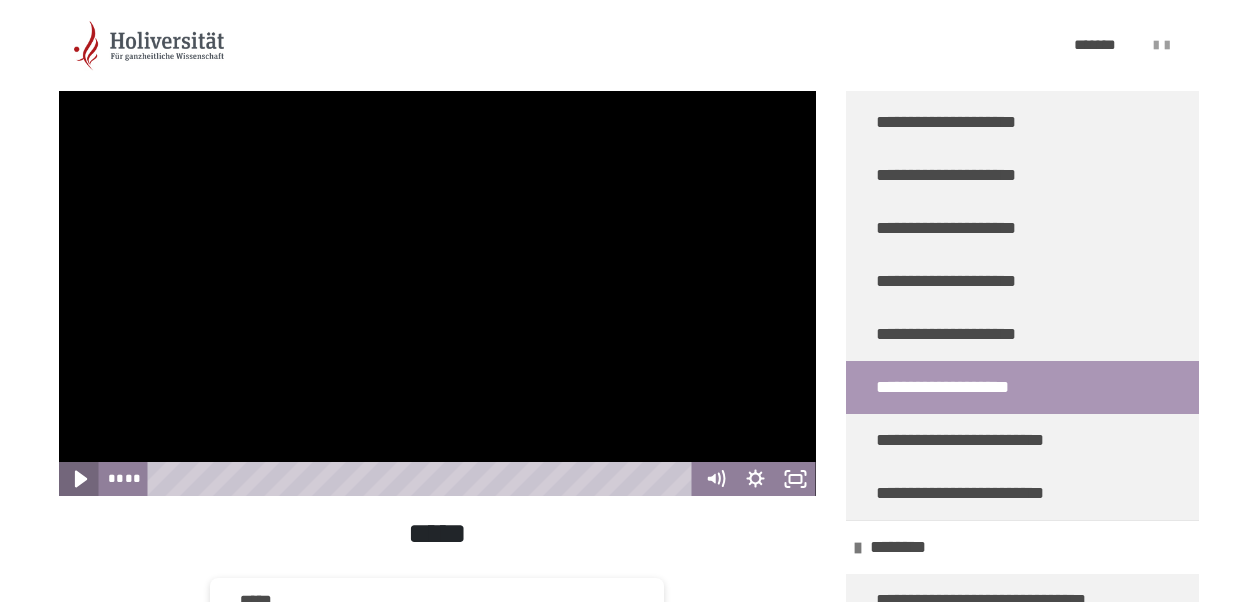 click 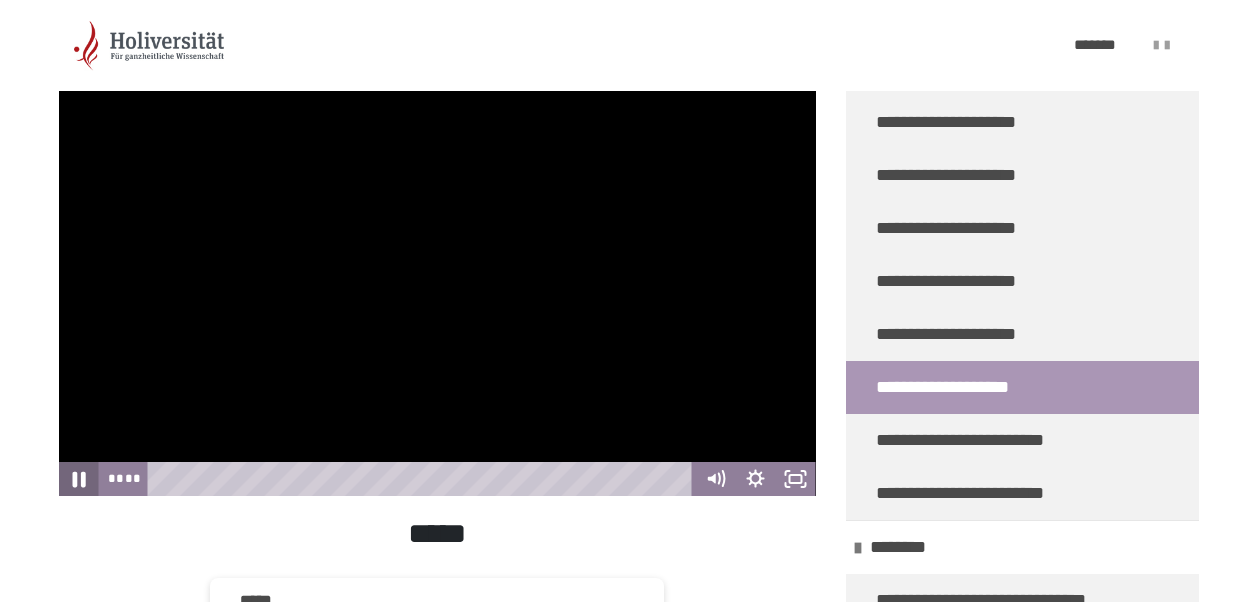 click 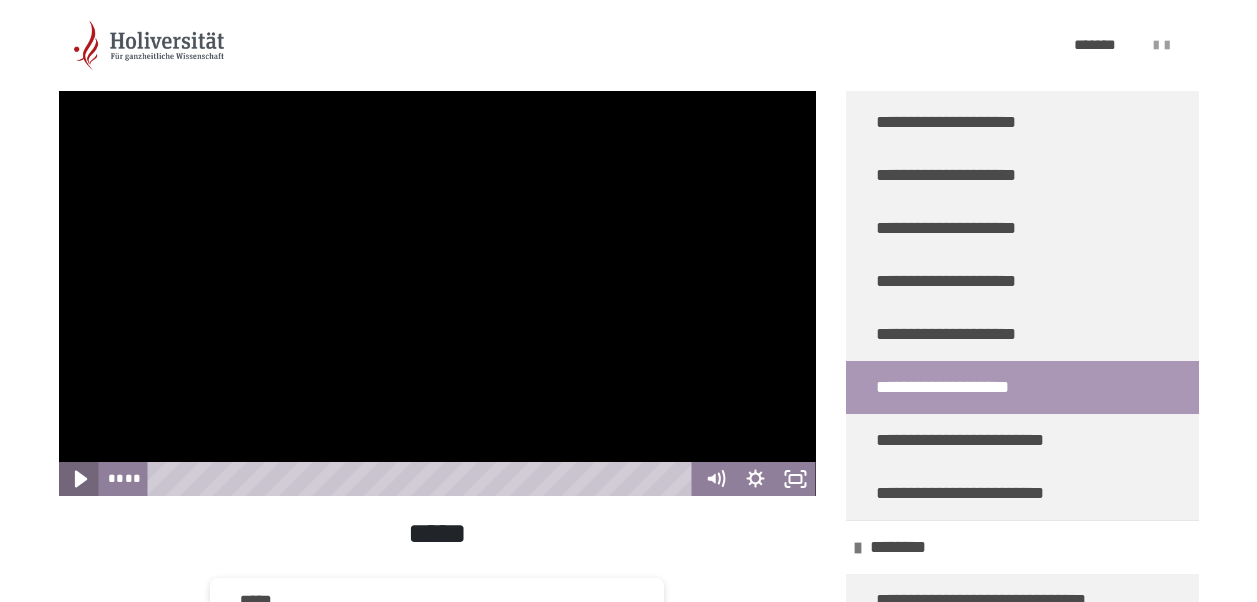 click 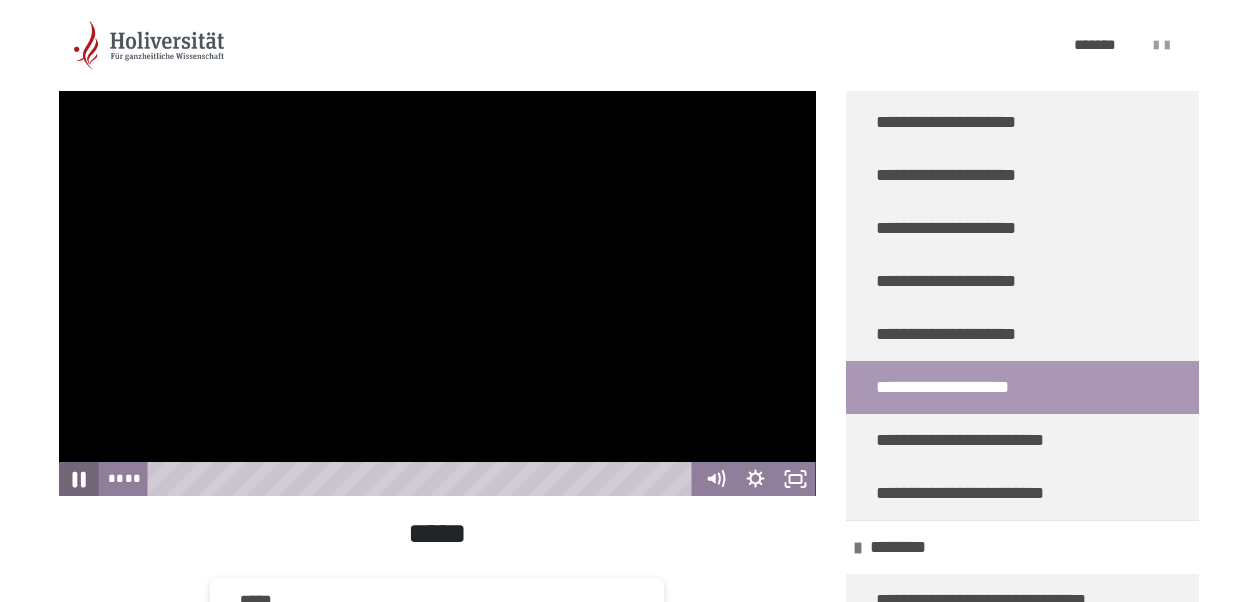 click 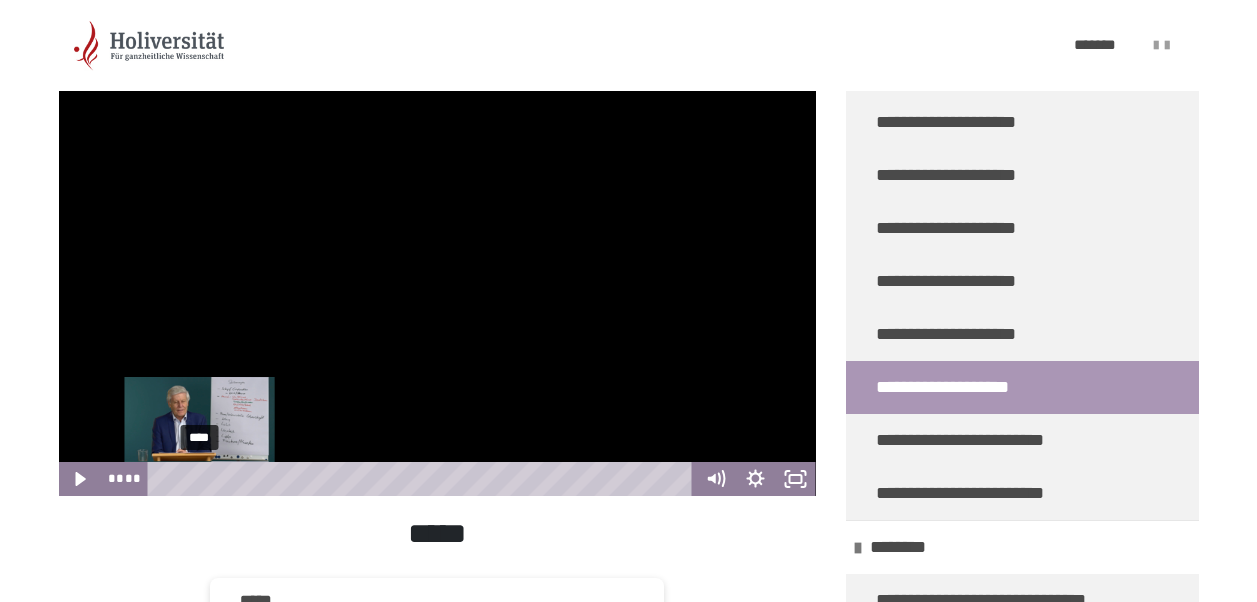 click at bounding box center (199, 478) 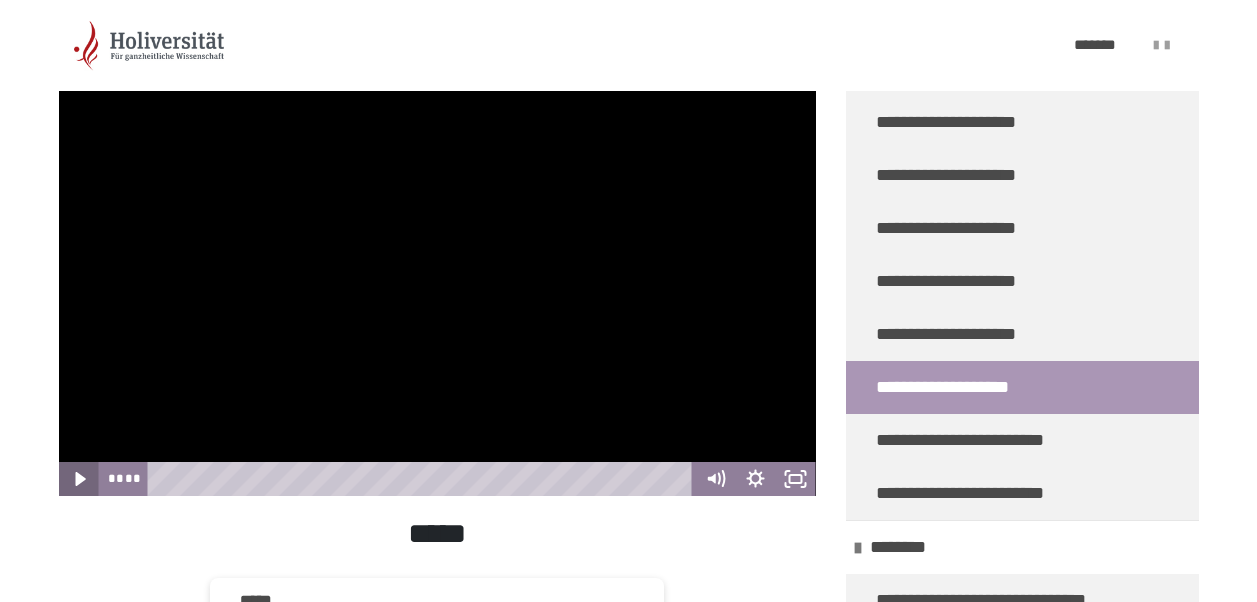 click 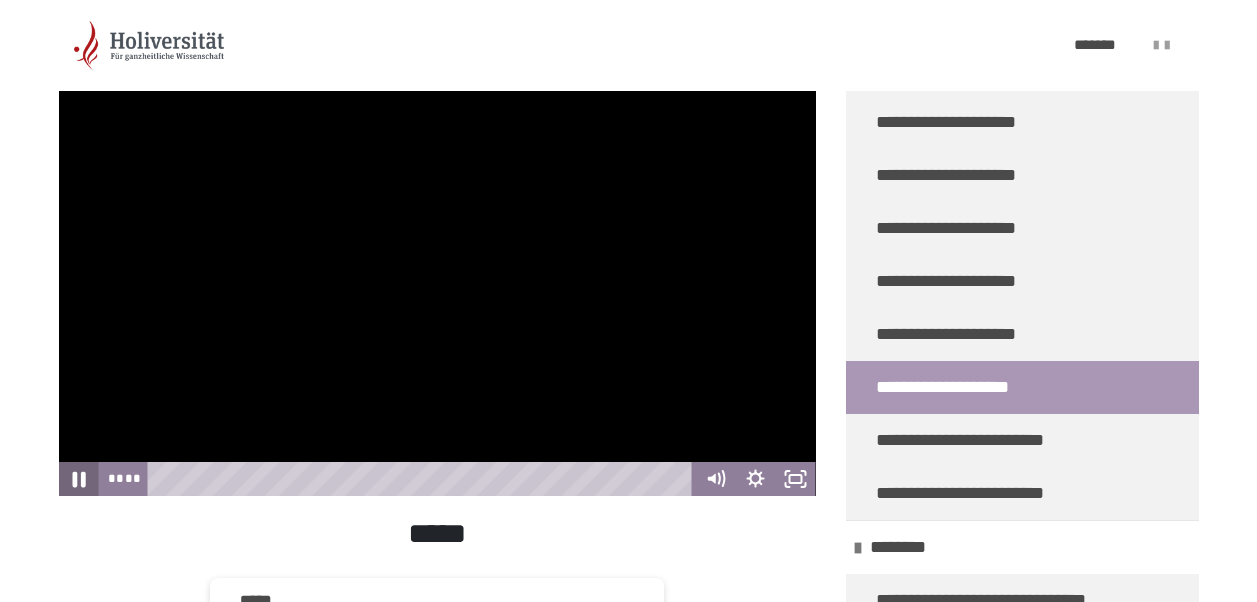 click 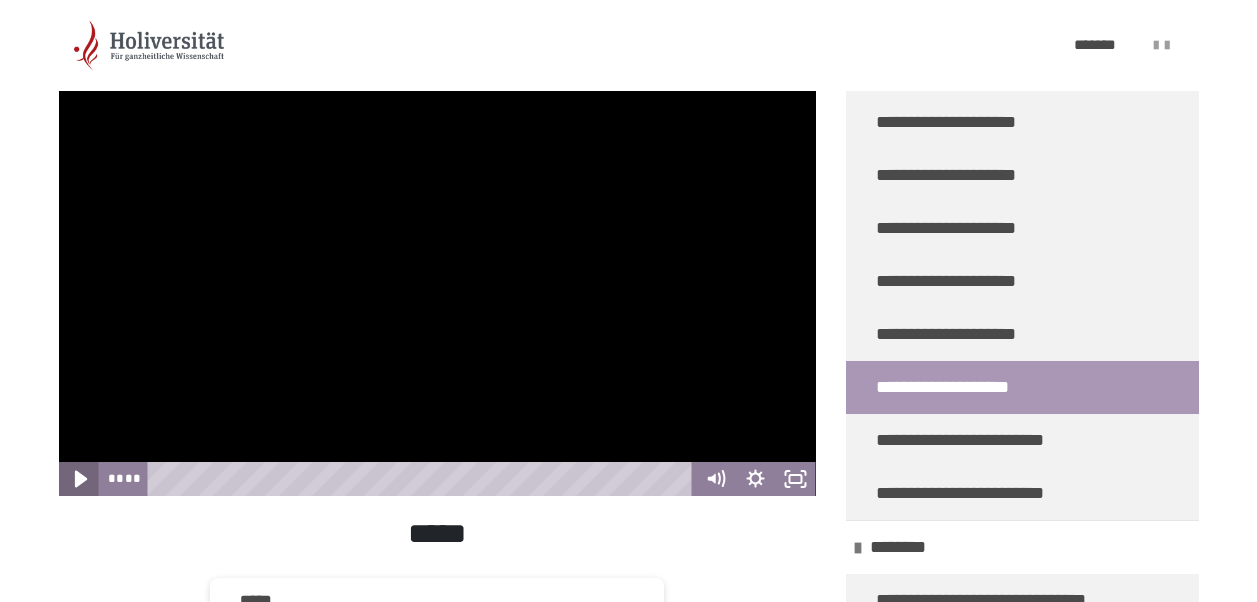 click 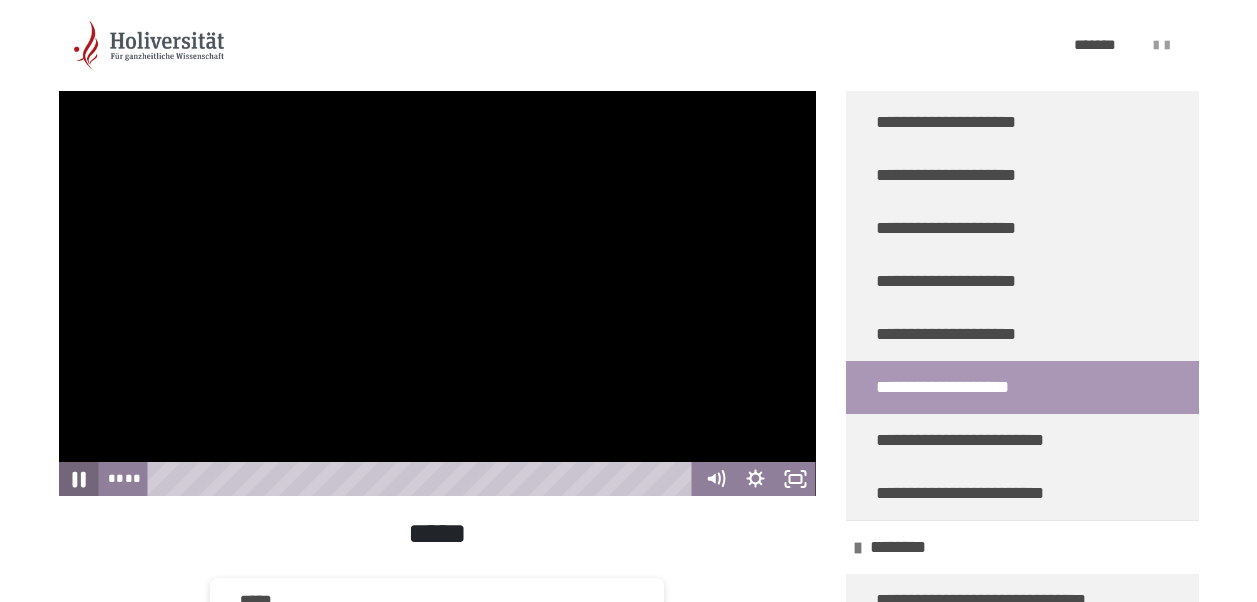 click 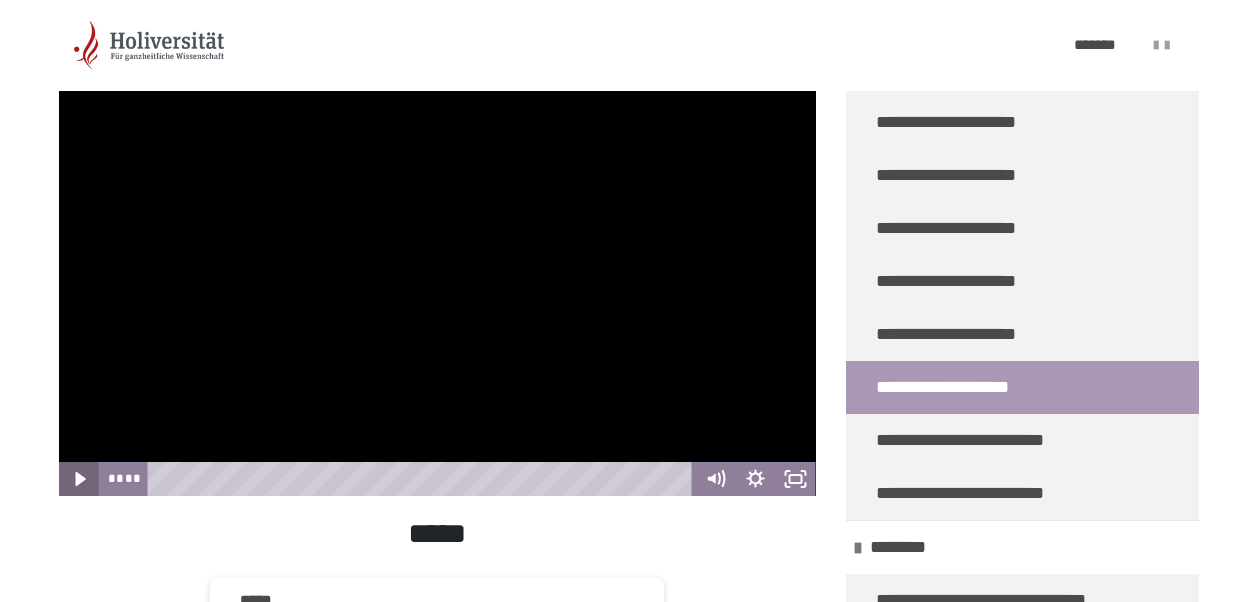 click 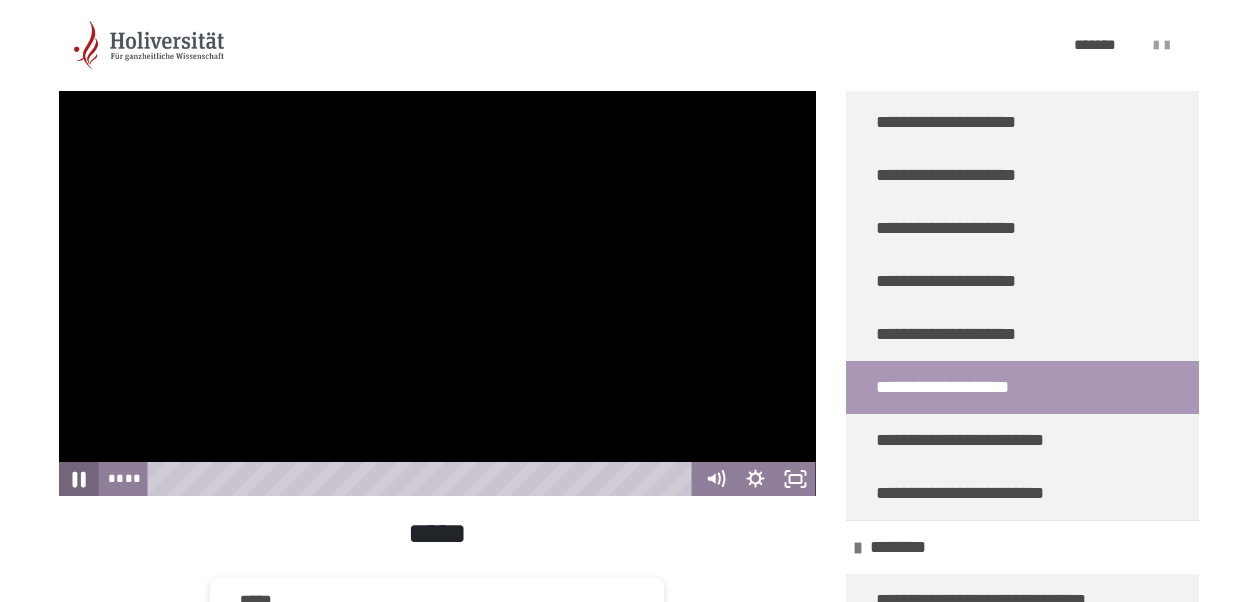 click 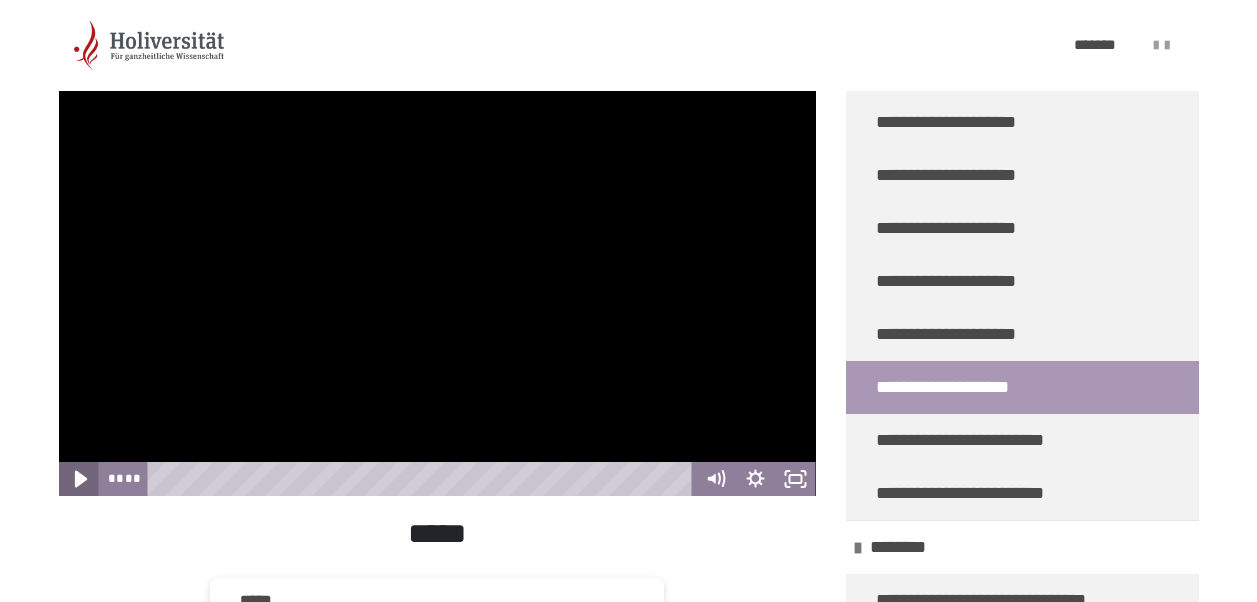 click 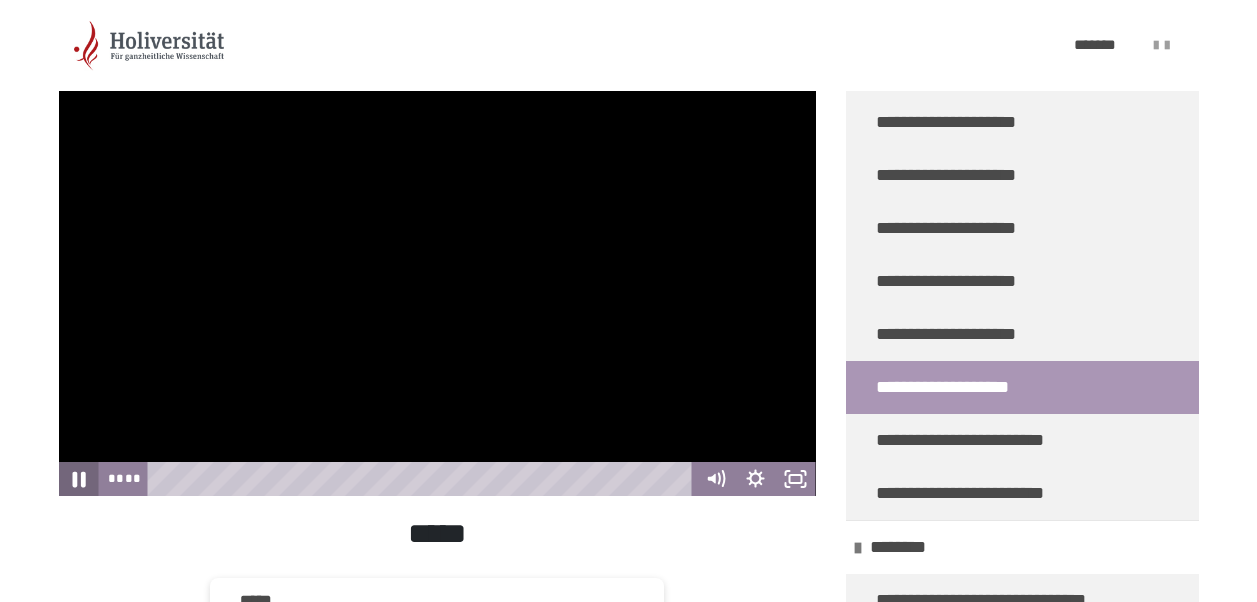 click 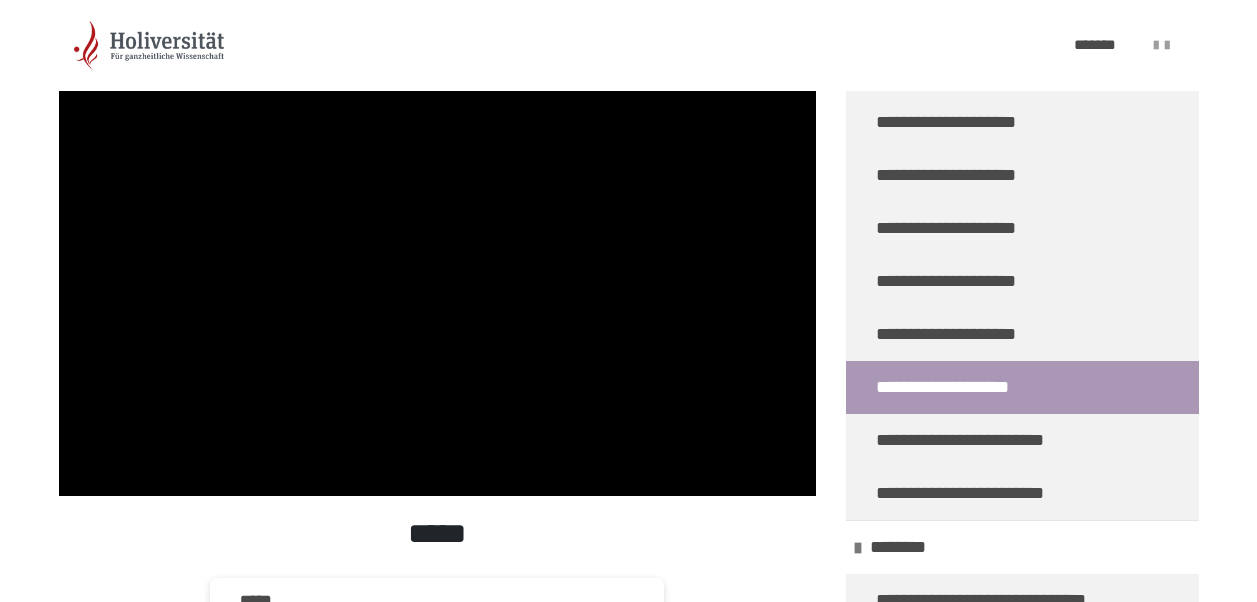 click on "**********" at bounding box center [628, 338] 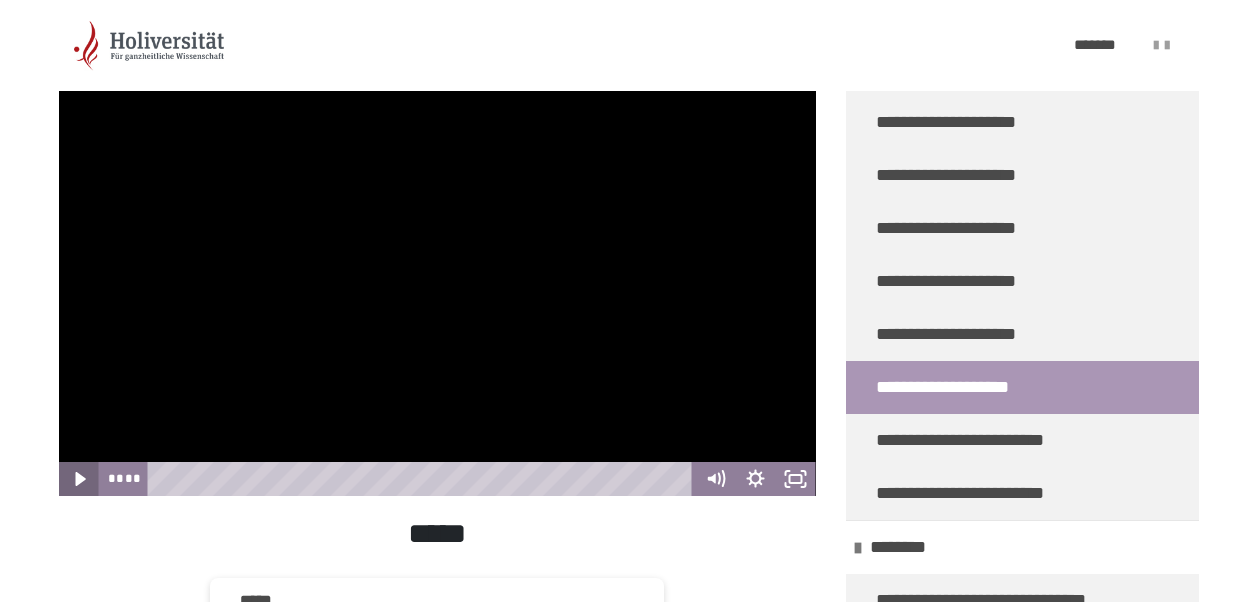 click 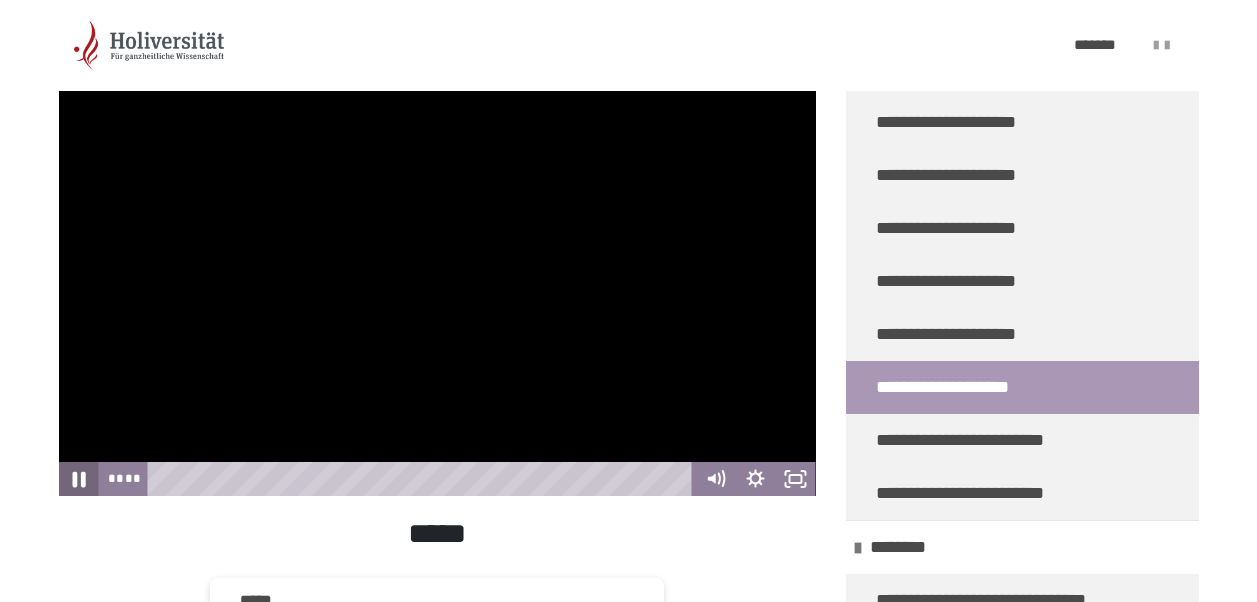 click 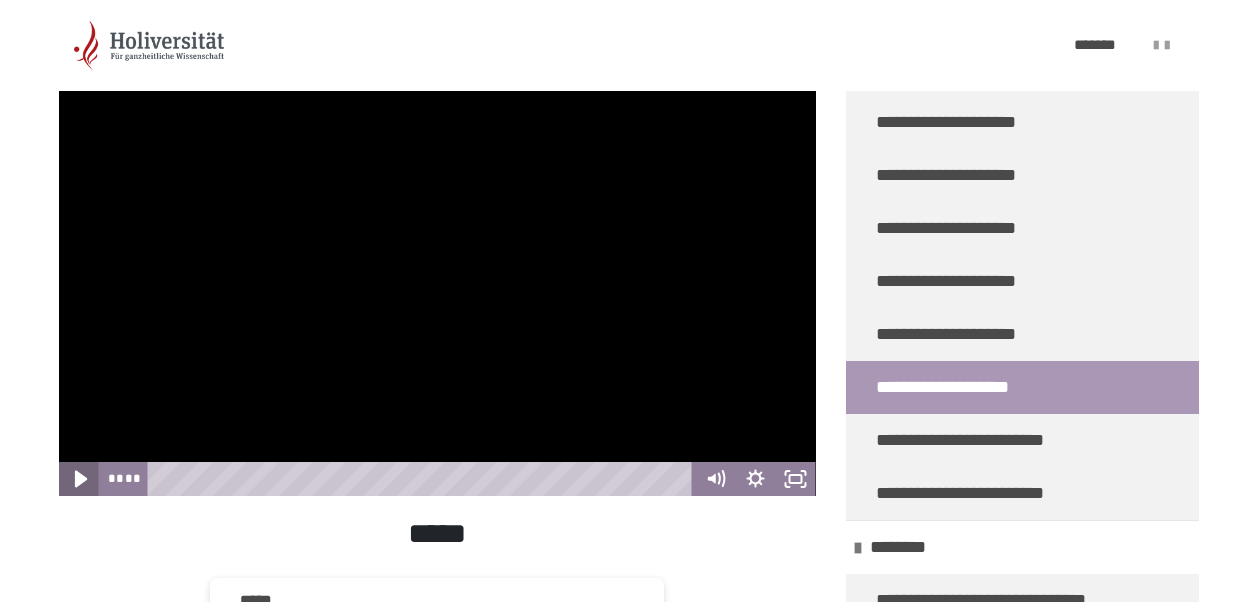 click 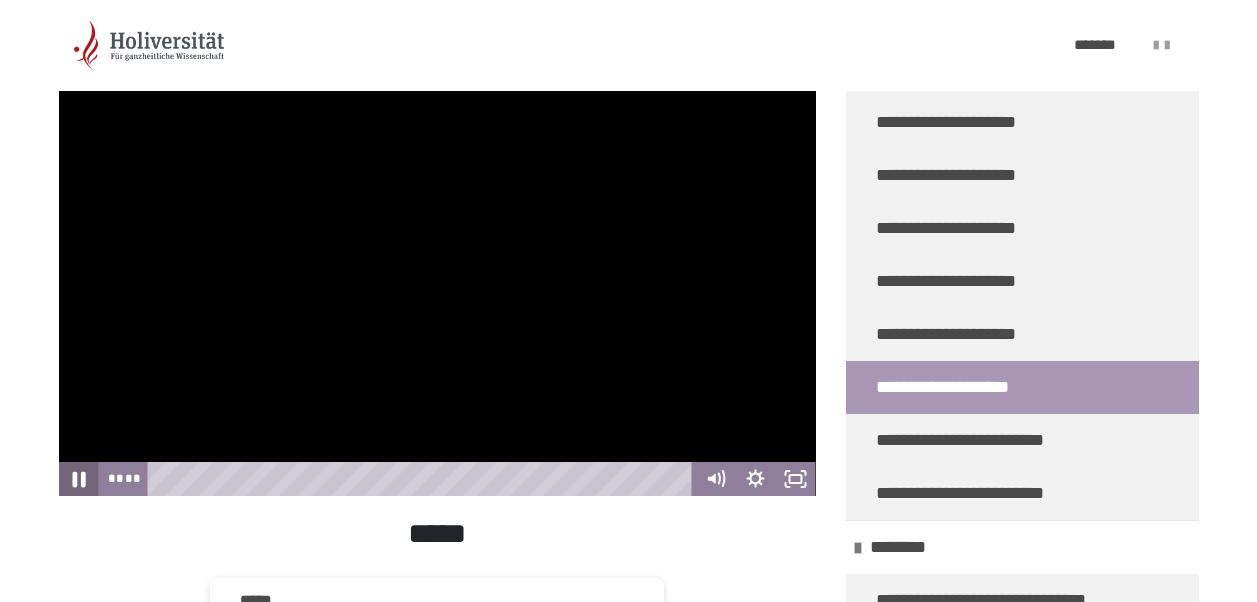 click 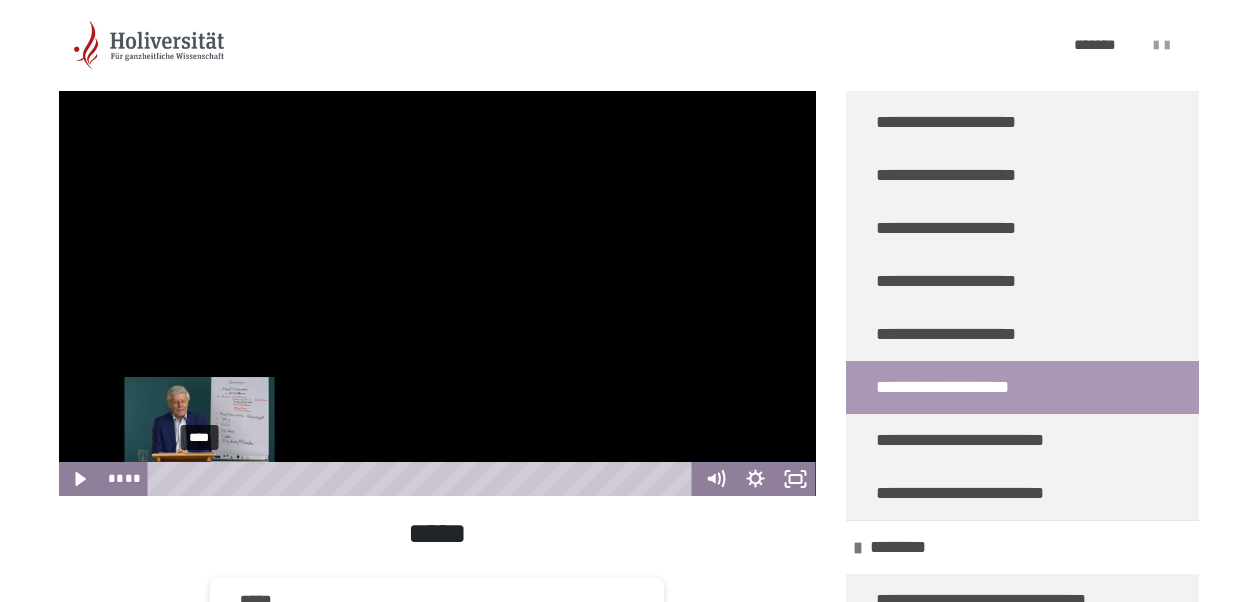 click on "****" at bounding box center [423, 479] 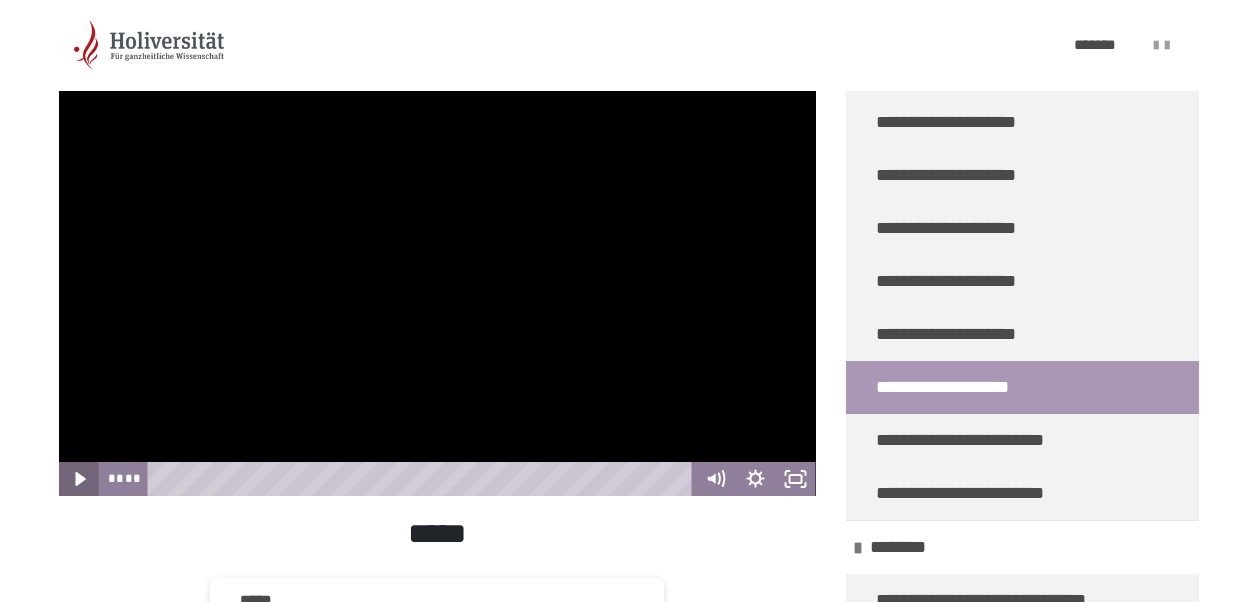 click 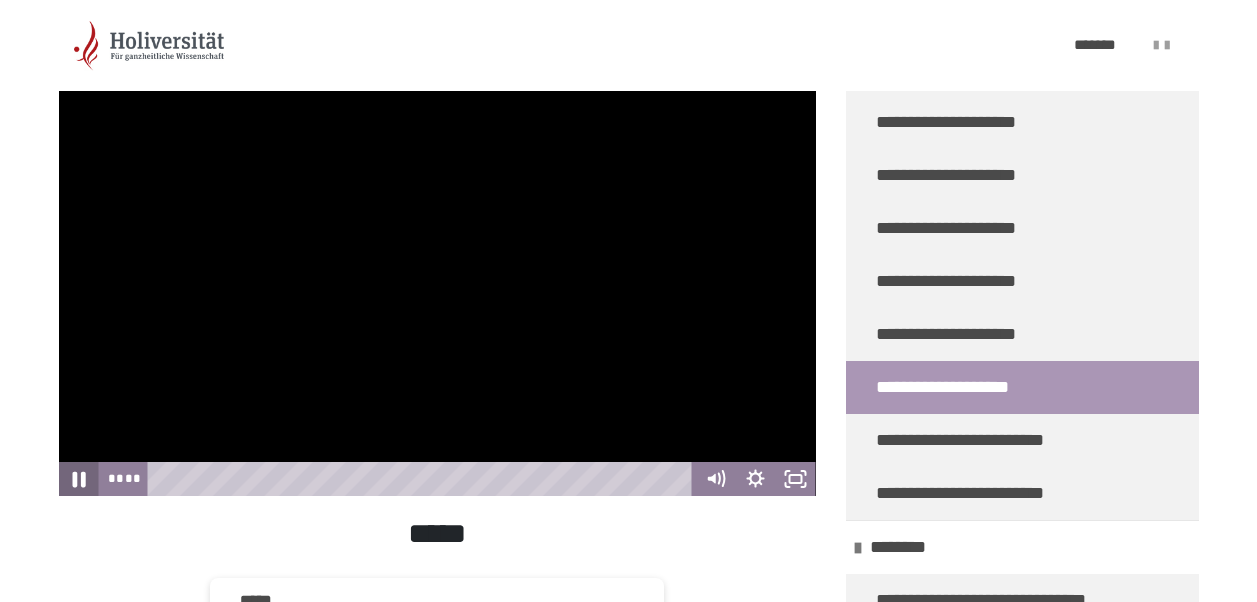 click 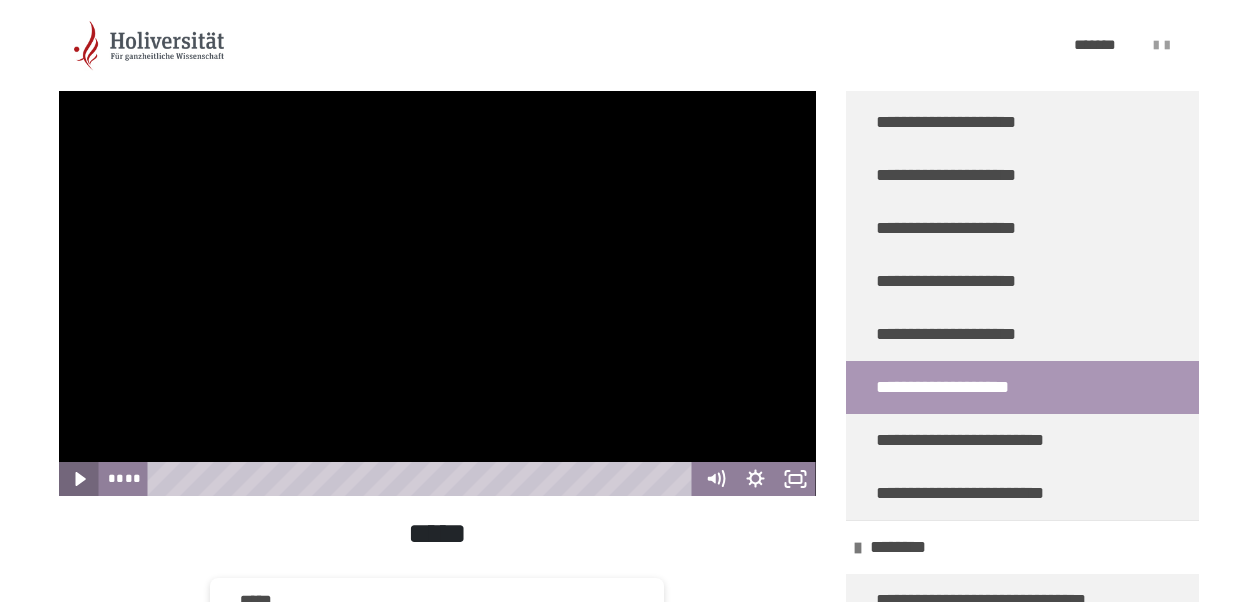 click 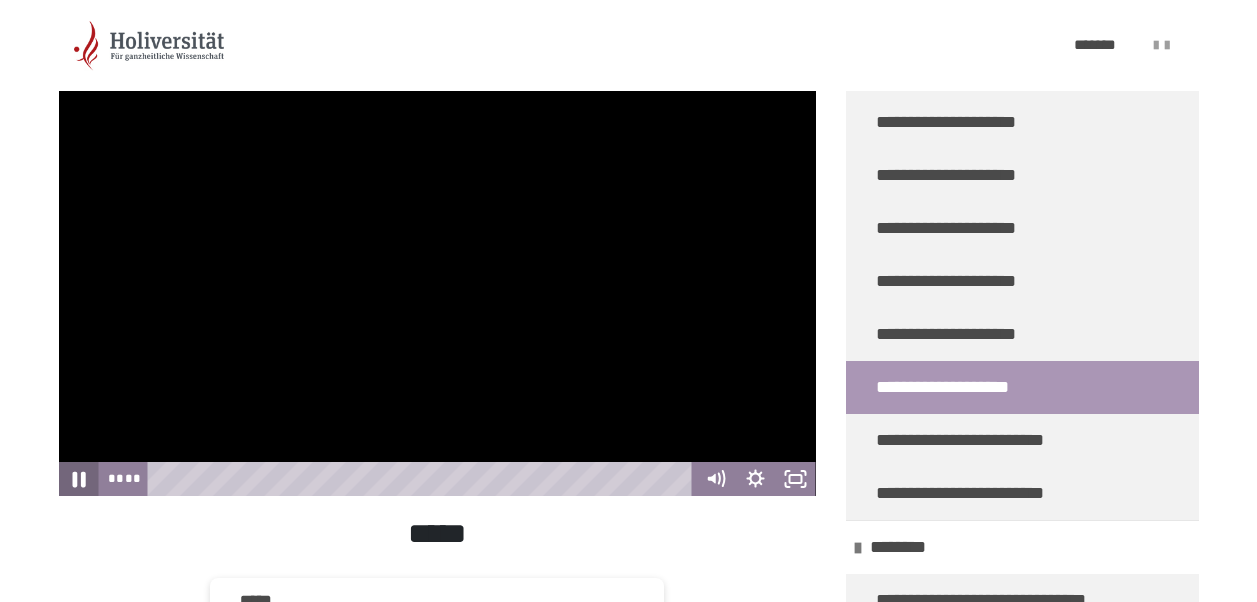 click 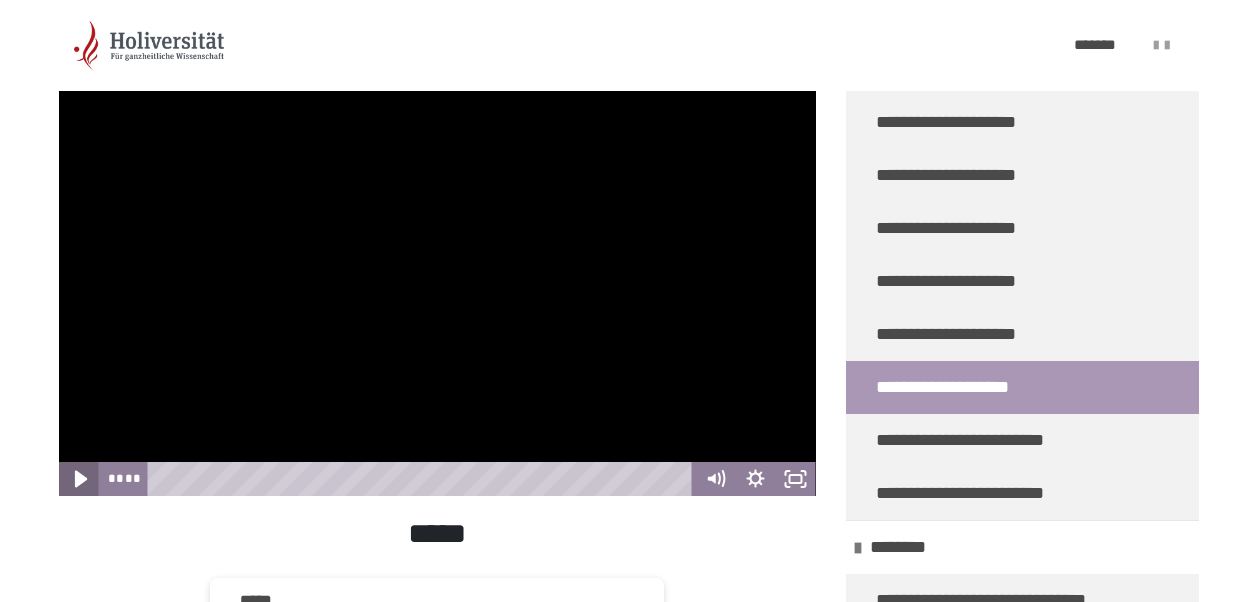 click 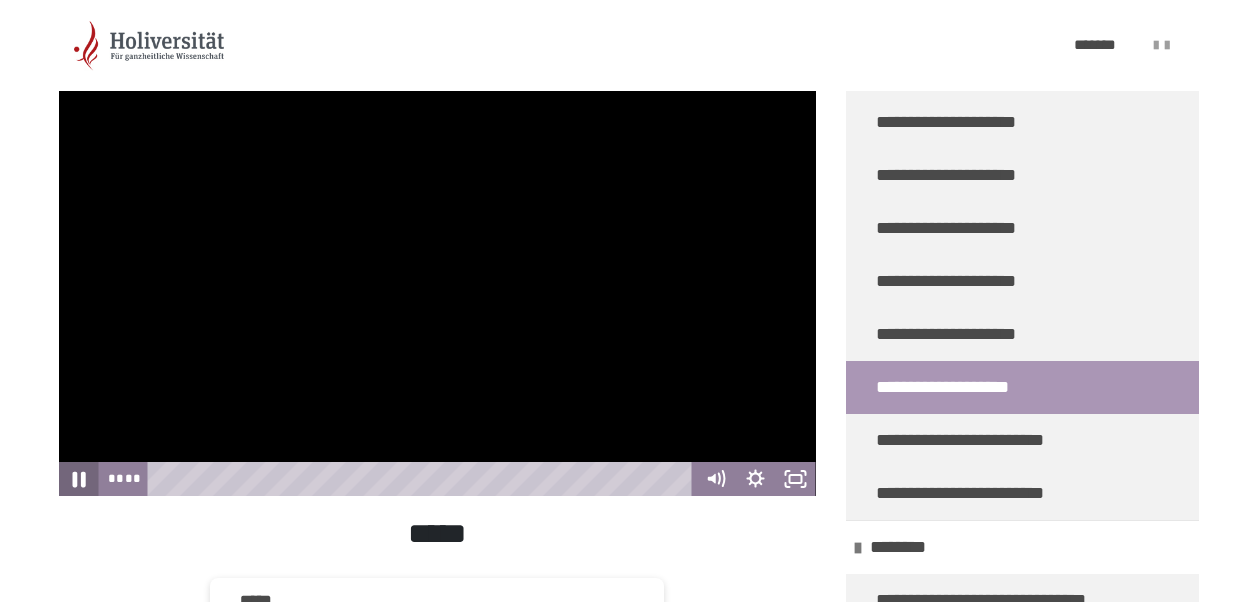 click 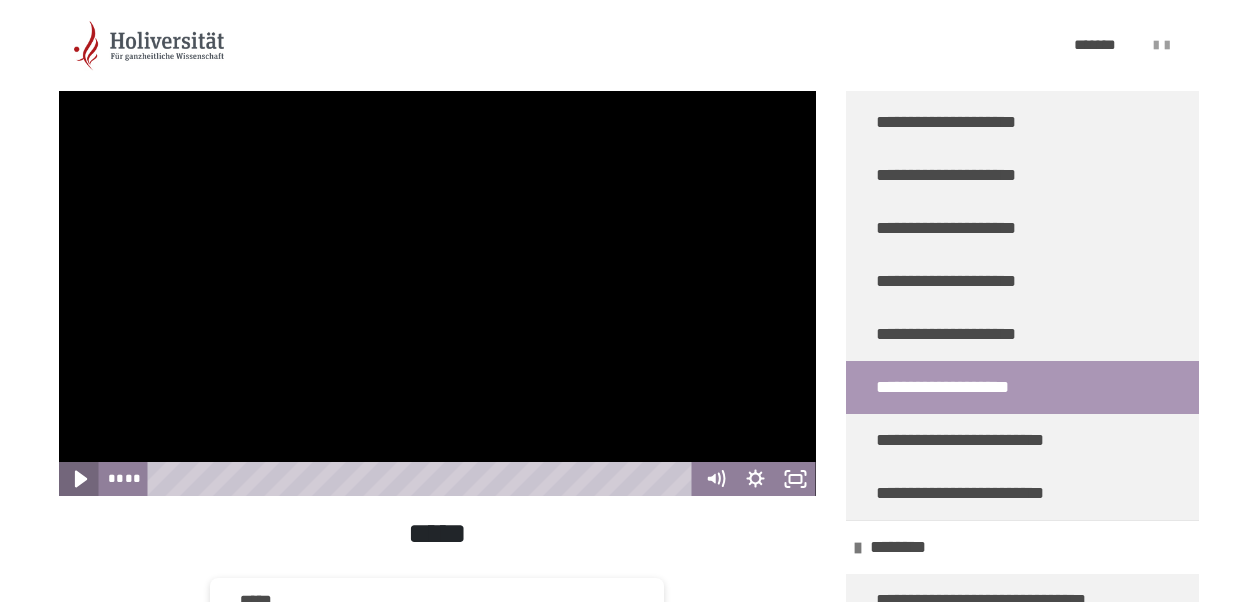 click 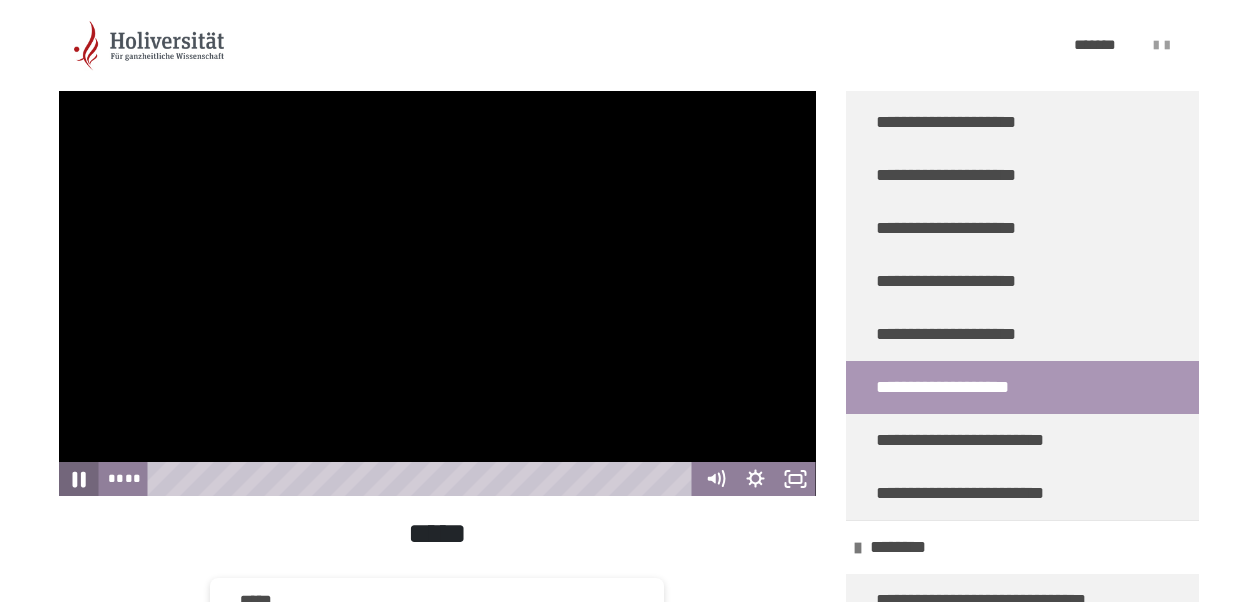 click 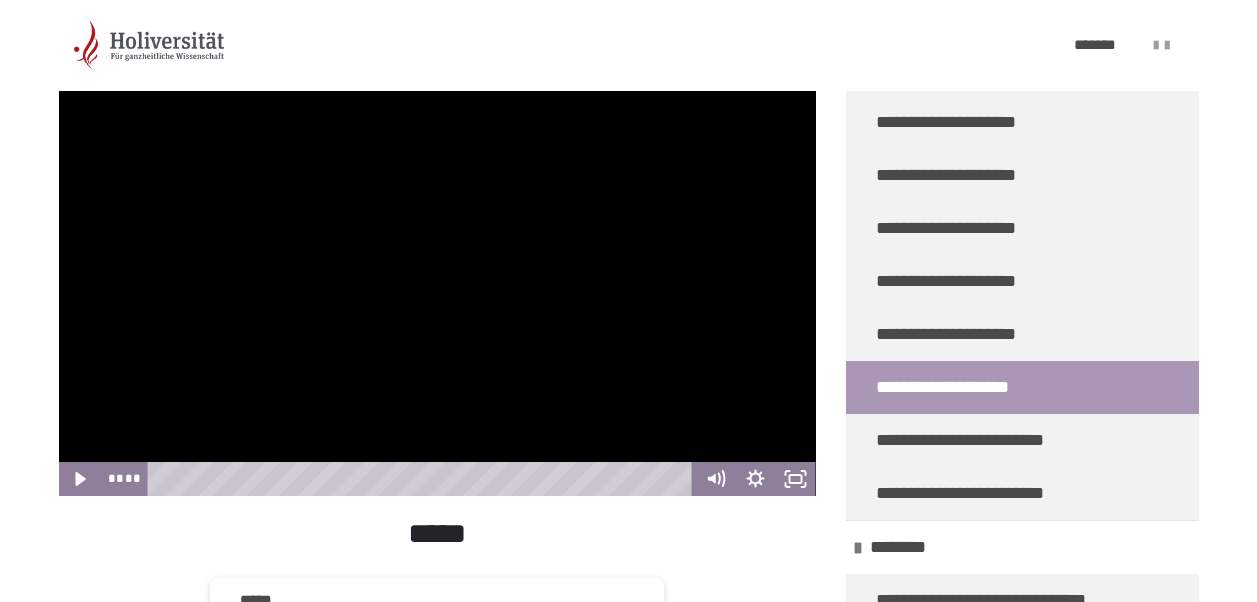 click at bounding box center (437, 283) 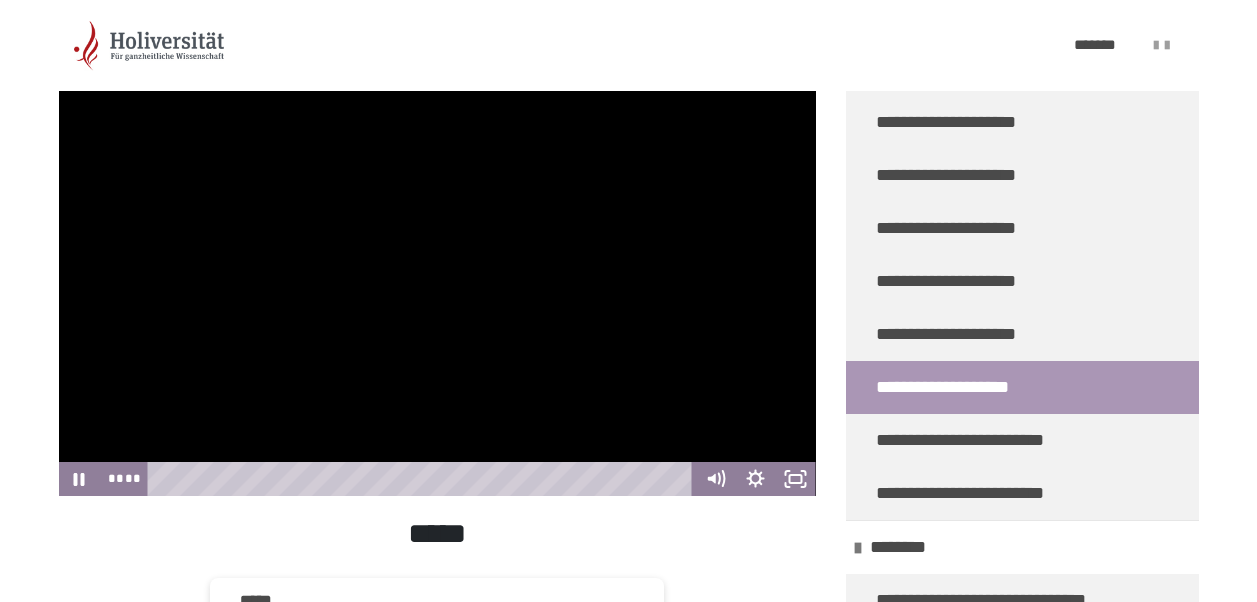 click at bounding box center (437, 283) 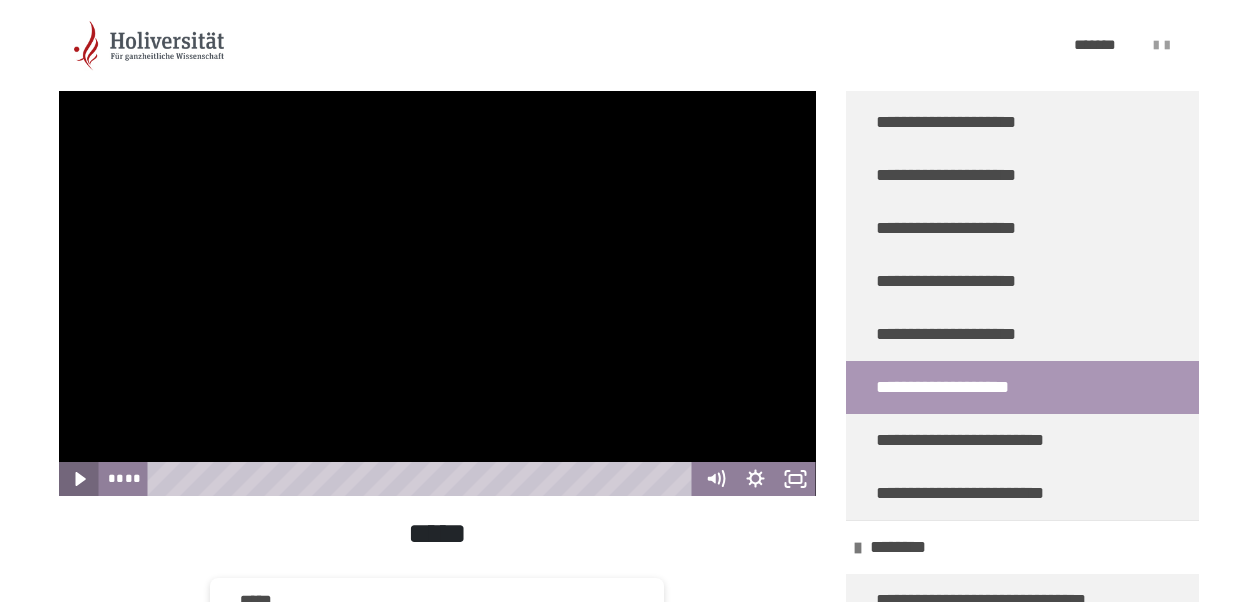 click 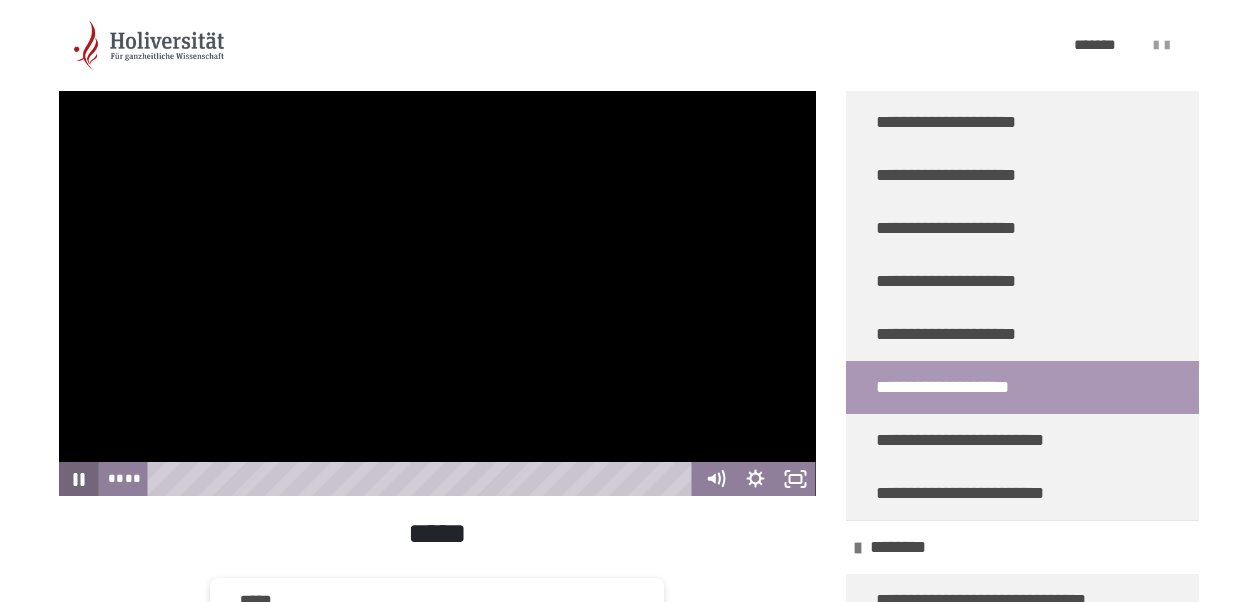click 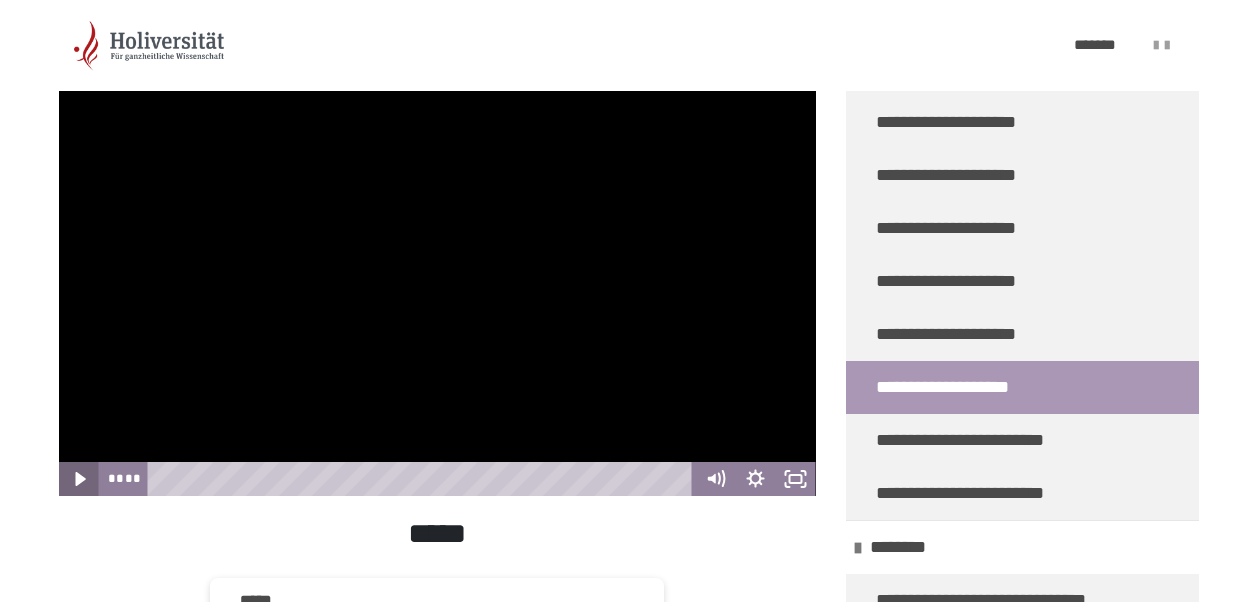 click 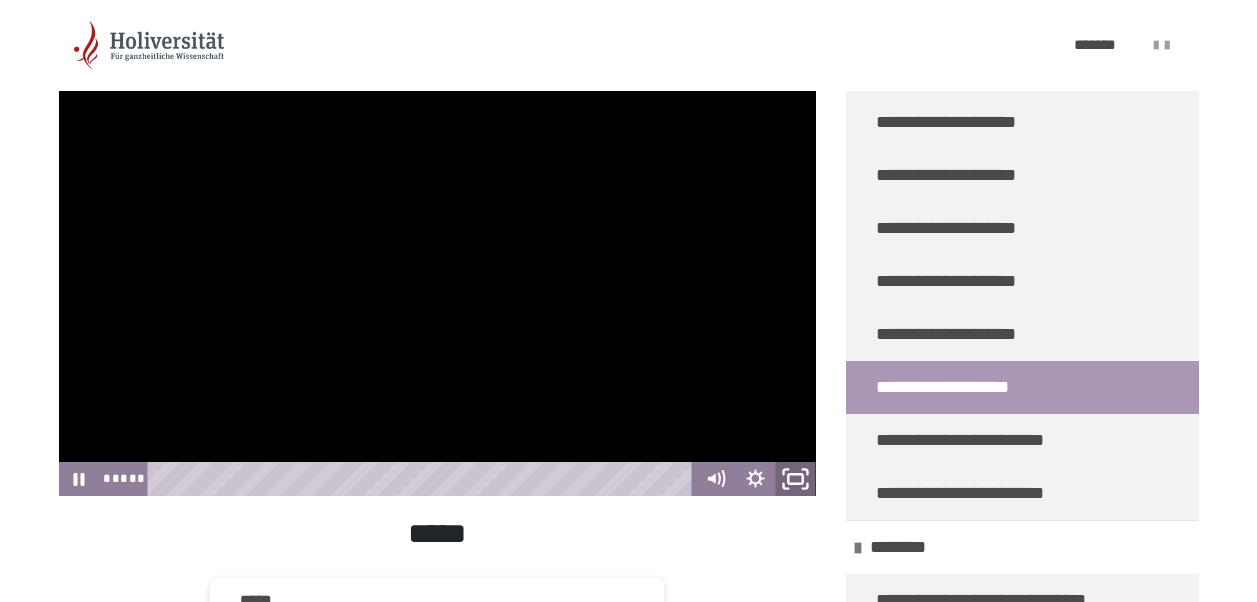 click 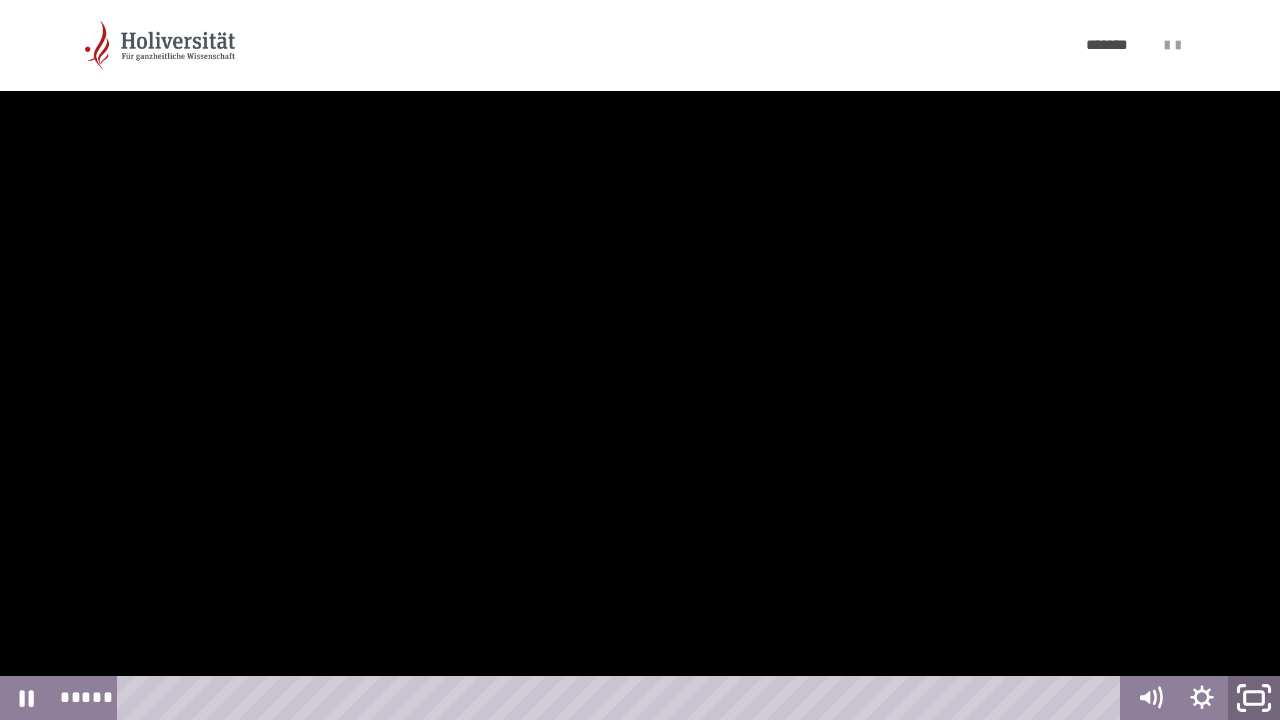 click 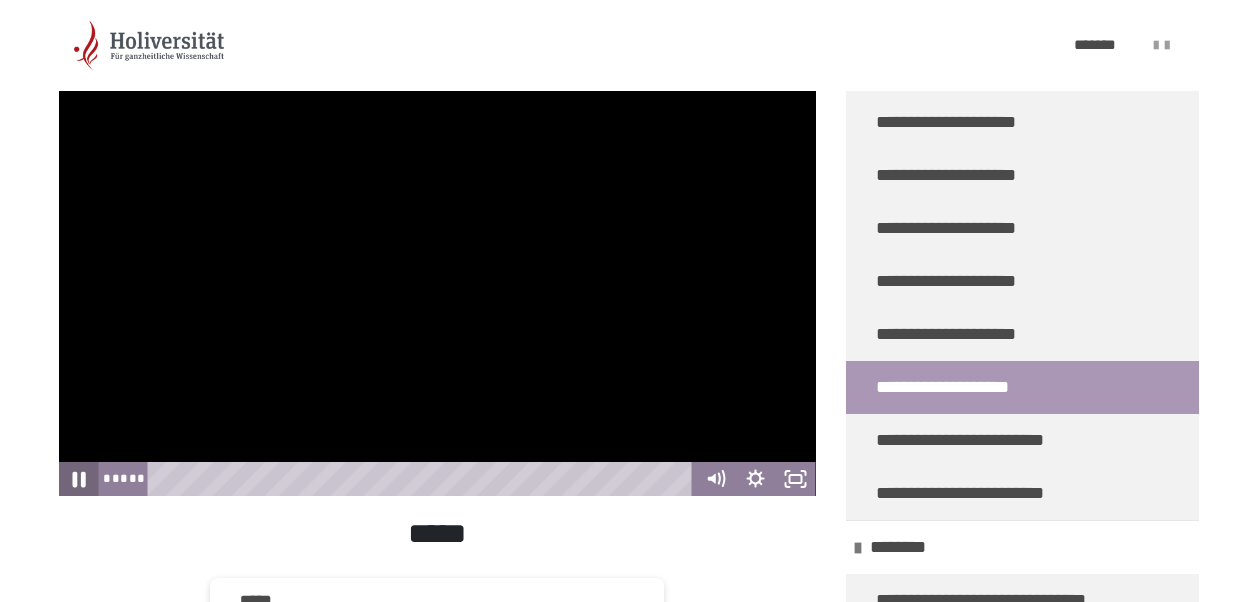 click 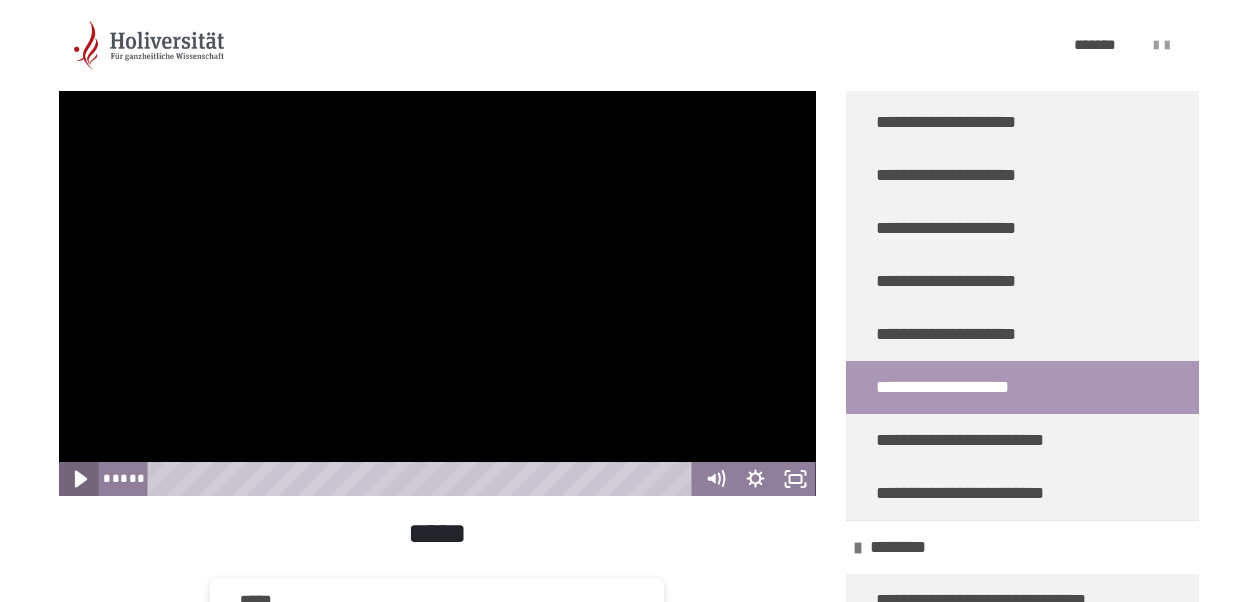 click 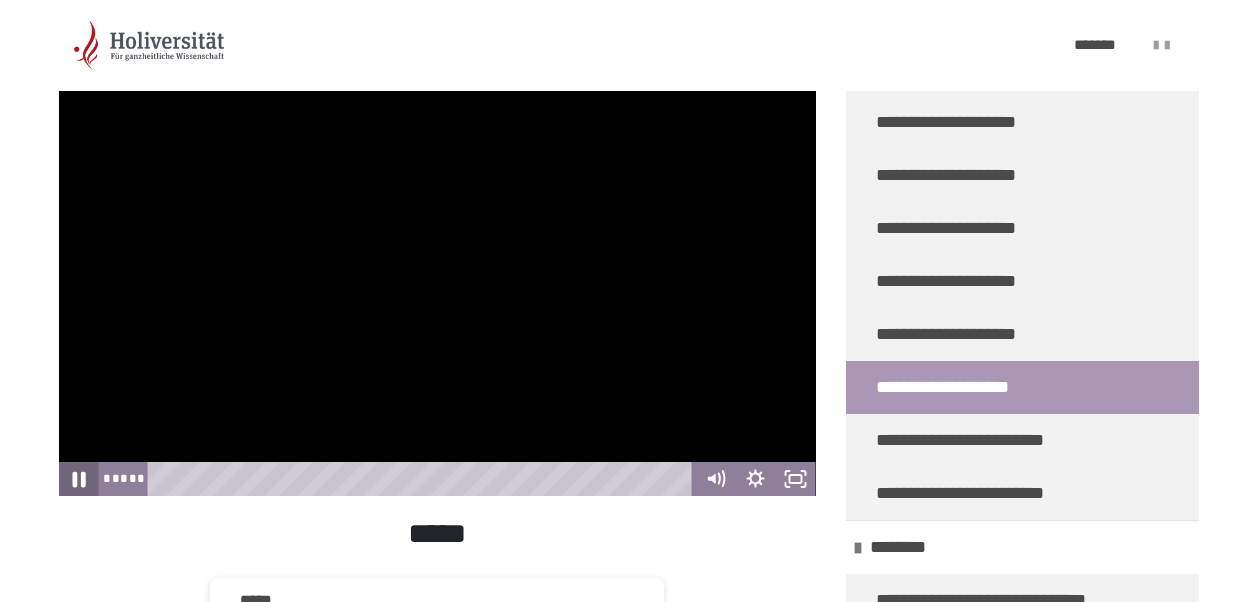 click 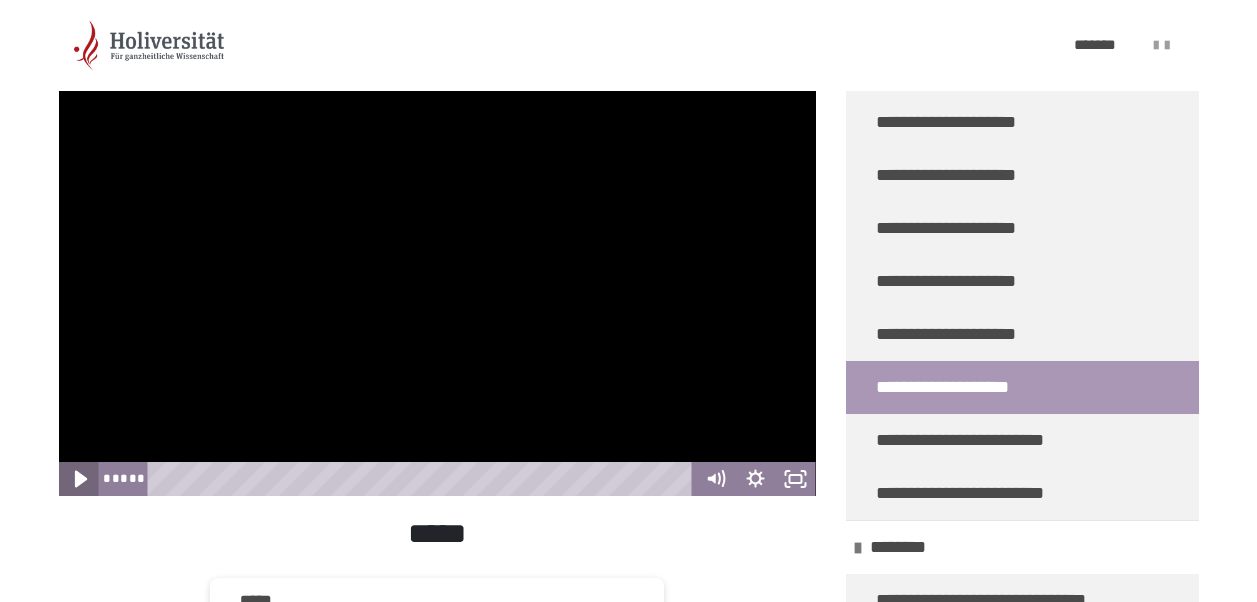 click 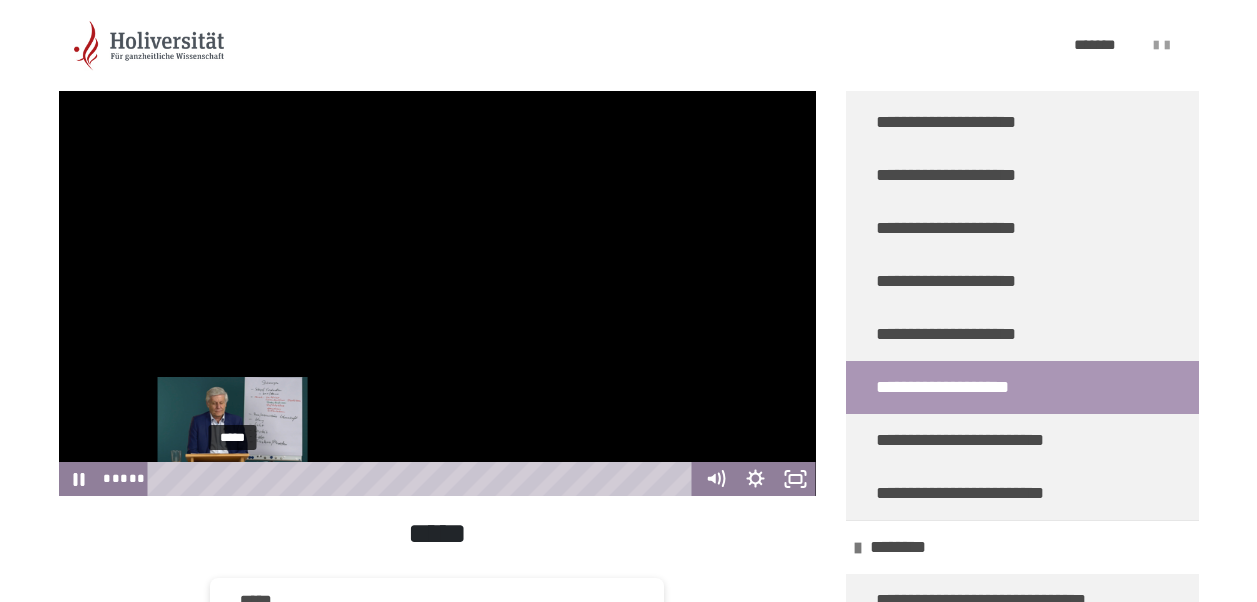 click at bounding box center (232, 478) 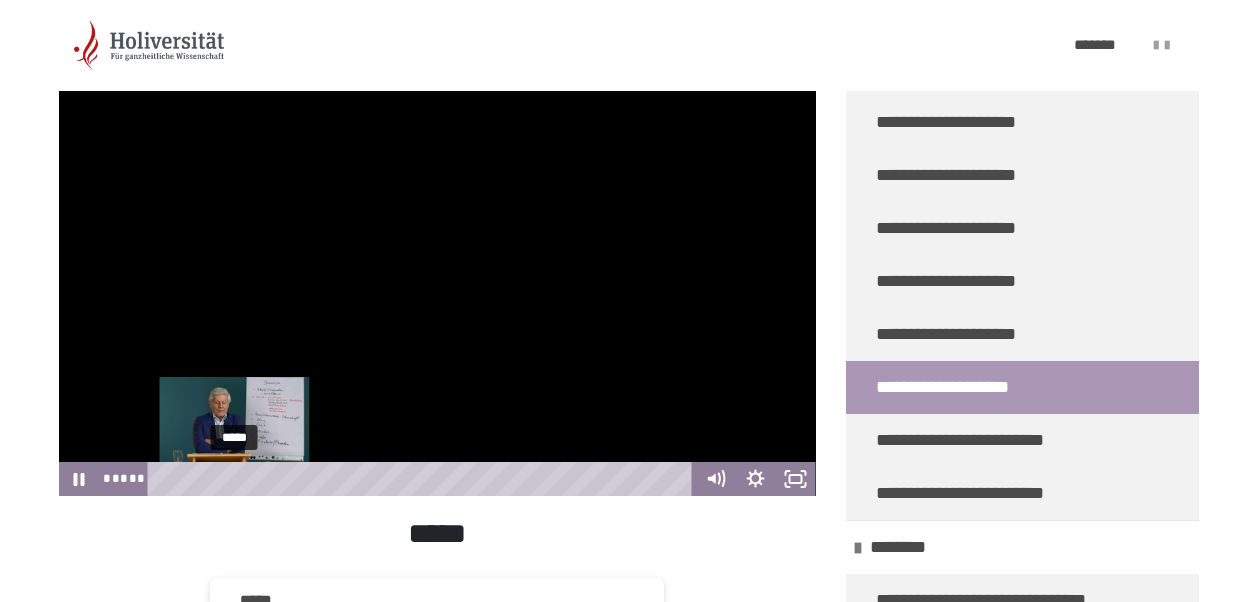 click at bounding box center (234, 478) 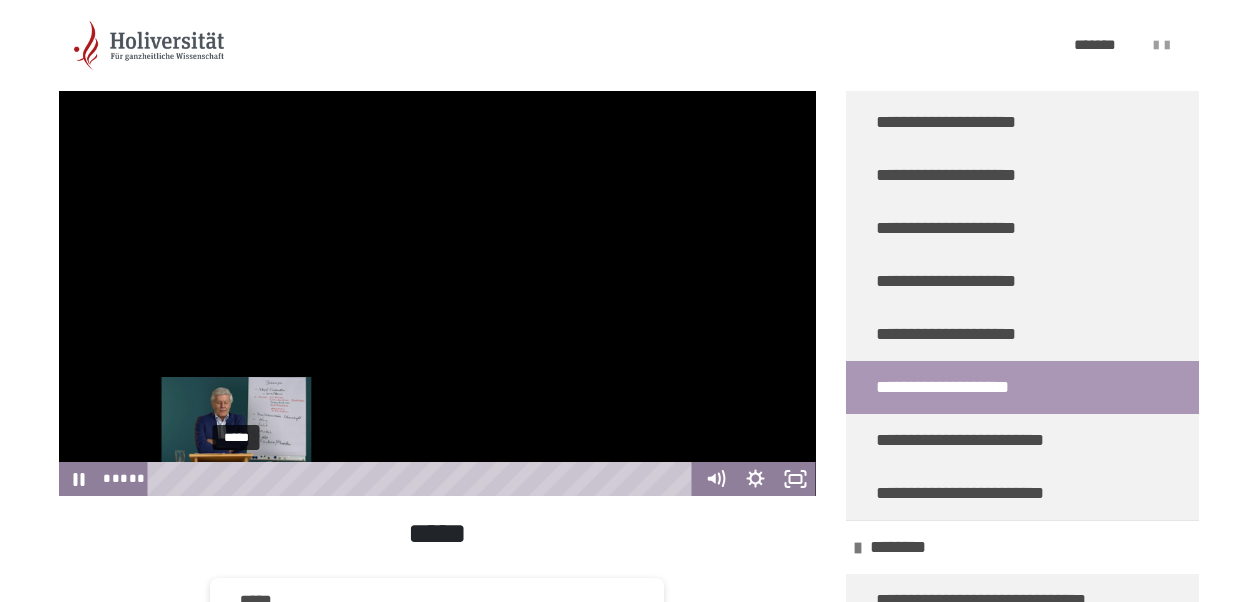 click at bounding box center [236, 478] 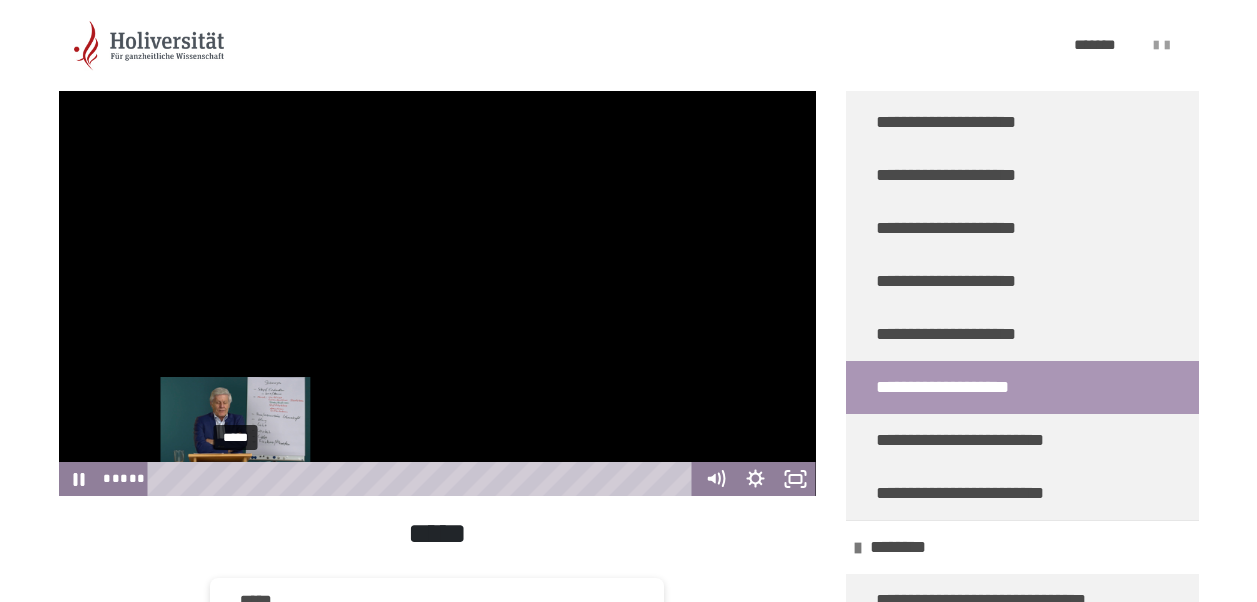 click at bounding box center [235, 478] 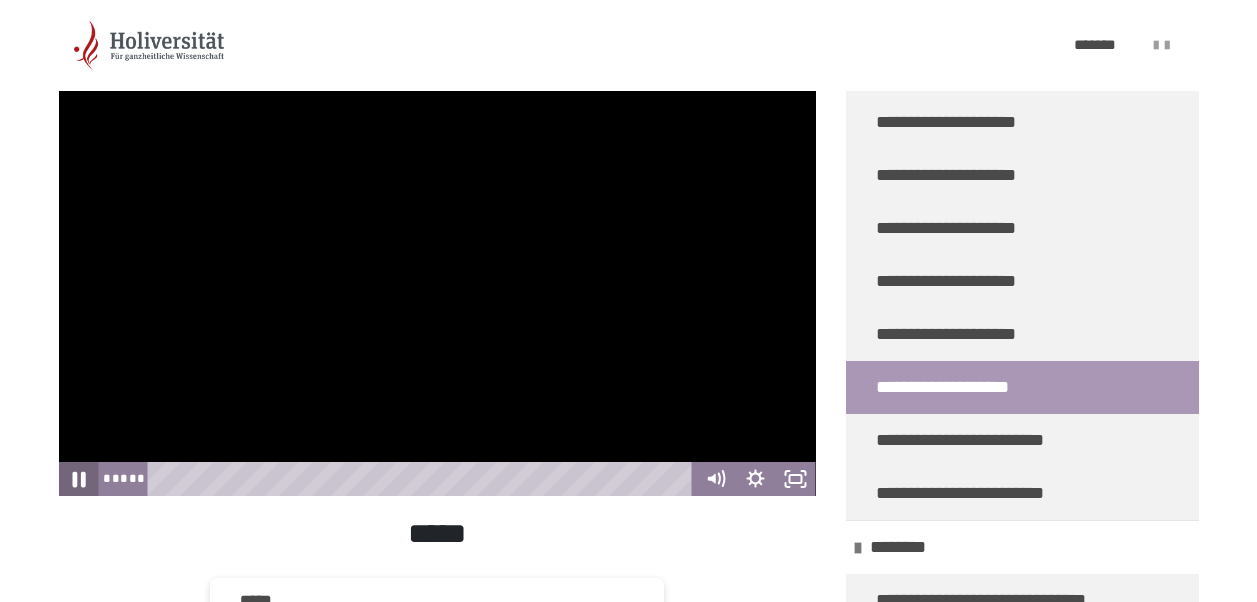 click 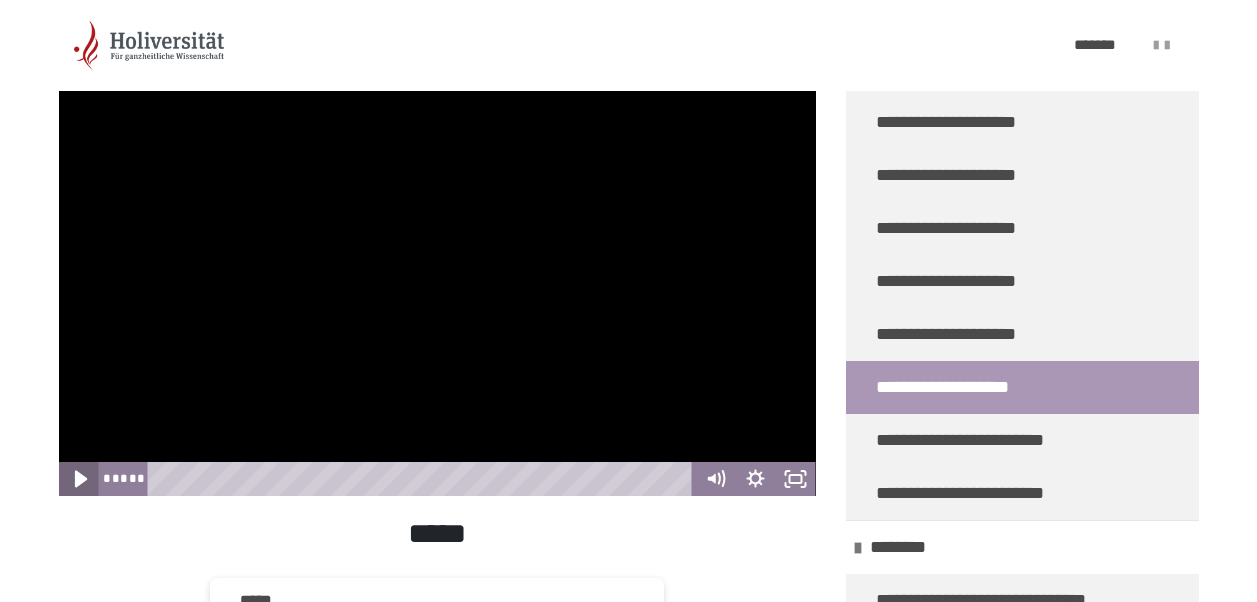 click 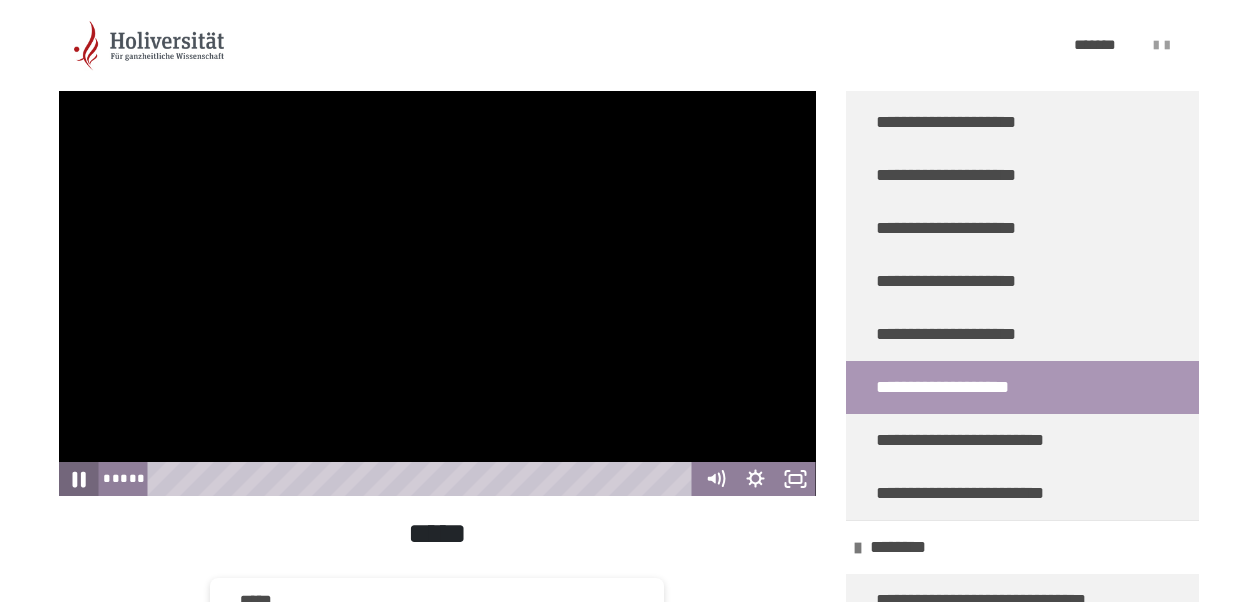 click 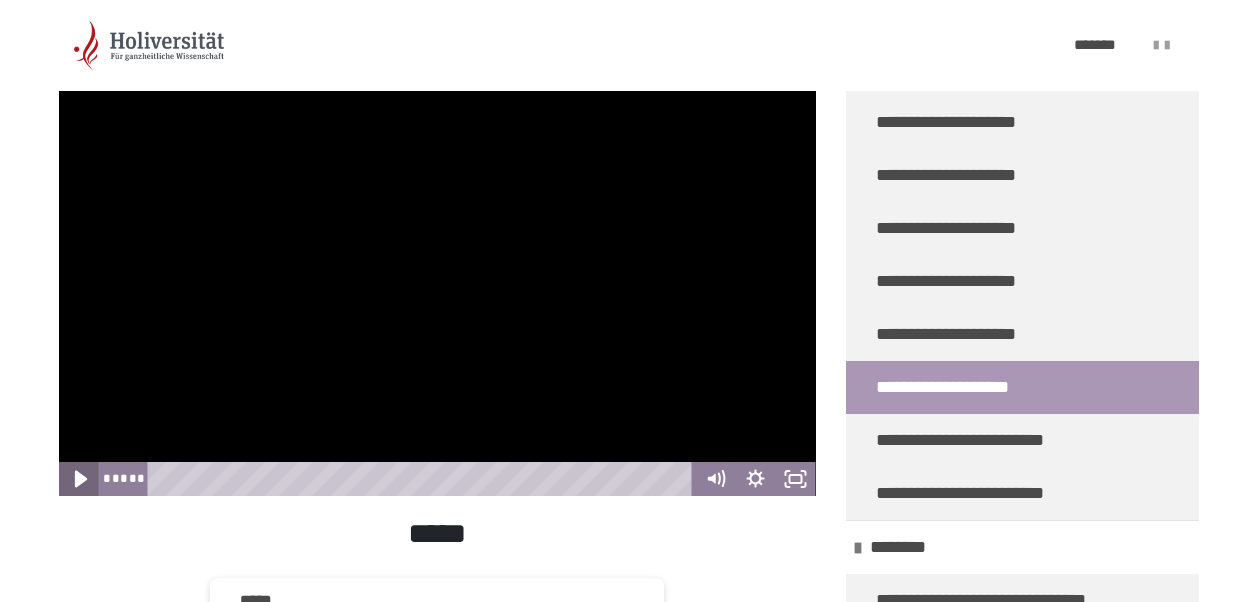 click 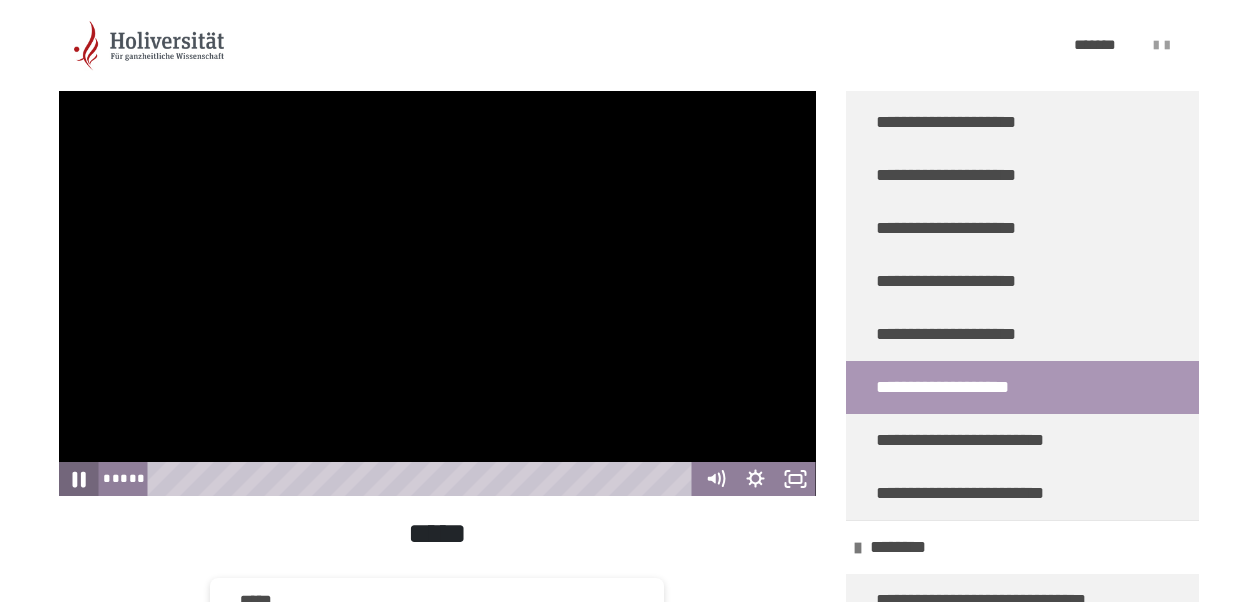 click 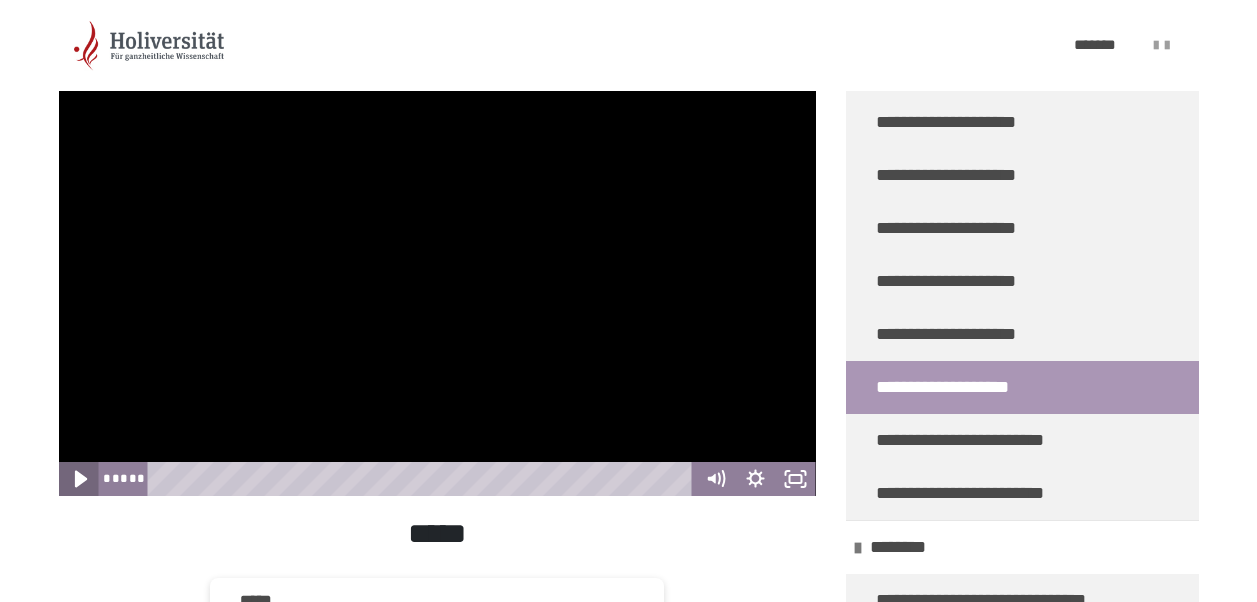 click 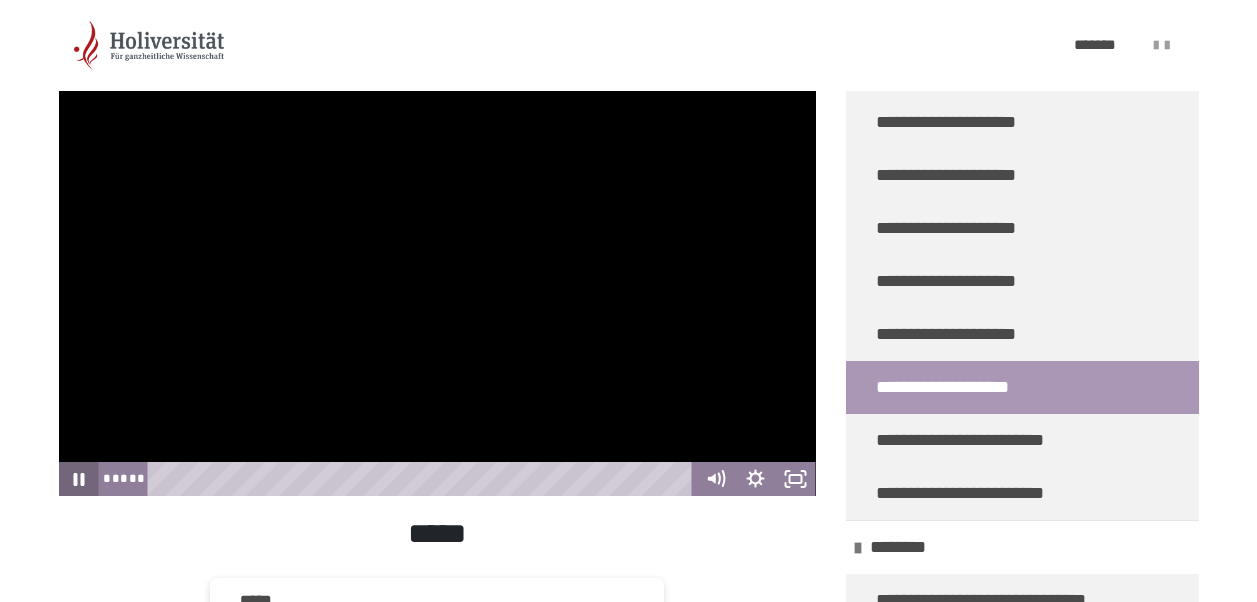 click 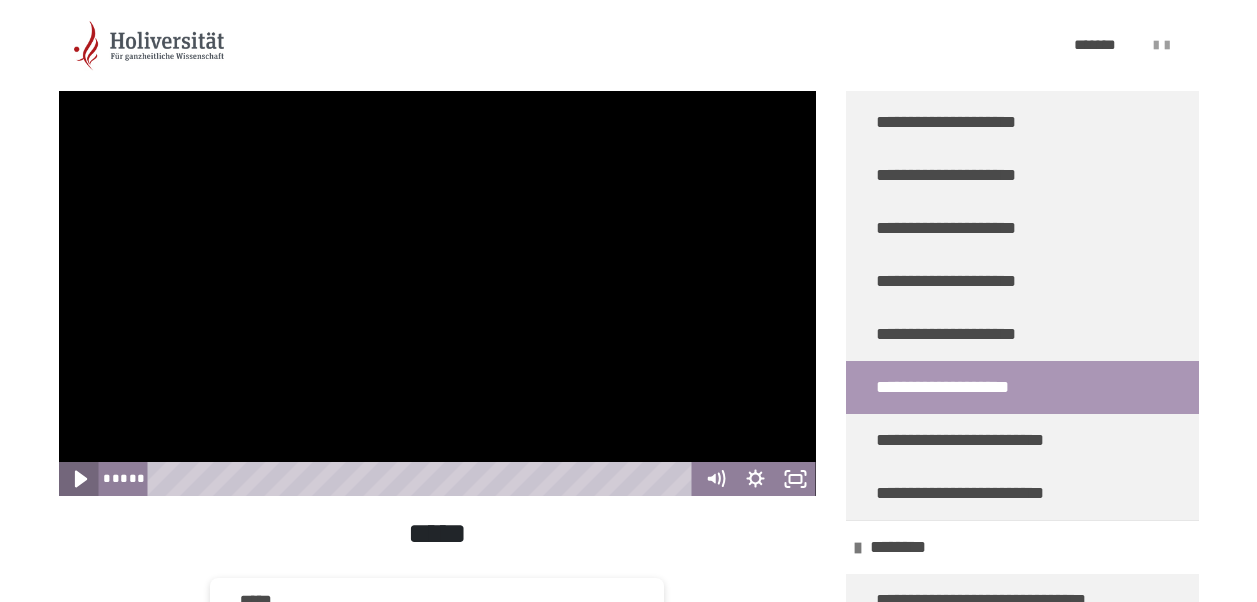 click 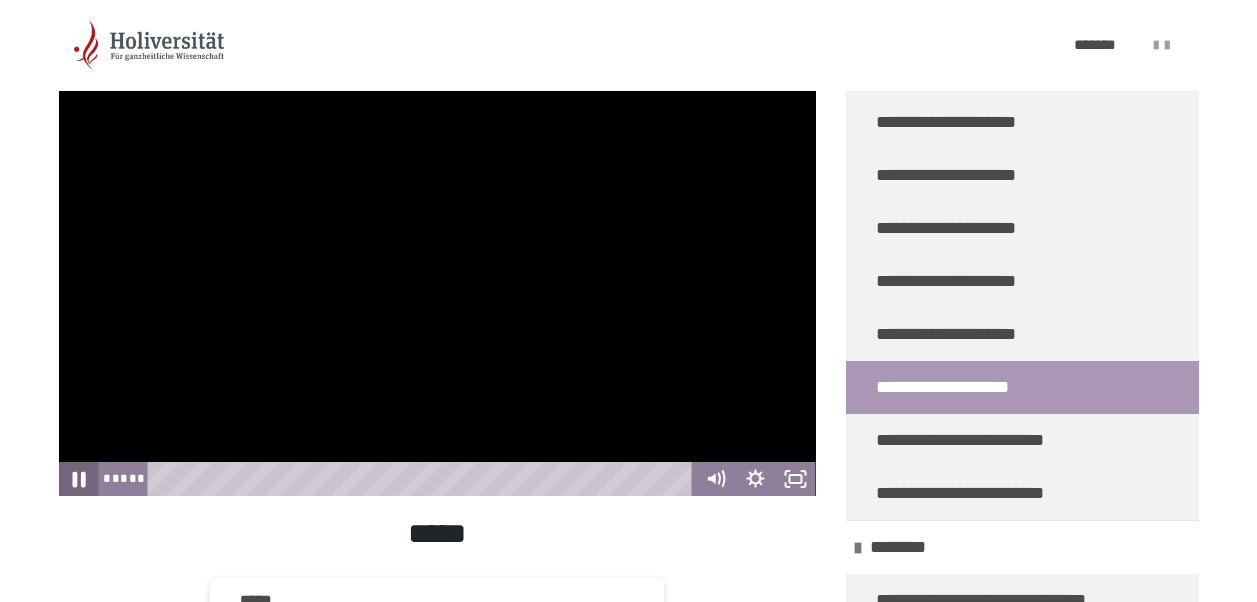 click 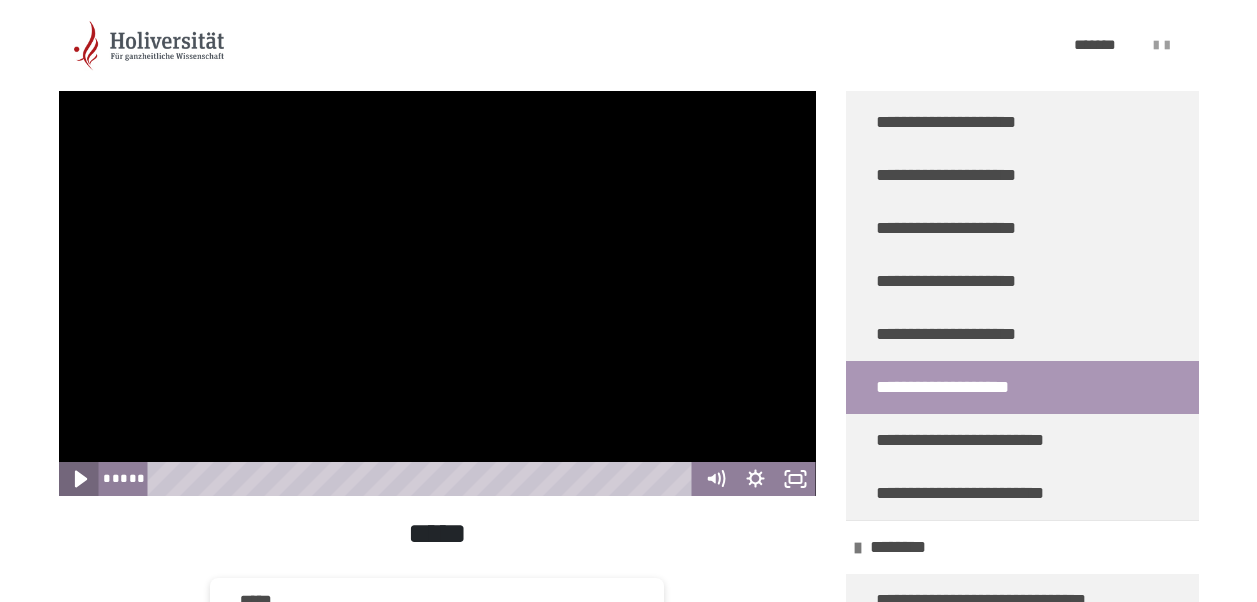 click 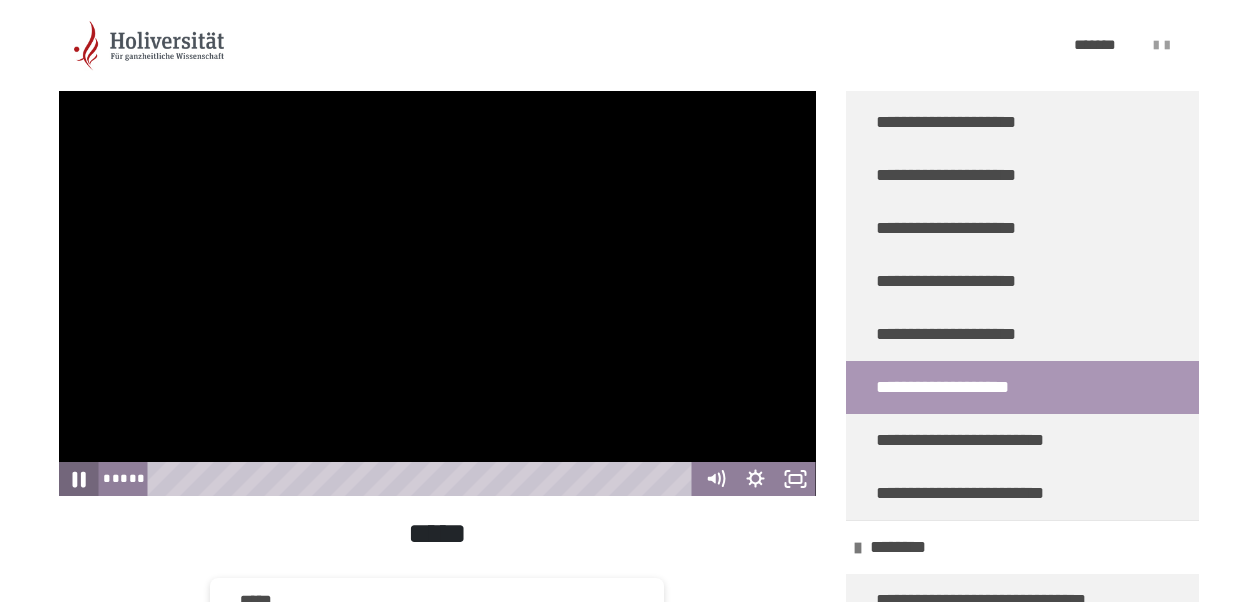 click 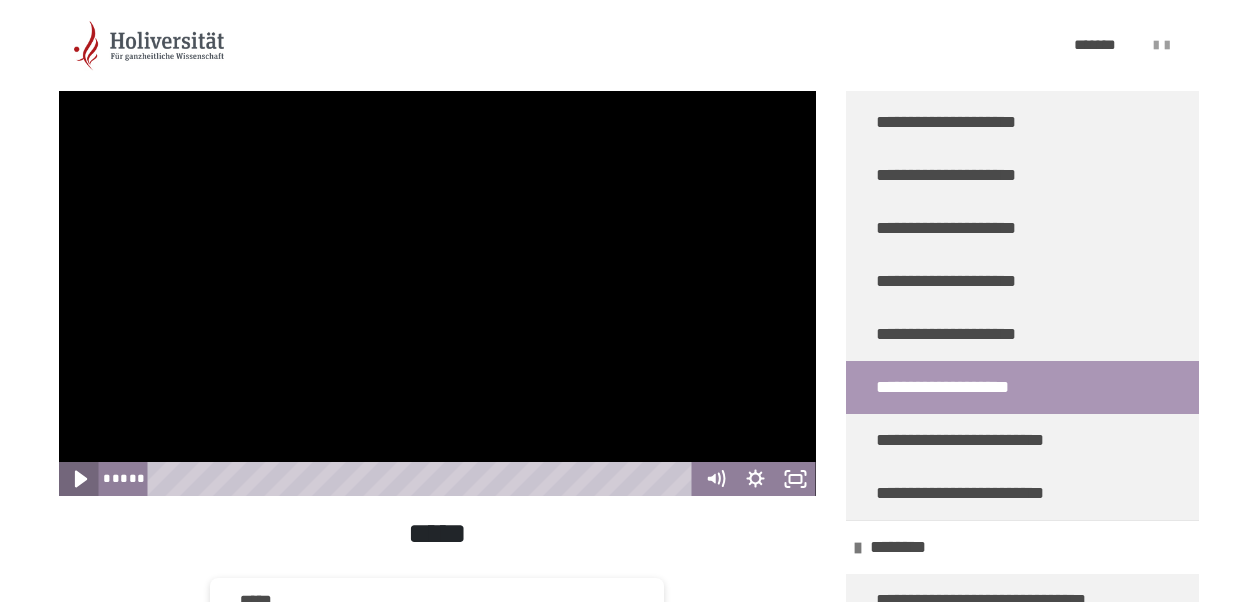 click 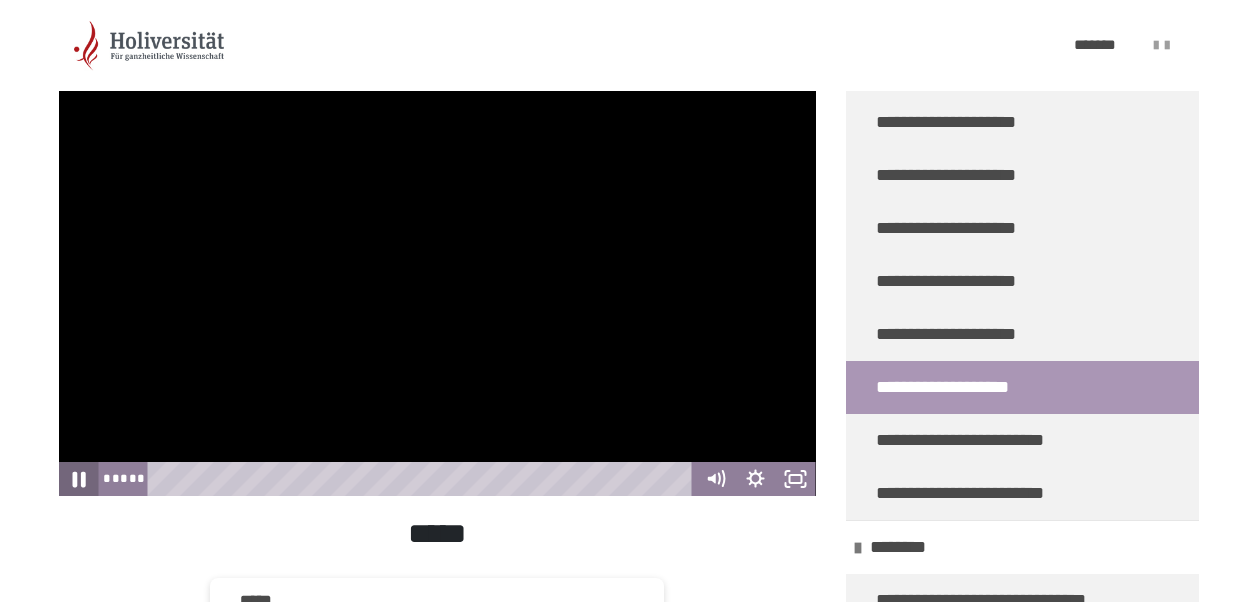 click 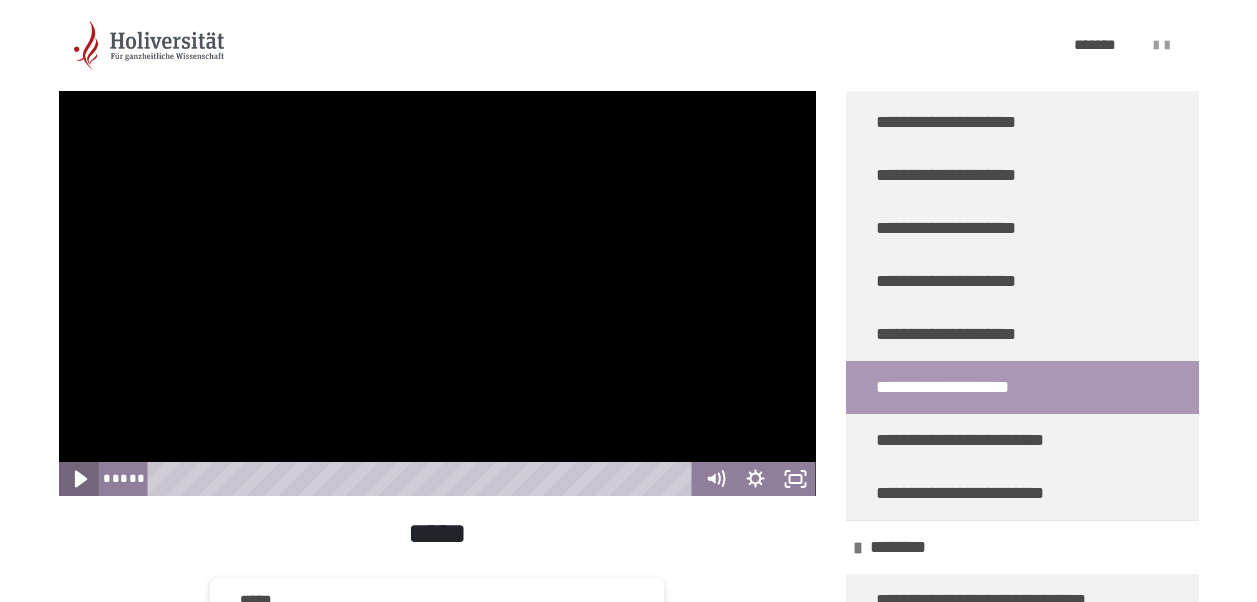 click 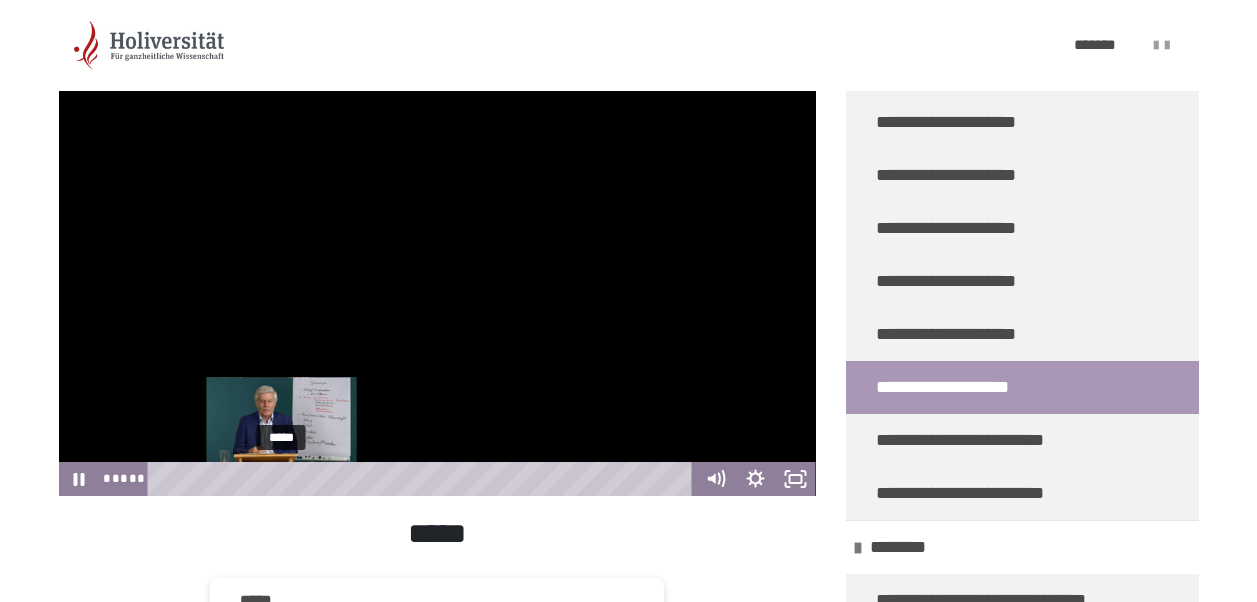 click on "*****" at bounding box center (423, 479) 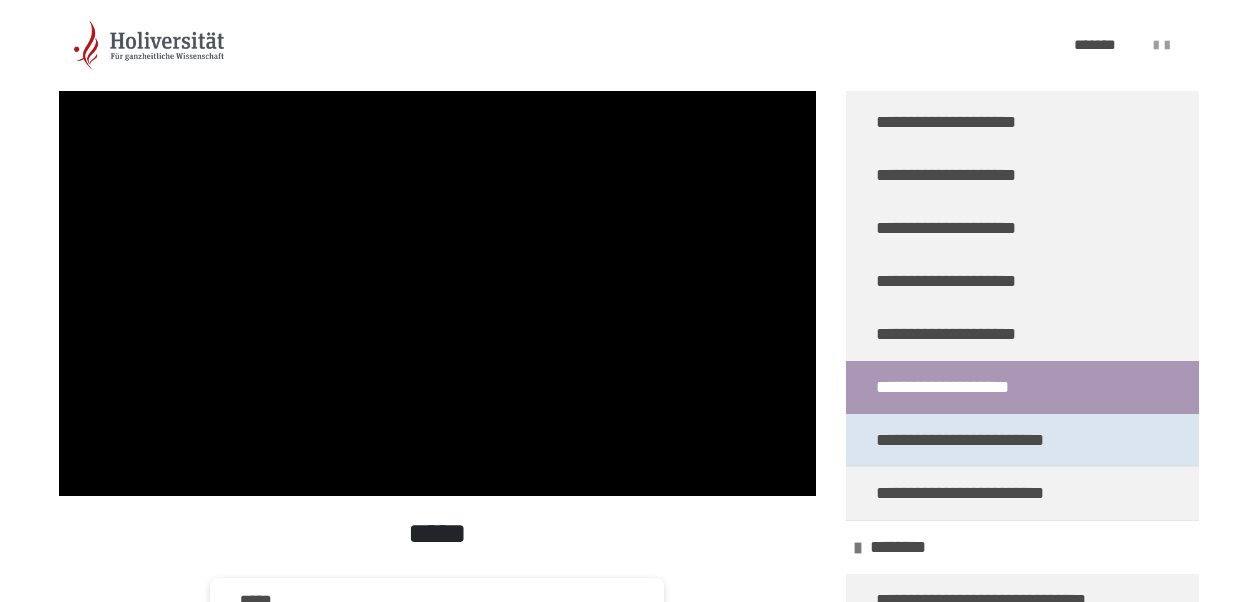 click on "**********" at bounding box center [967, 440] 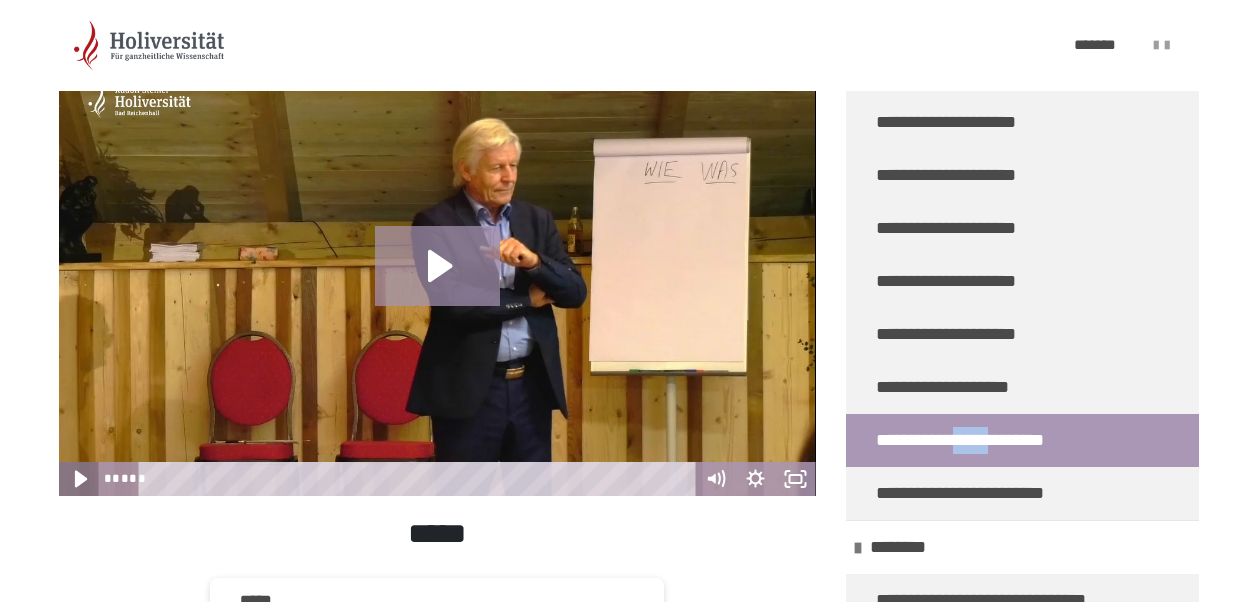 click 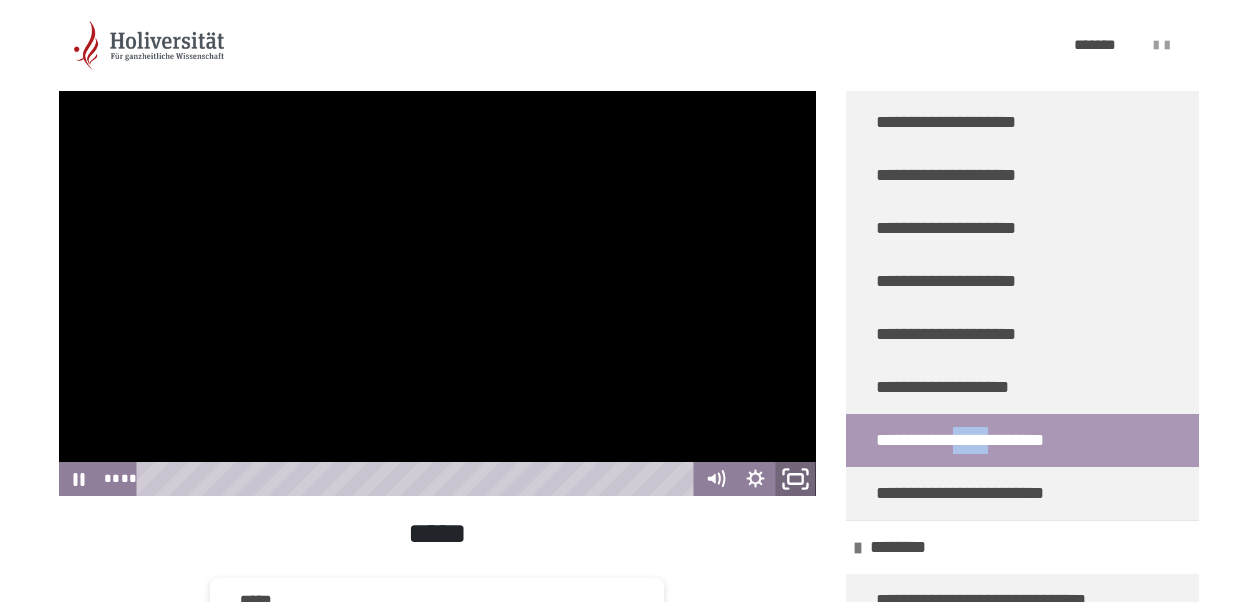 click 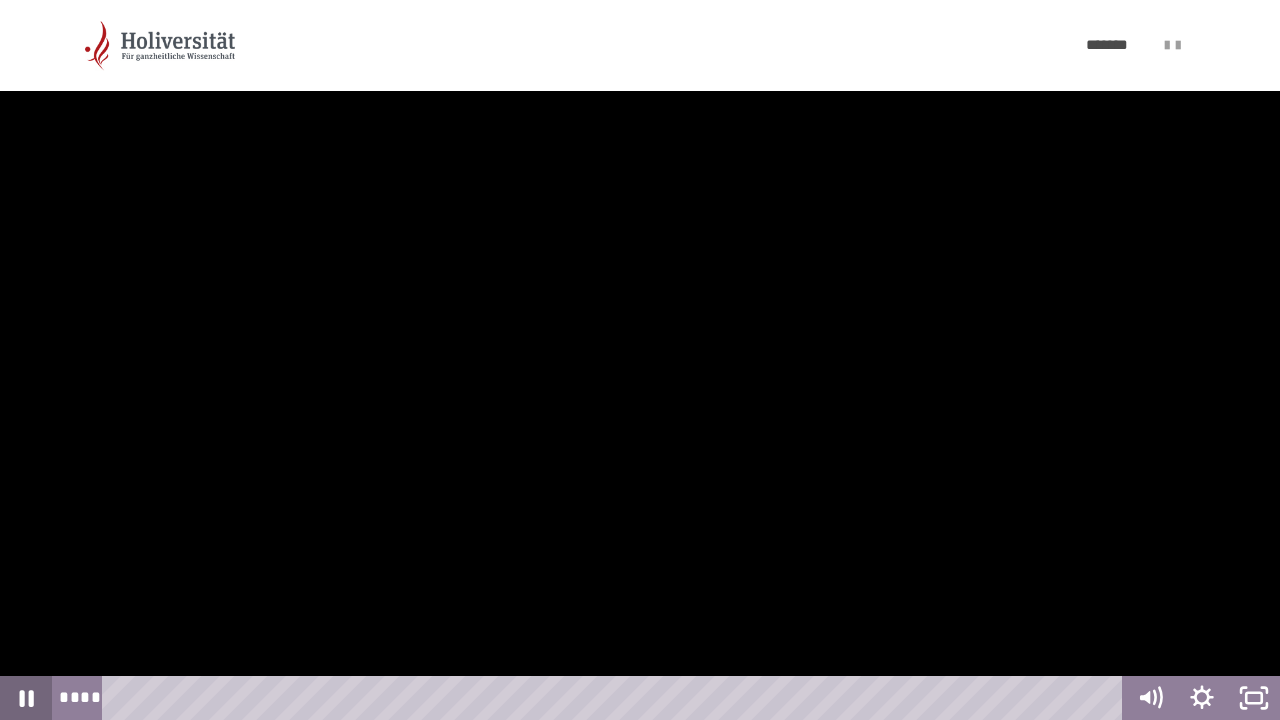 click 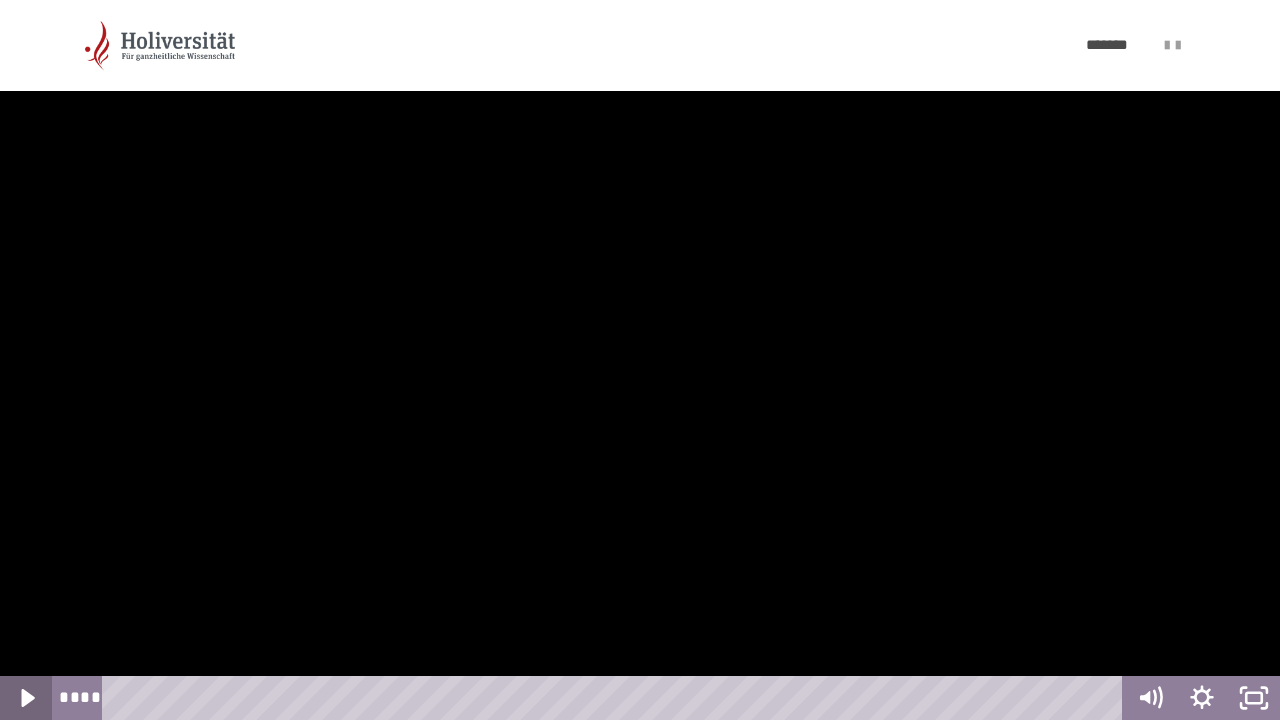 type 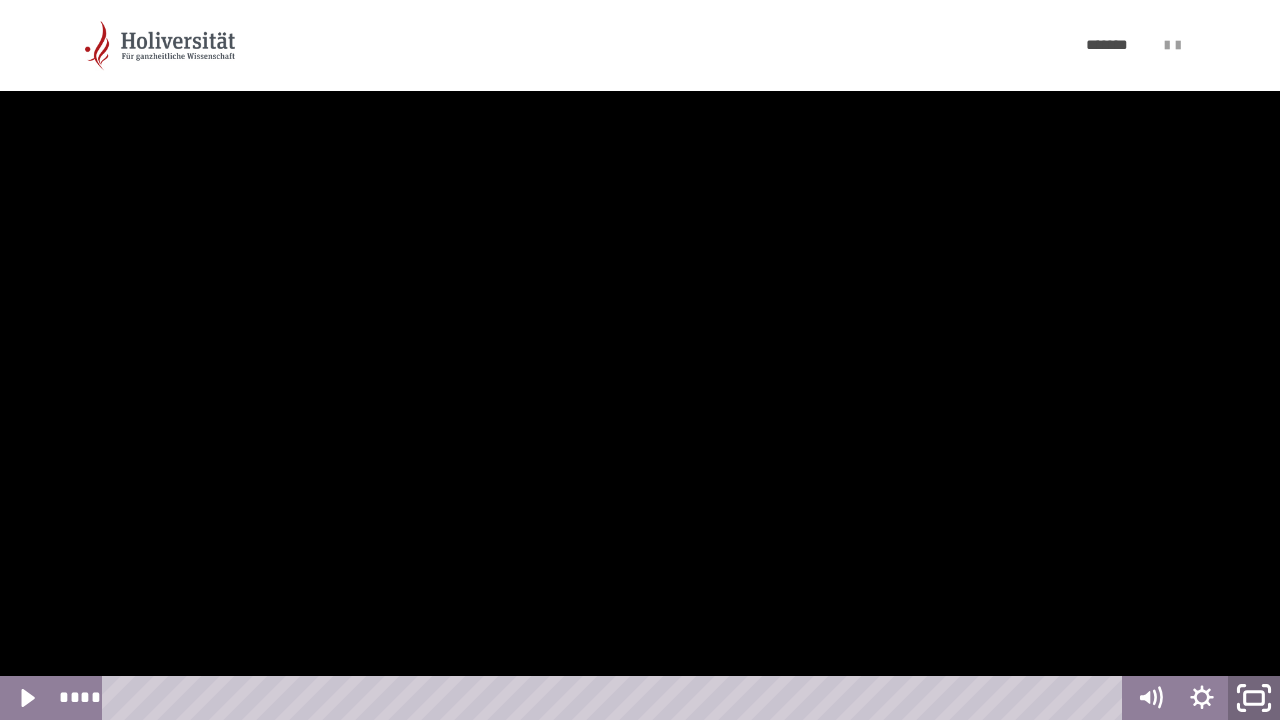 click 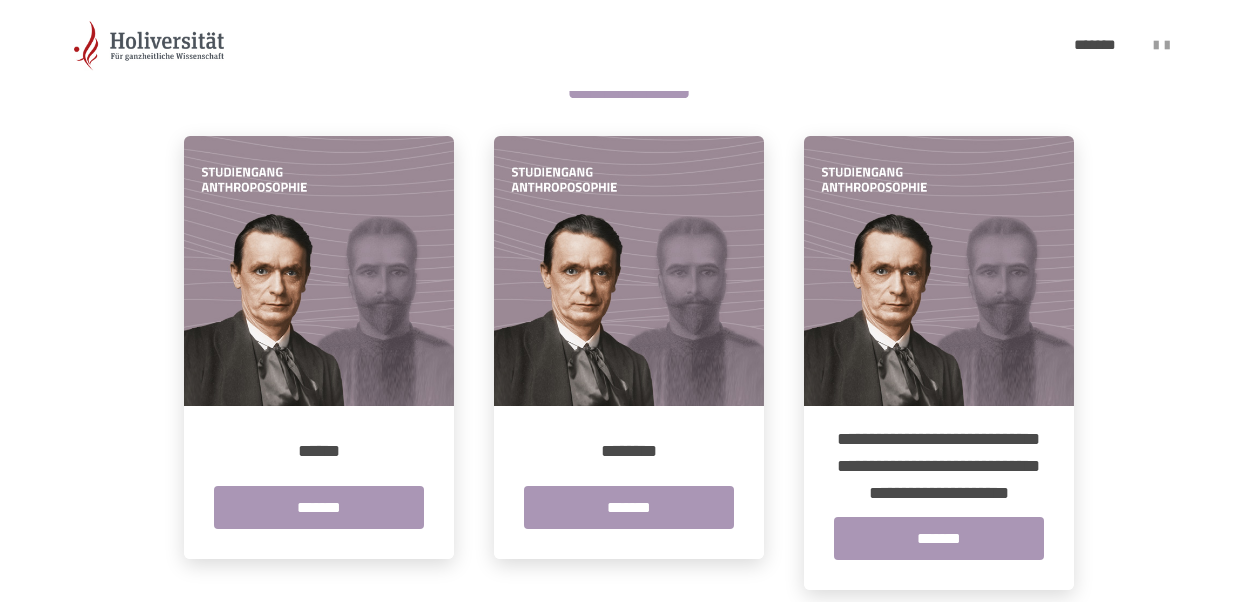 scroll, scrollTop: 0, scrollLeft: 0, axis: both 